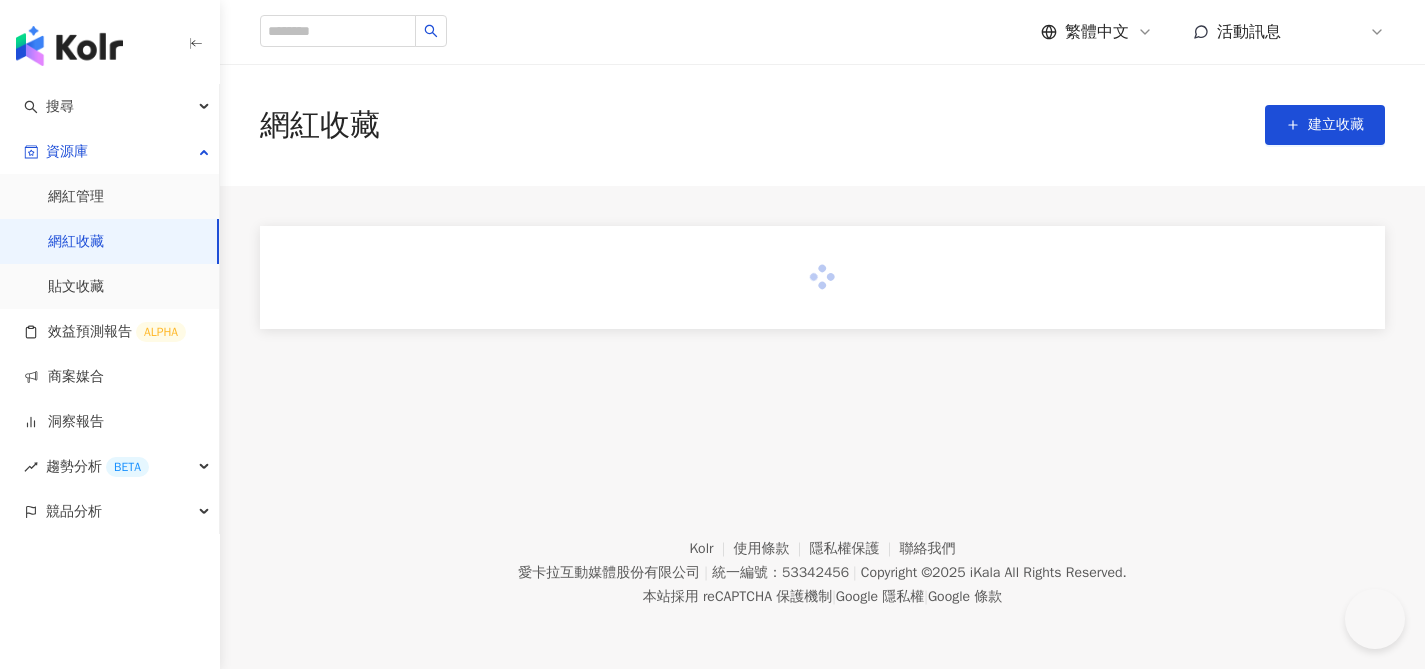 scroll, scrollTop: 0, scrollLeft: 0, axis: both 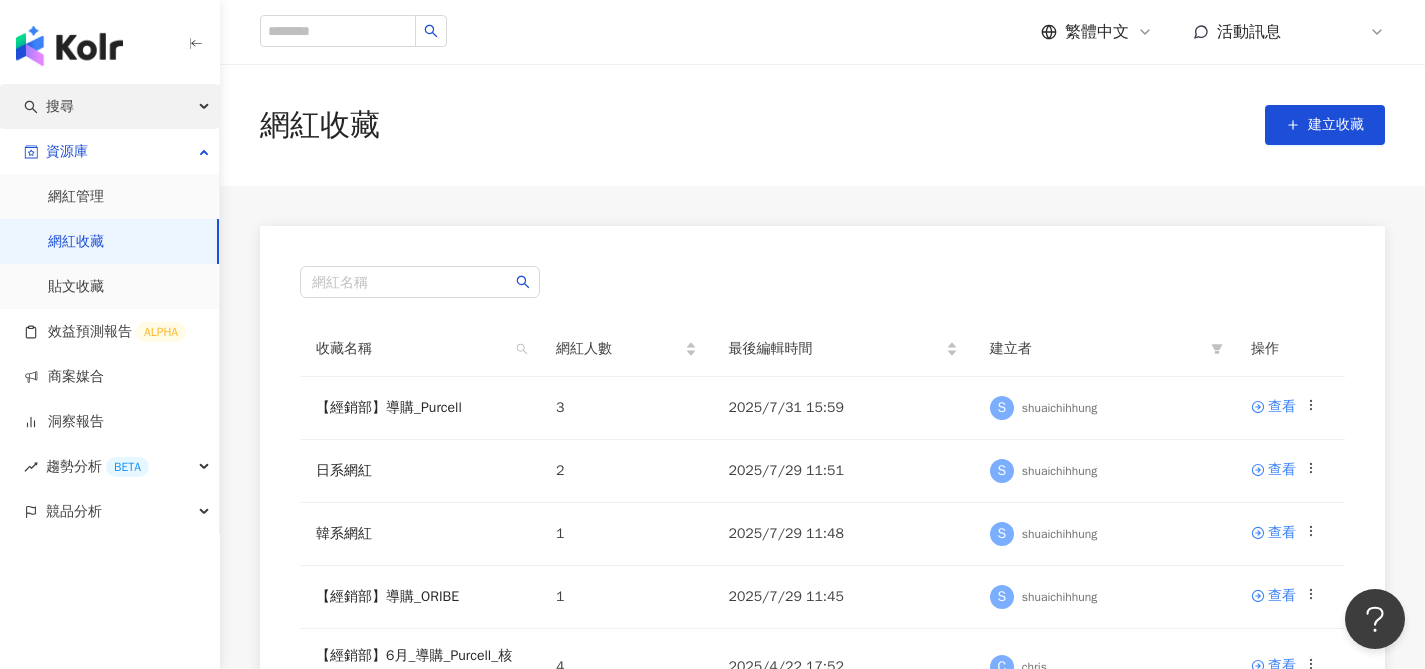 click on "搜尋" at bounding box center (60, 106) 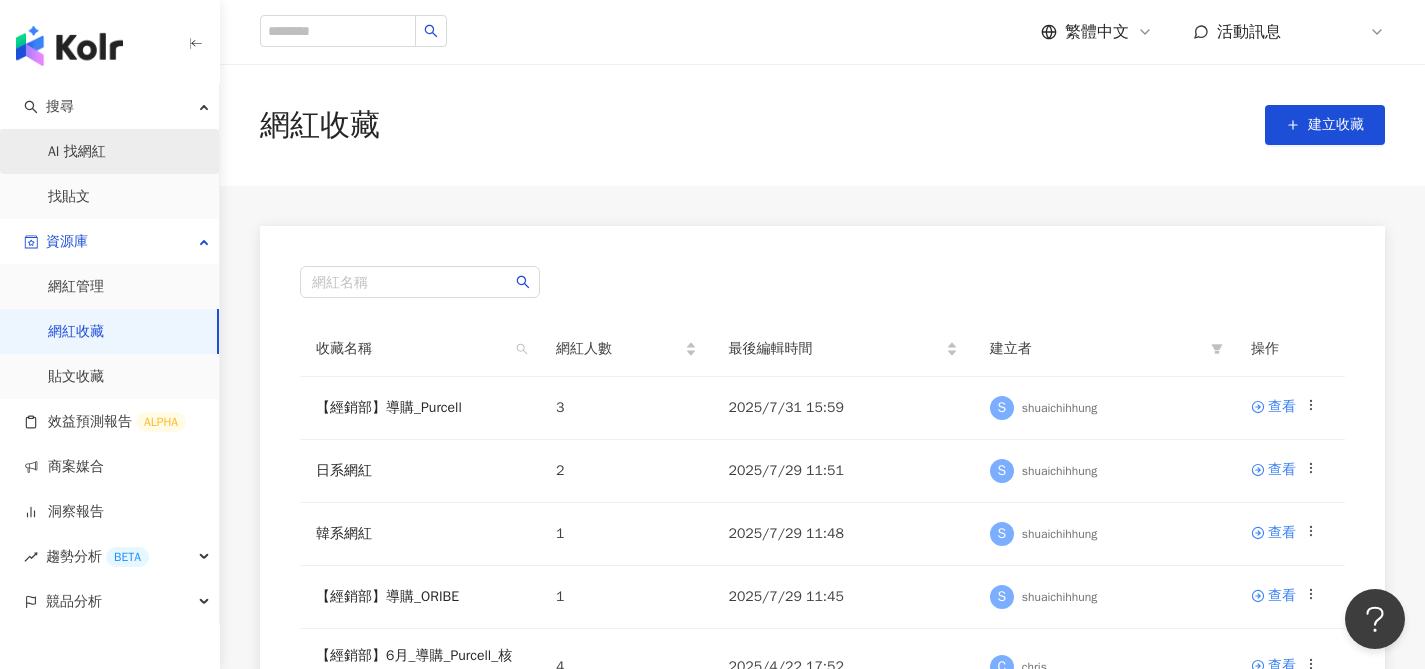 click on "AI 找網紅" at bounding box center [77, 152] 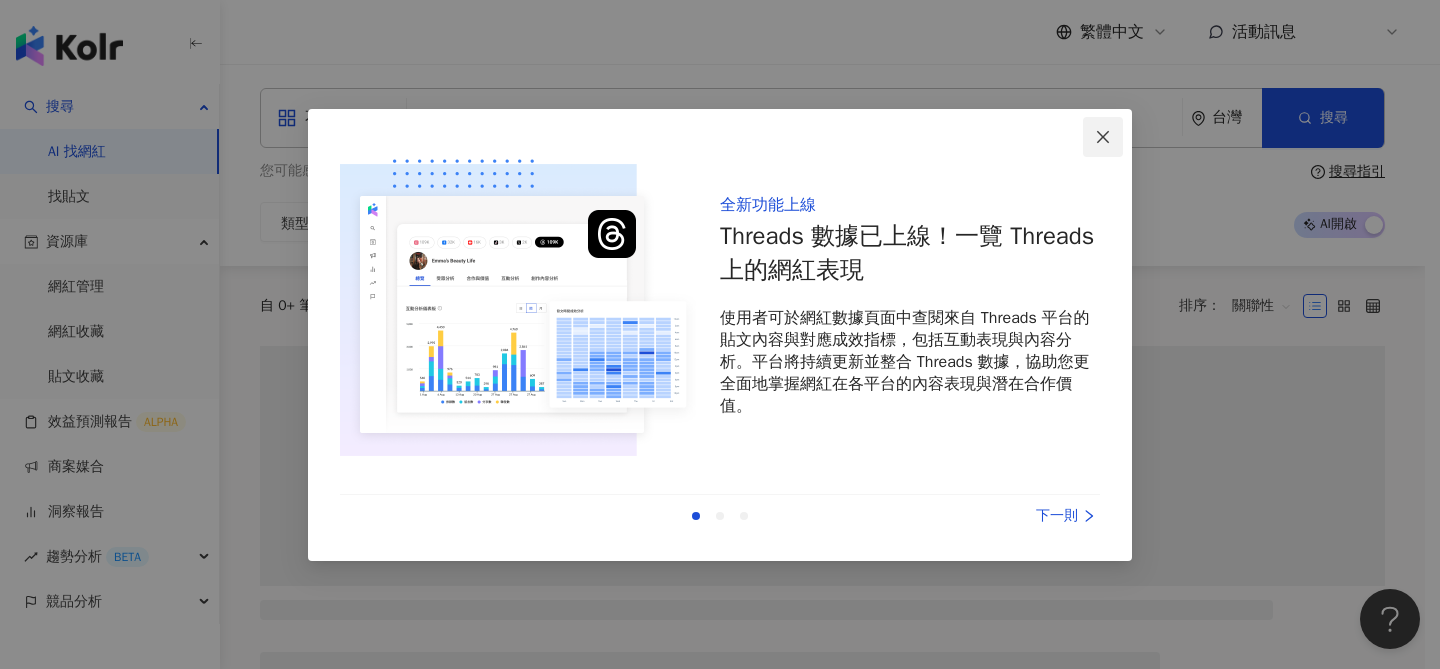 click 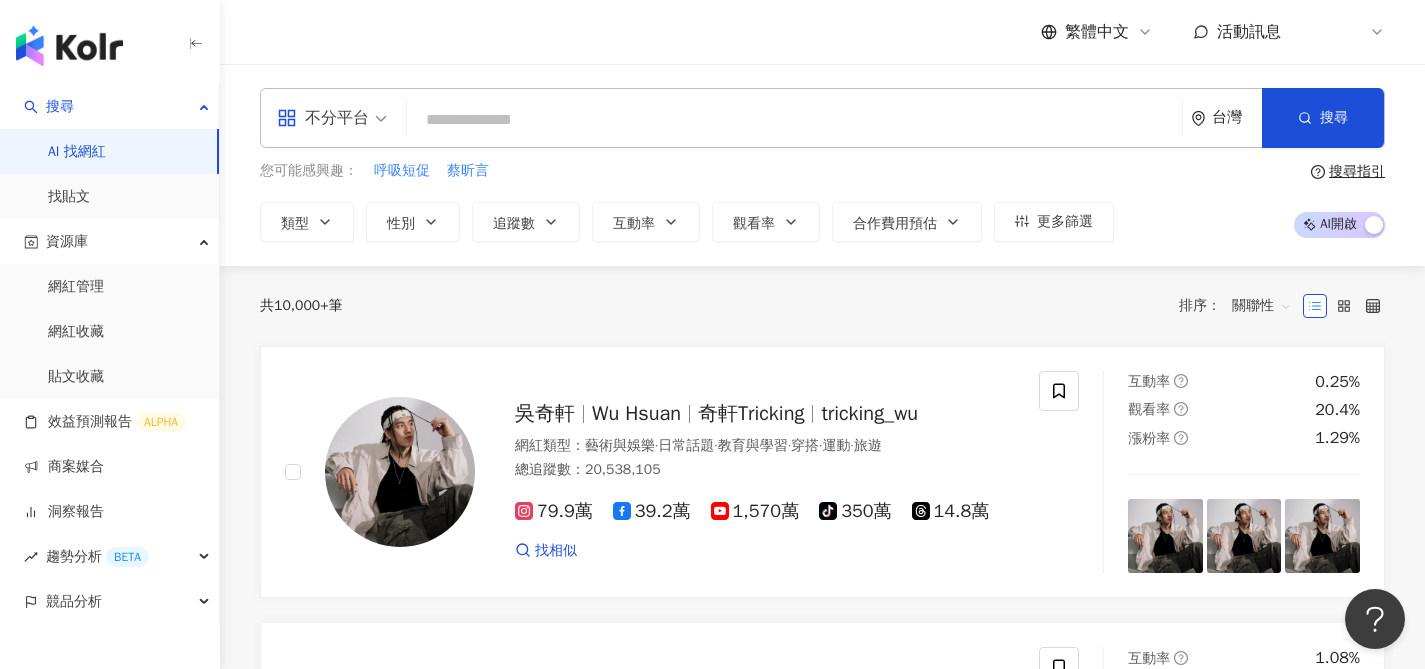 click at bounding box center [794, 120] 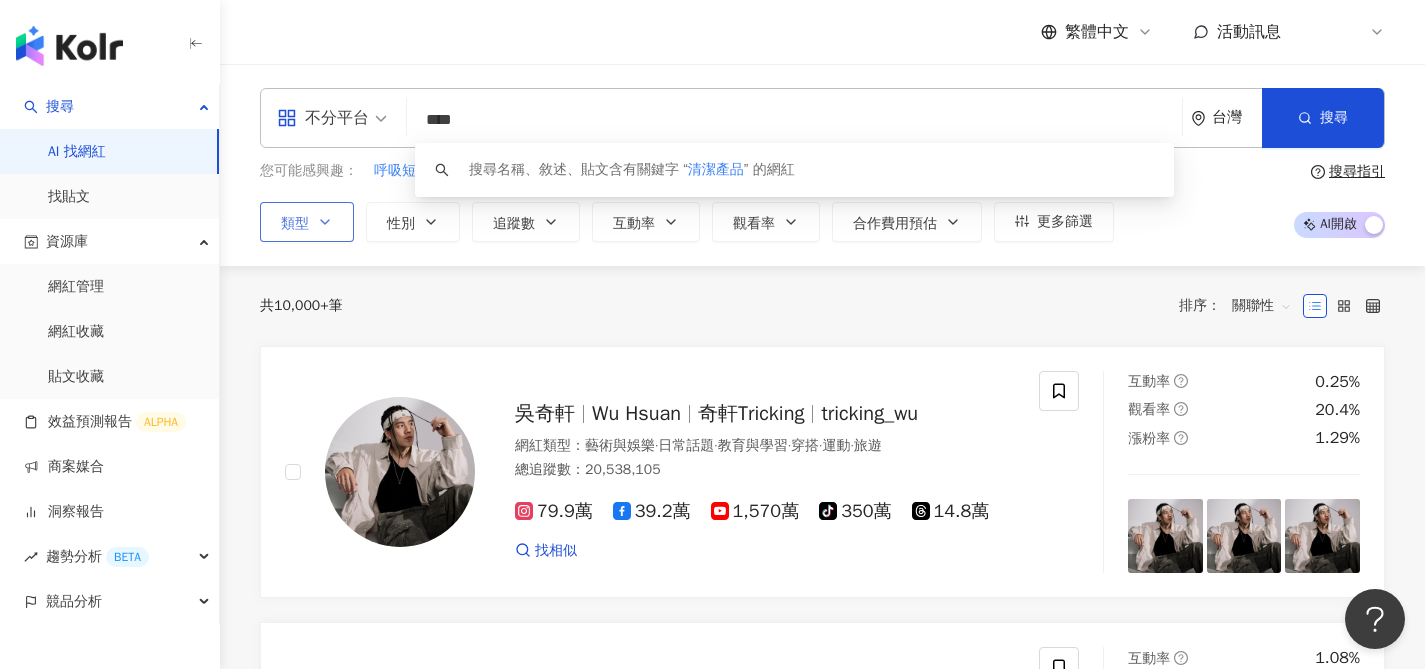 type on "****" 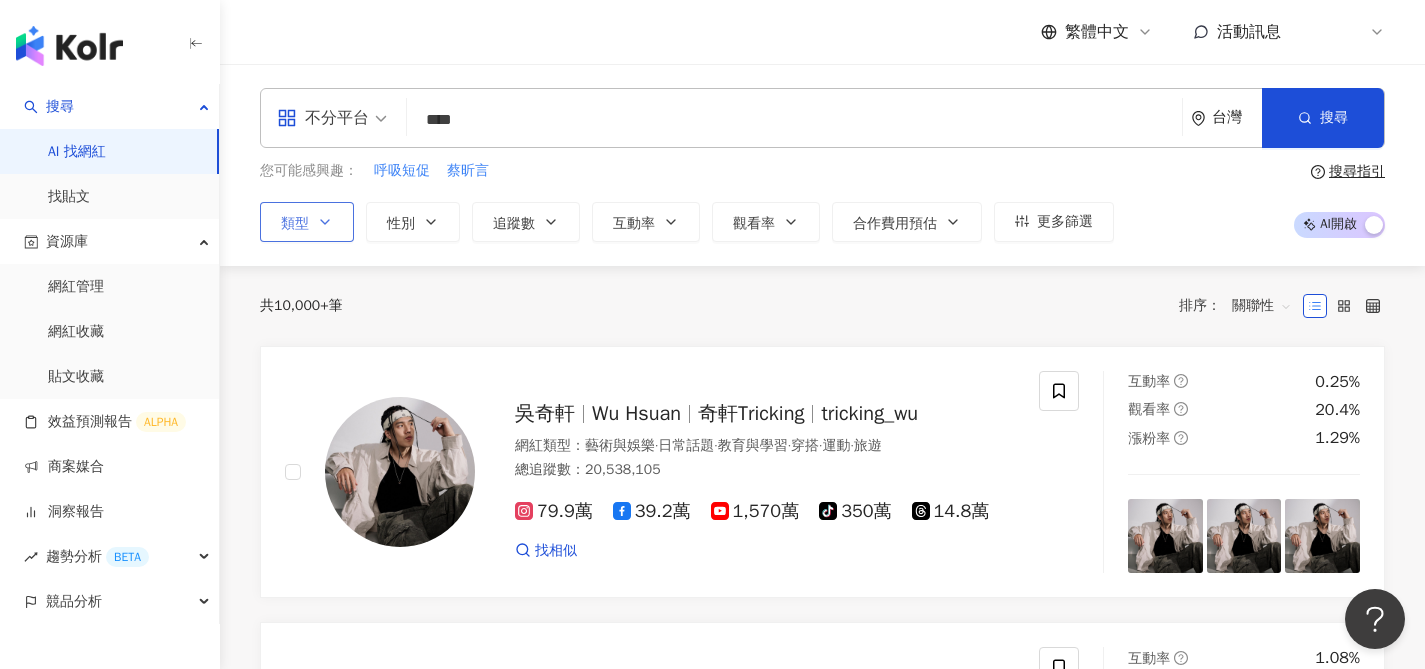 click on "類型" at bounding box center [307, 222] 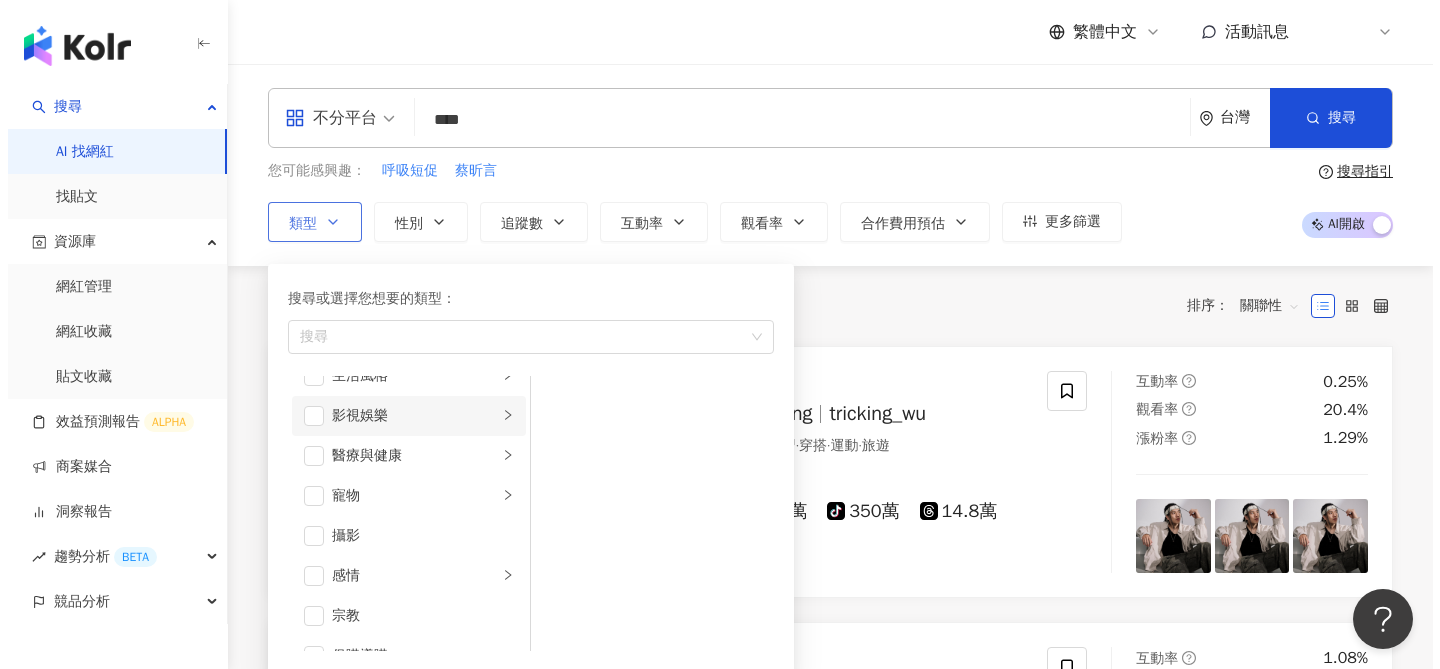 scroll, scrollTop: 693, scrollLeft: 0, axis: vertical 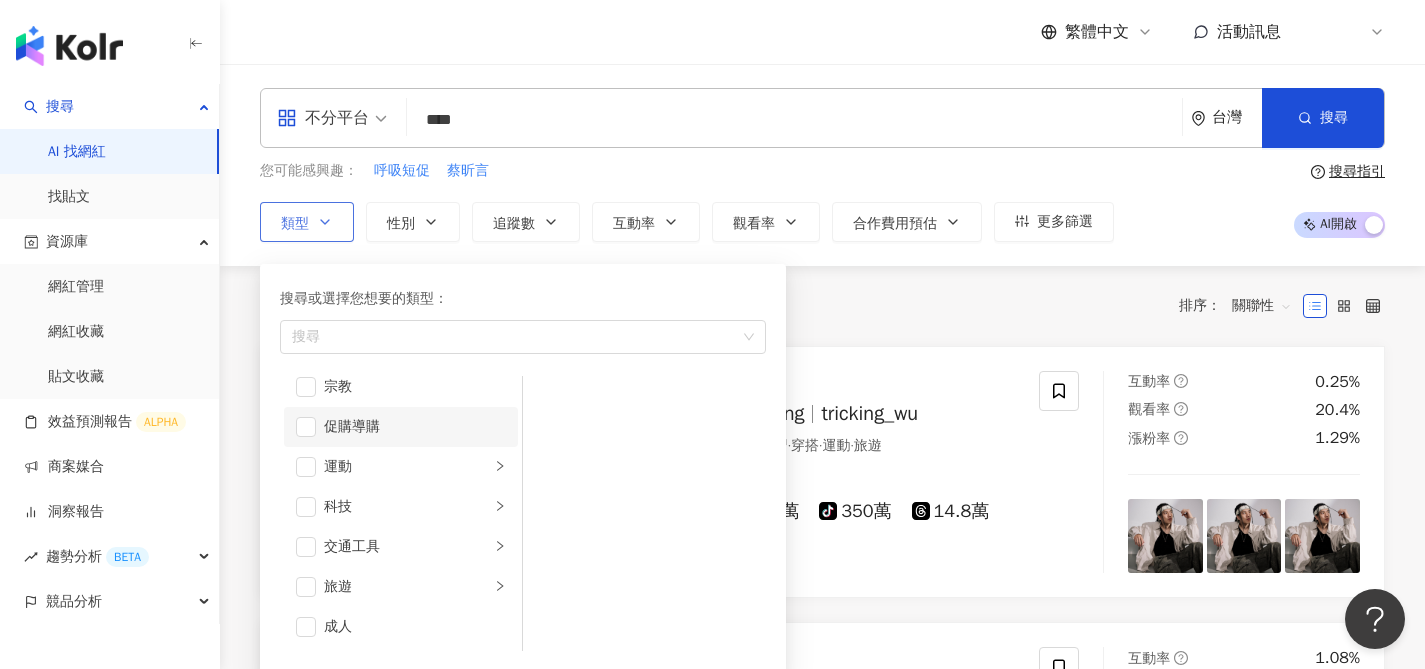 click on "促購導購" at bounding box center [401, 427] 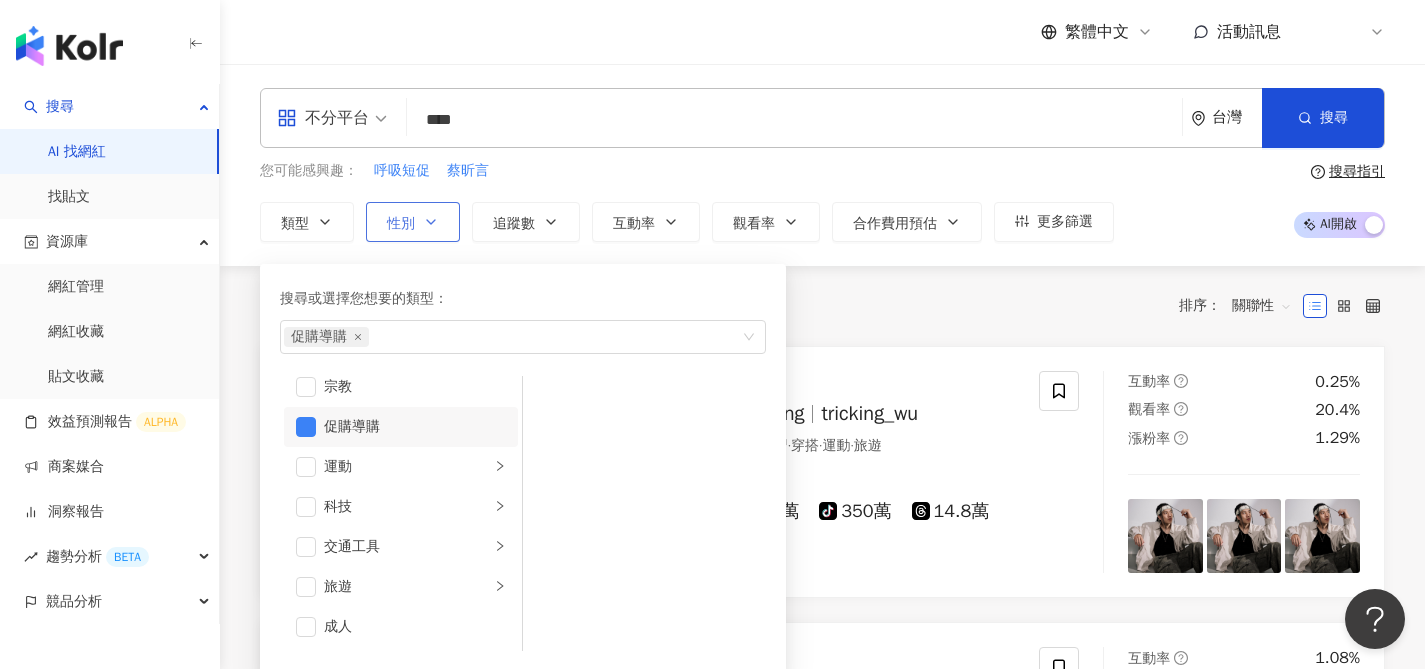 click 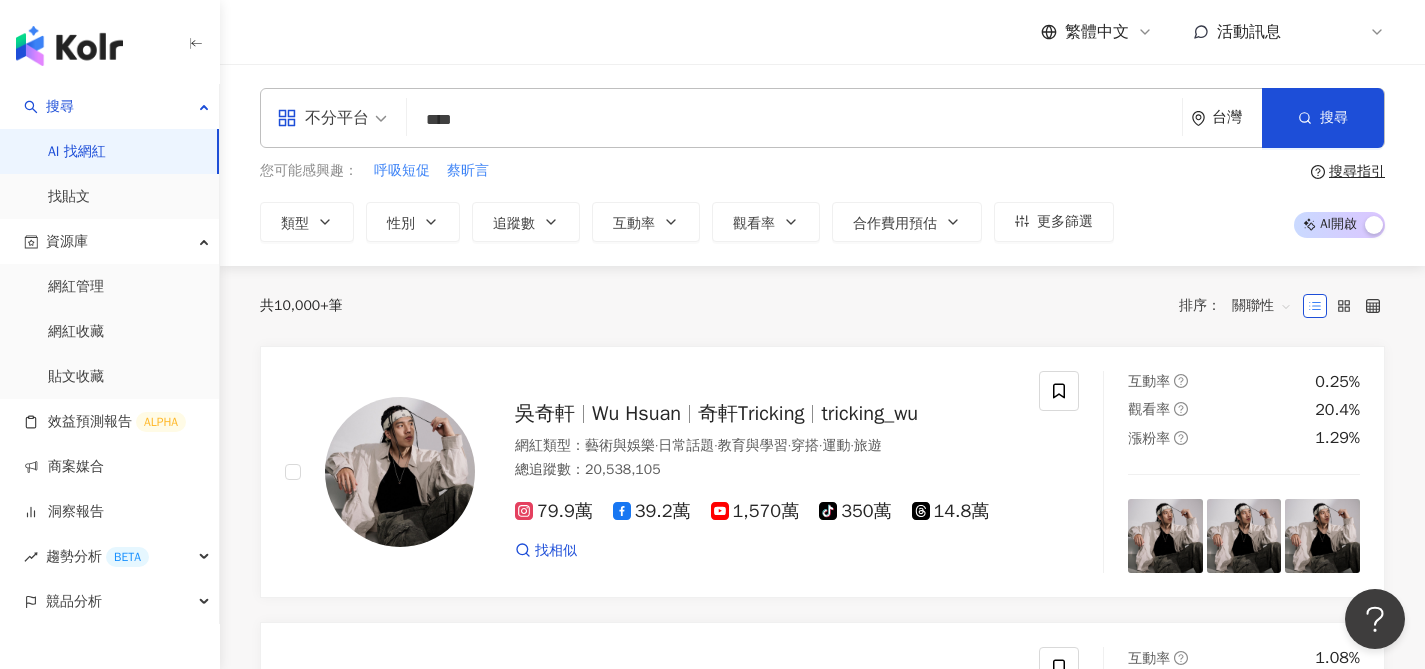 click on "您可能感興趣： 呼吸短促  蔡昕言" at bounding box center [687, 171] 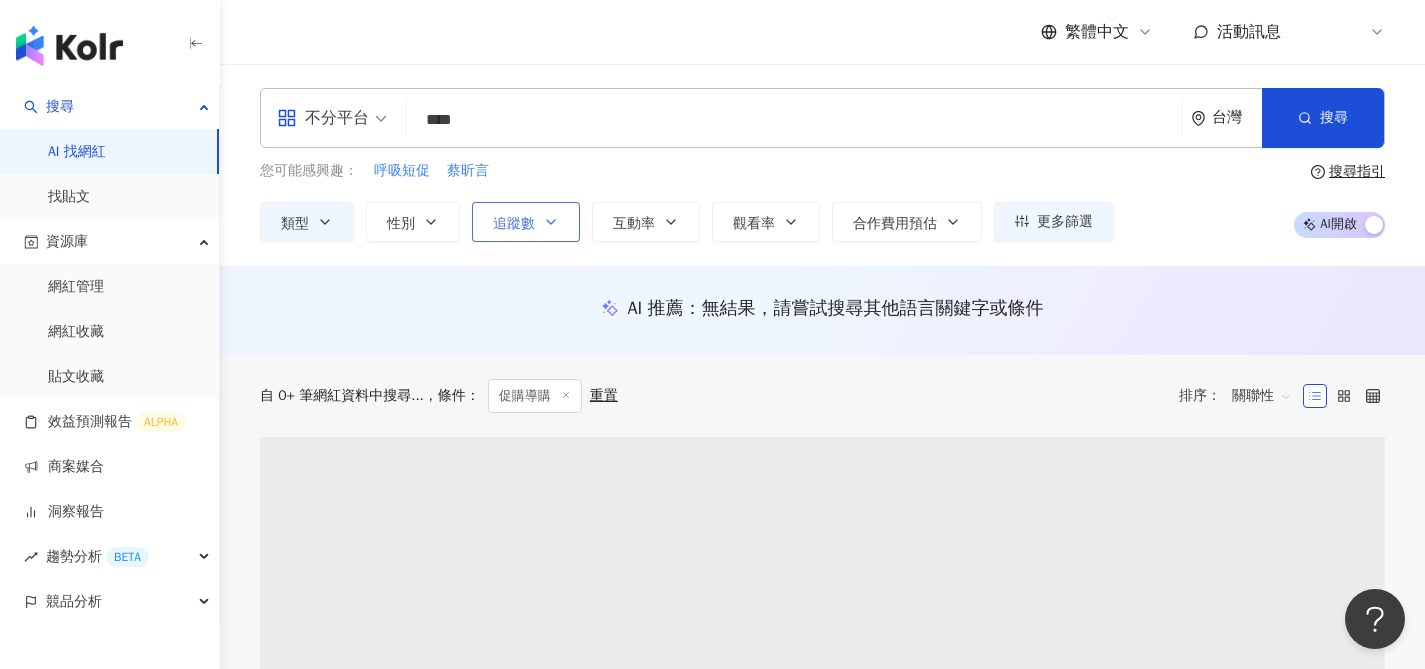 click 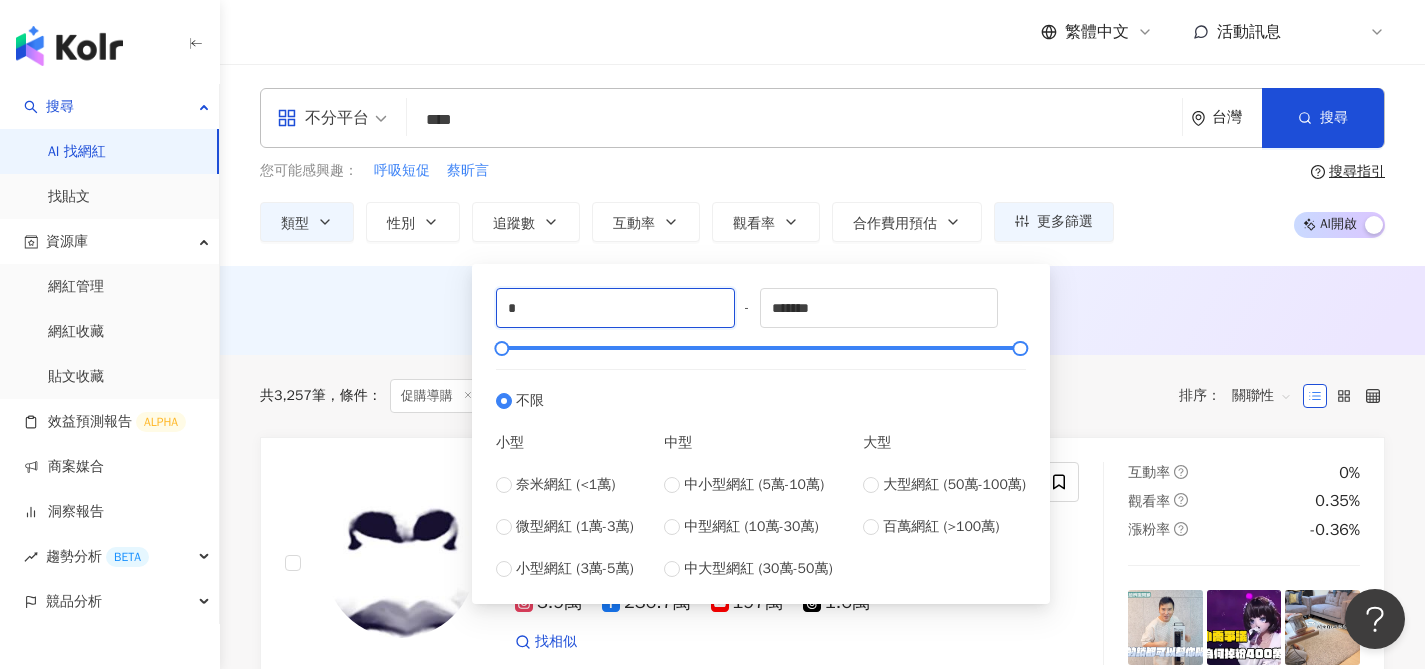 drag, startPoint x: 515, startPoint y: 308, endPoint x: 488, endPoint y: 306, distance: 27.073973 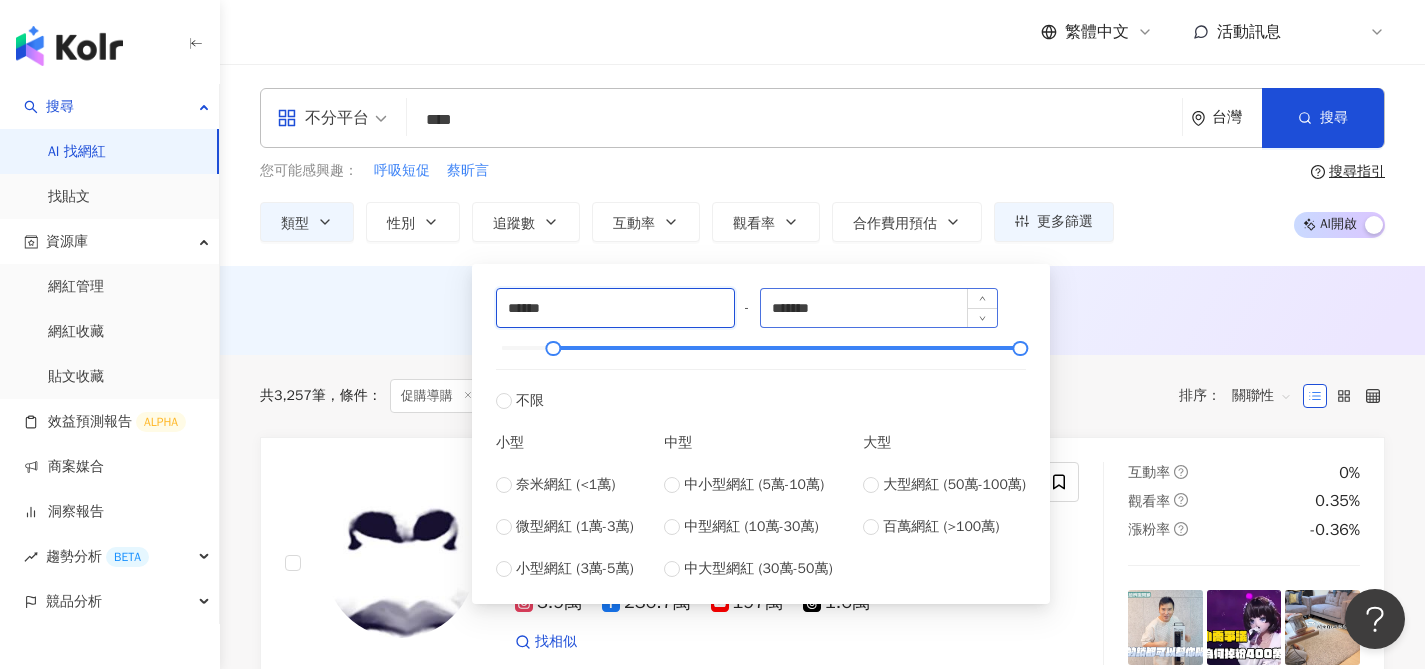type on "******" 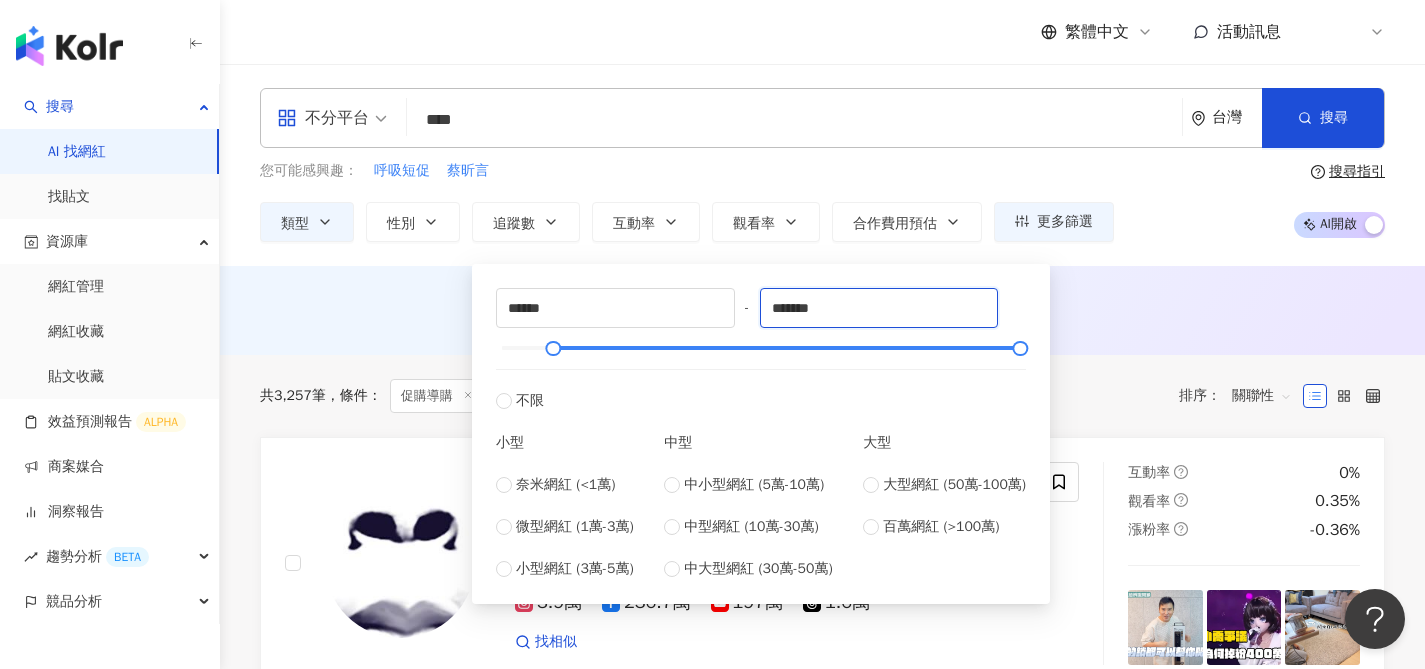 drag, startPoint x: 848, startPoint y: 304, endPoint x: 757, endPoint y: 303, distance: 91.00549 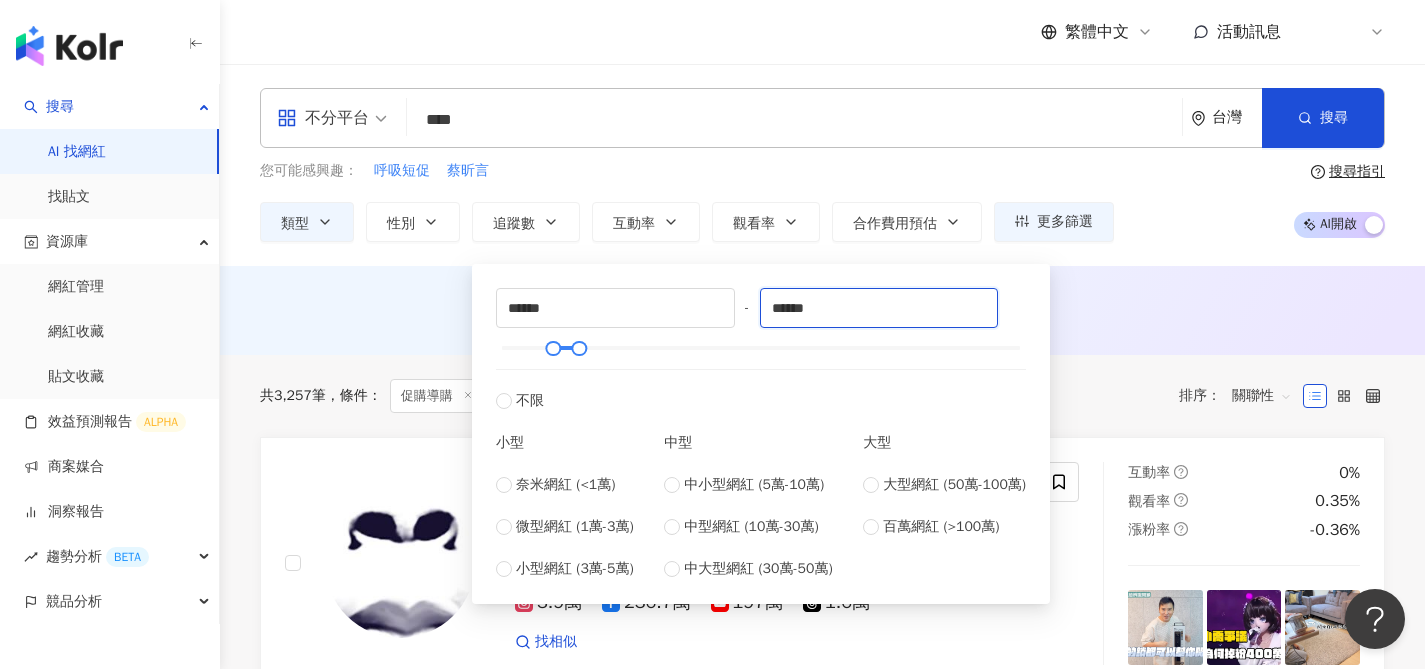 type on "******" 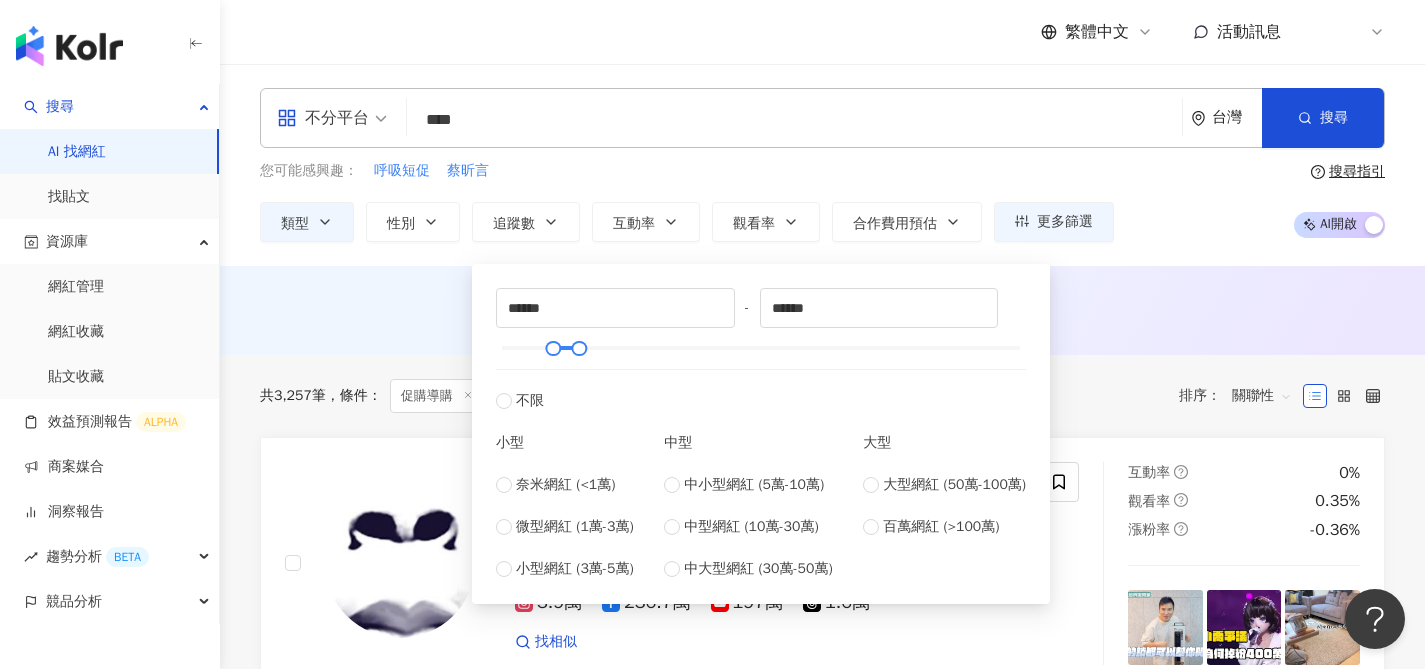 click on "AI 推薦 ： 無結果，請嘗試搜尋其他語言關鍵字或條件" at bounding box center (822, 308) 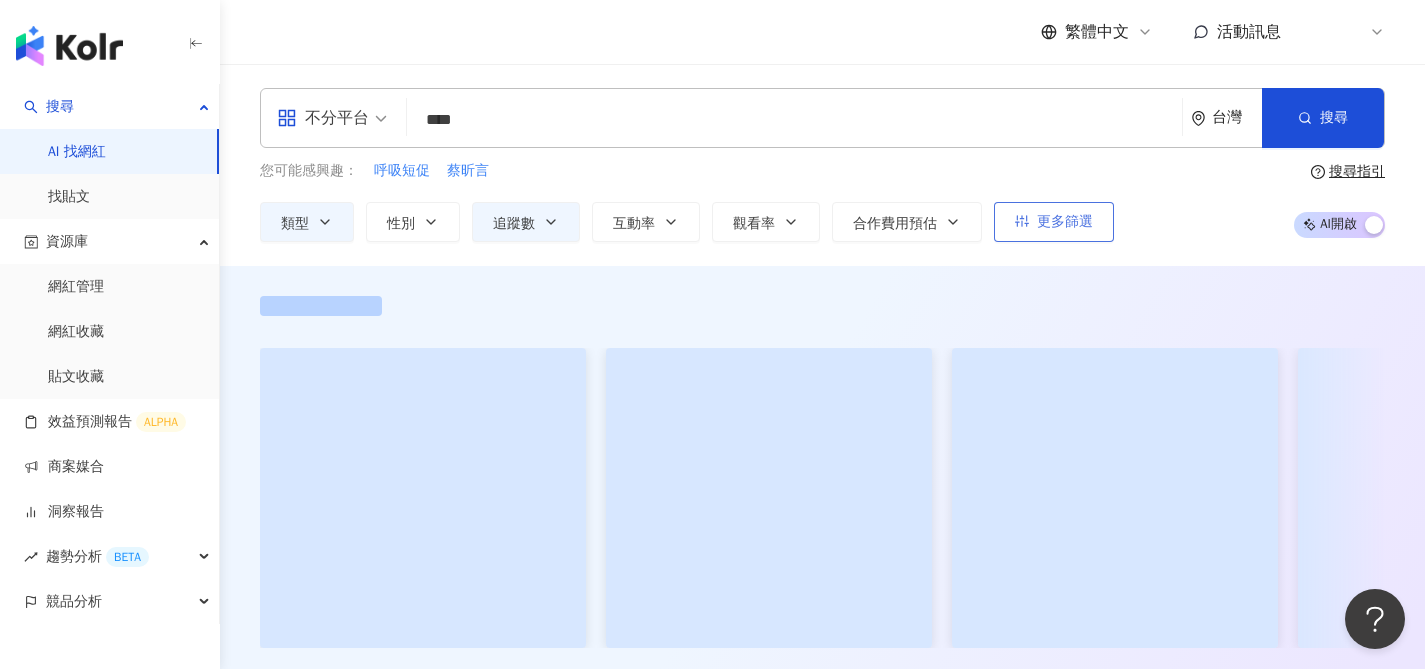 click on "更多篩選" at bounding box center [1054, 222] 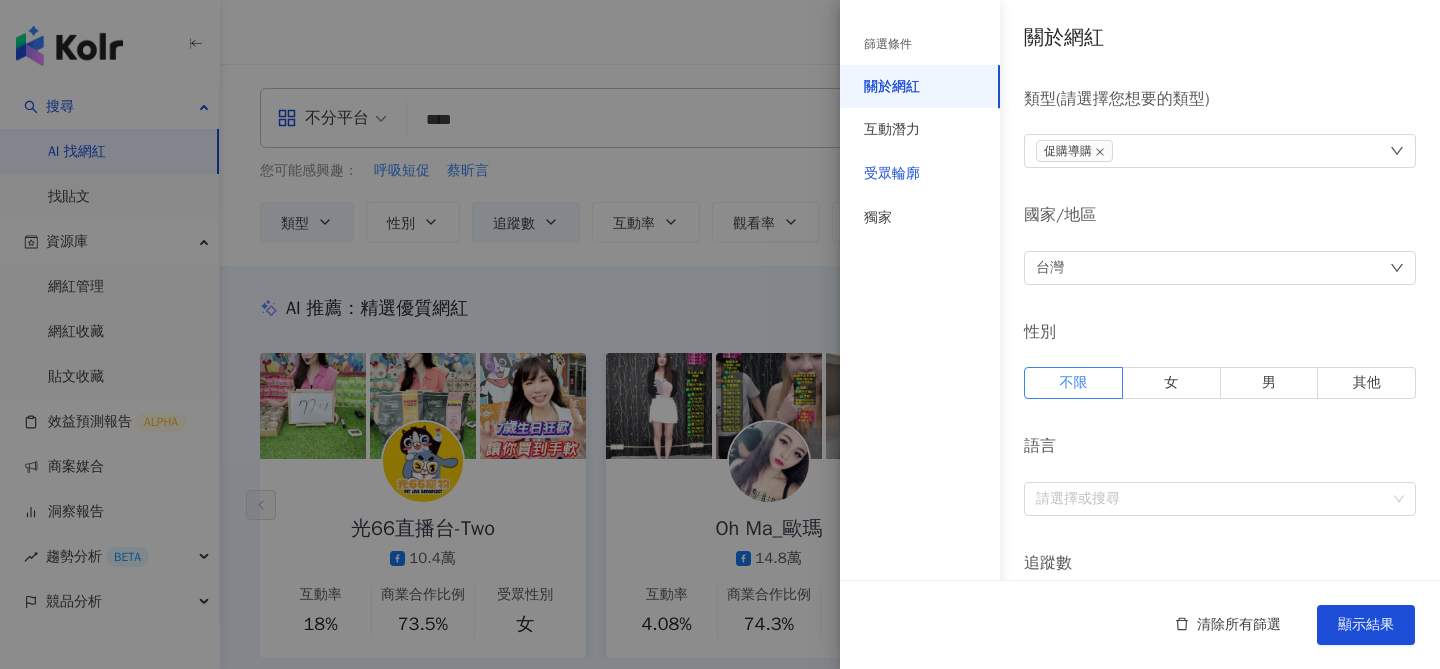 click on "受眾輪廓" at bounding box center [892, 174] 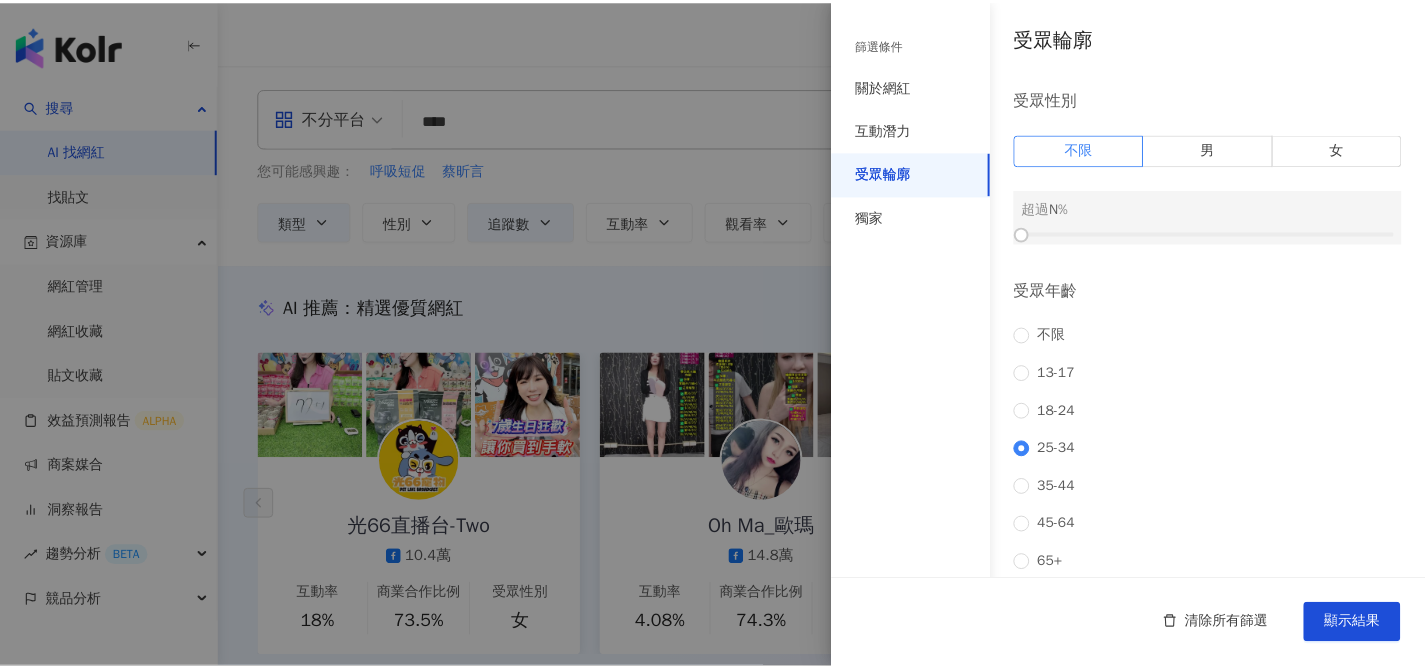 scroll, scrollTop: 93, scrollLeft: 0, axis: vertical 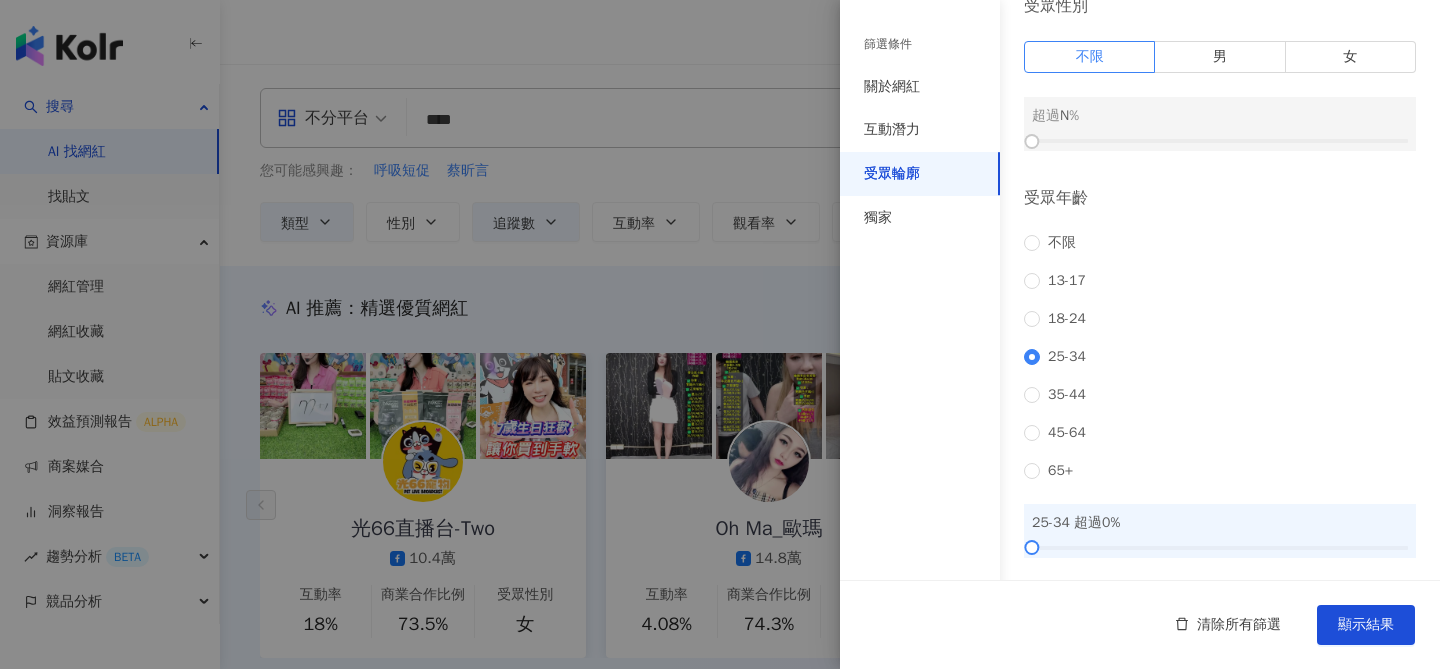 drag, startPoint x: 1036, startPoint y: 137, endPoint x: 1233, endPoint y: 141, distance: 197.0406 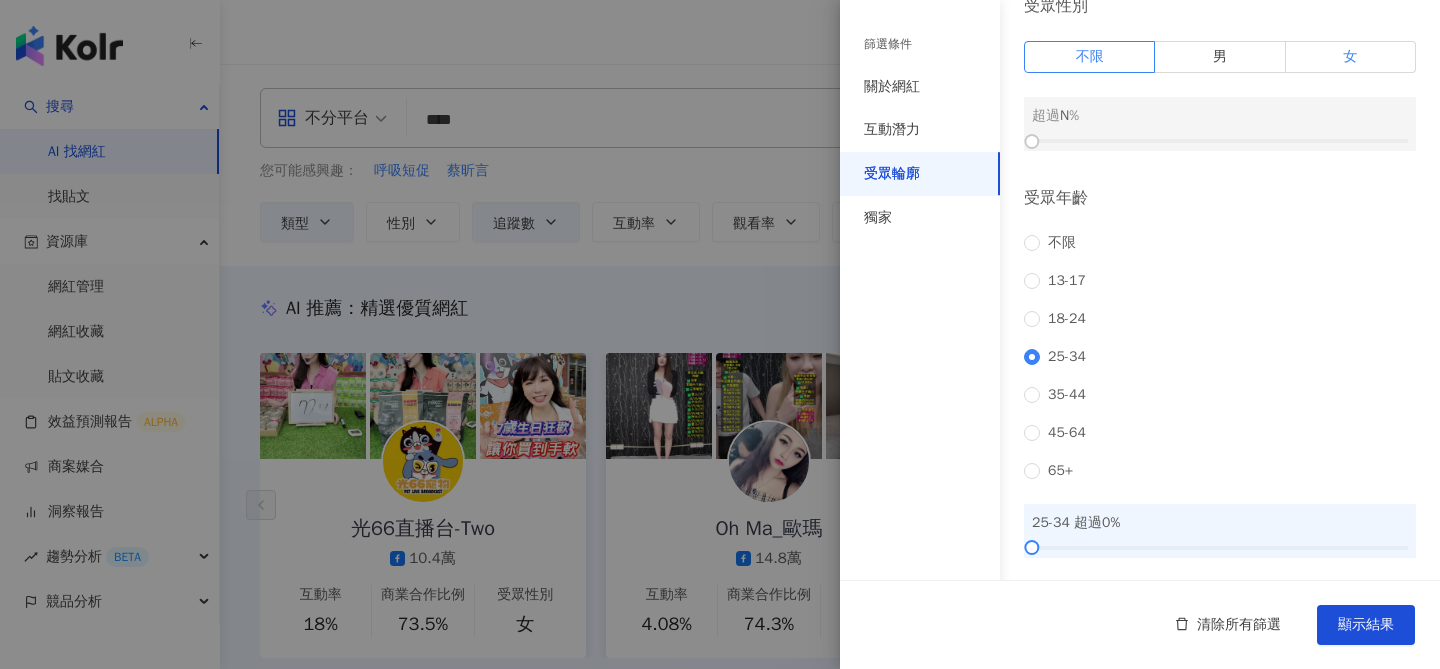 click on "女" at bounding box center (1351, 57) 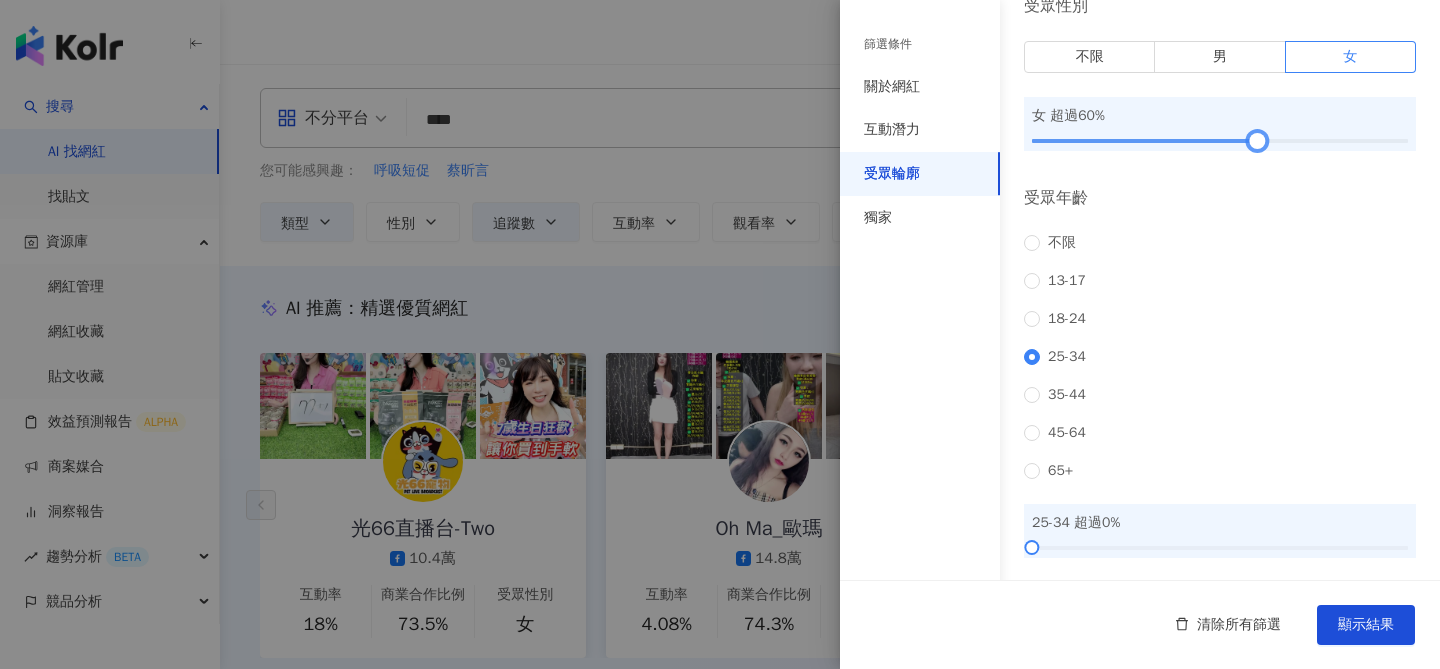 drag, startPoint x: 1030, startPoint y: 133, endPoint x: 1246, endPoint y: 139, distance: 216.08331 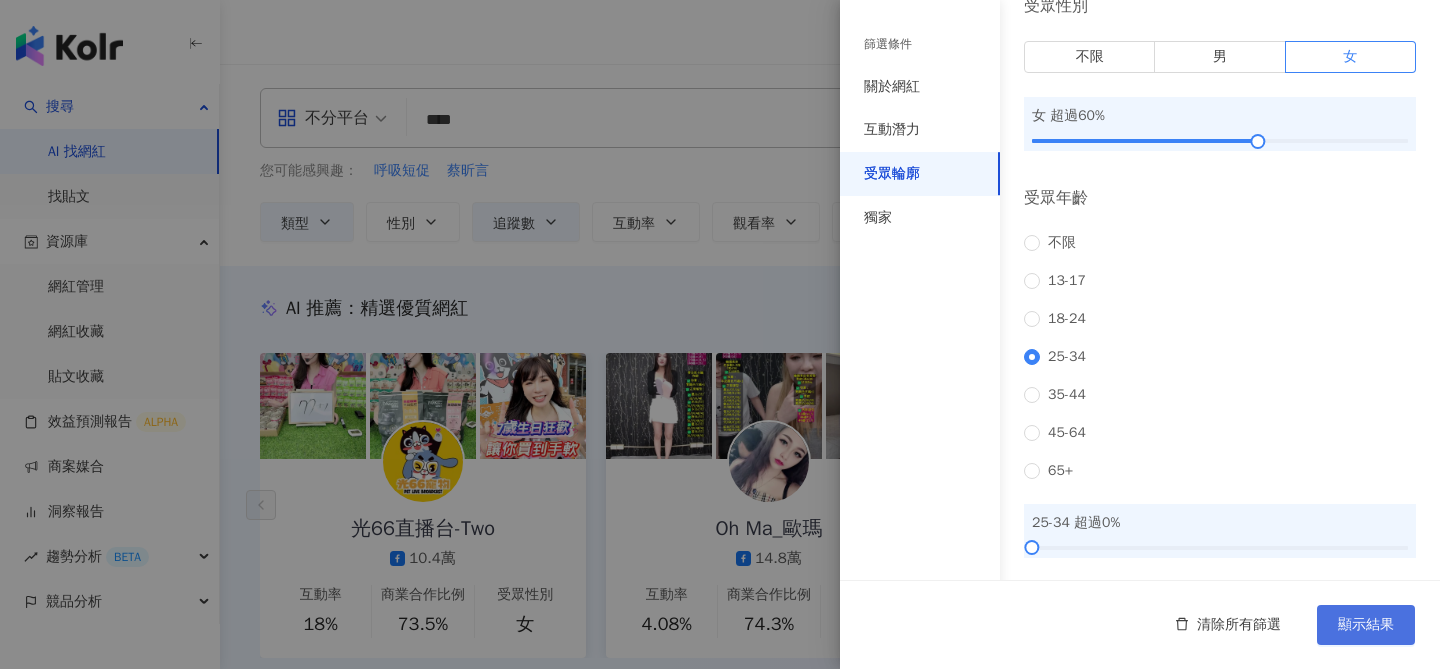 click on "顯示結果" at bounding box center (1366, 625) 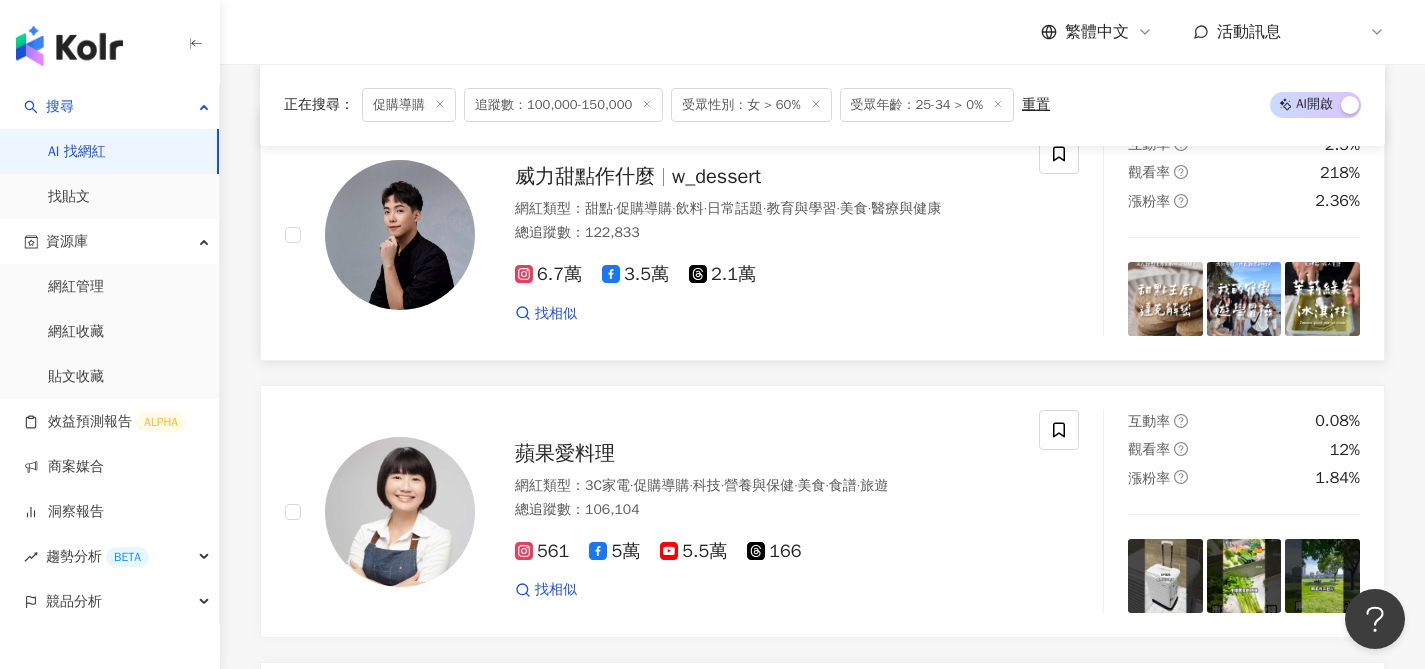 scroll, scrollTop: 1305, scrollLeft: 0, axis: vertical 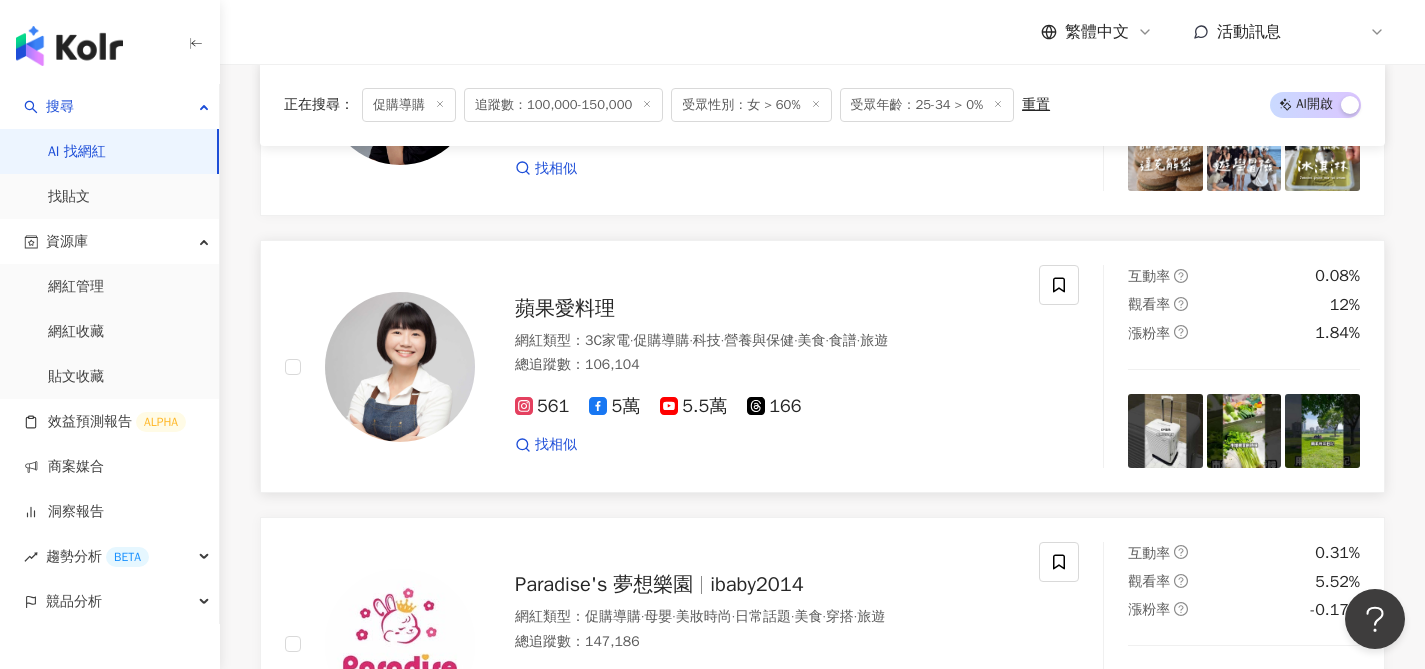 click on "蘋果愛料理" at bounding box center [565, 308] 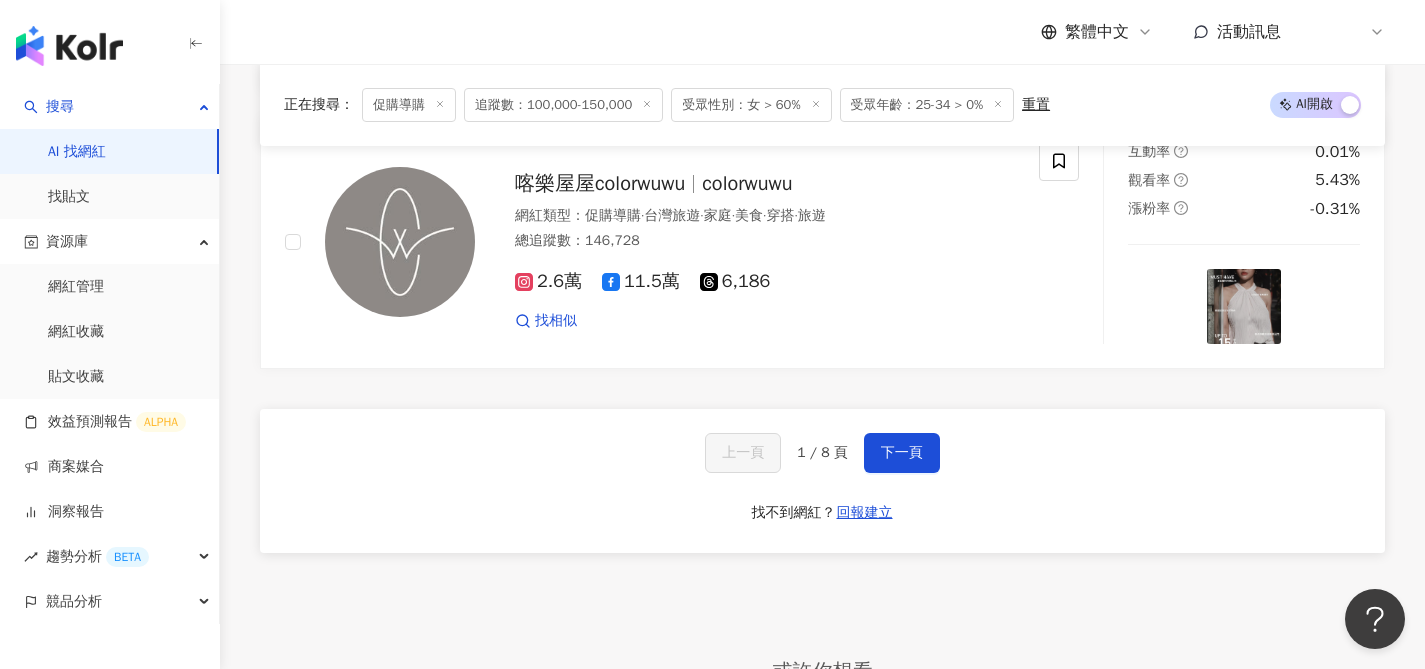 scroll, scrollTop: 3334, scrollLeft: 0, axis: vertical 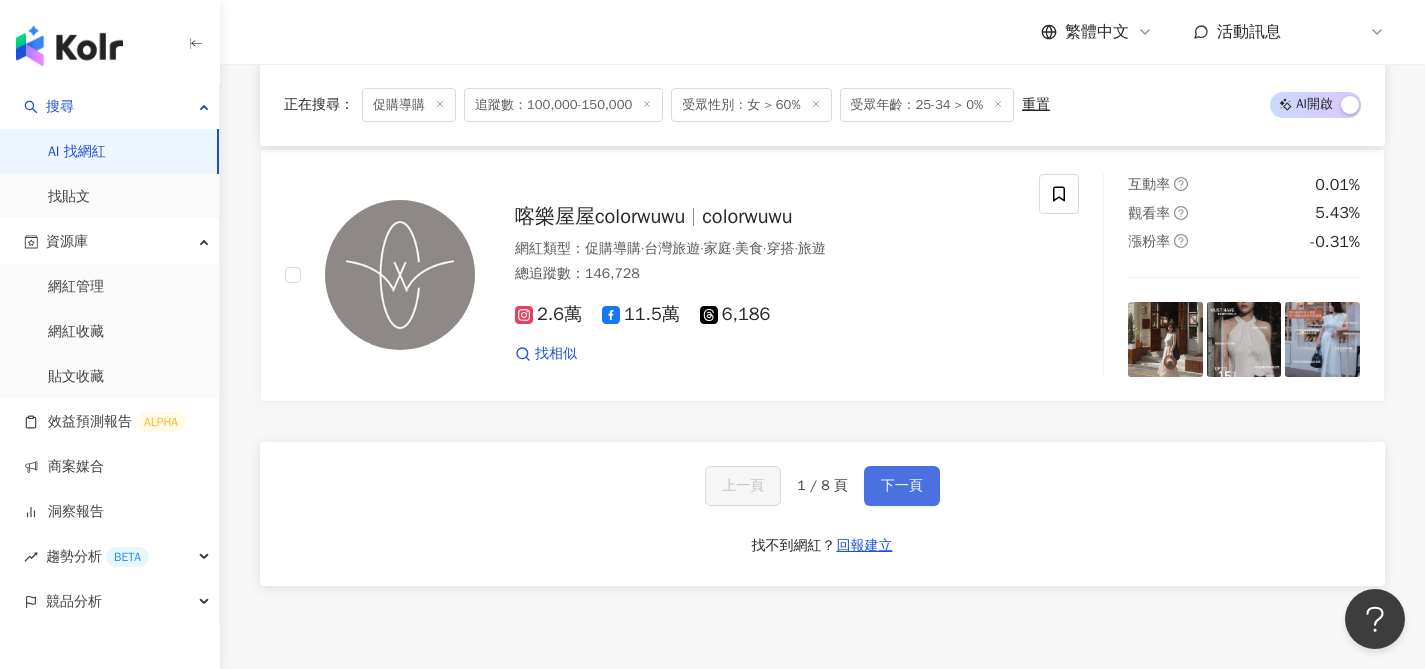 click on "下一頁" at bounding box center [902, 486] 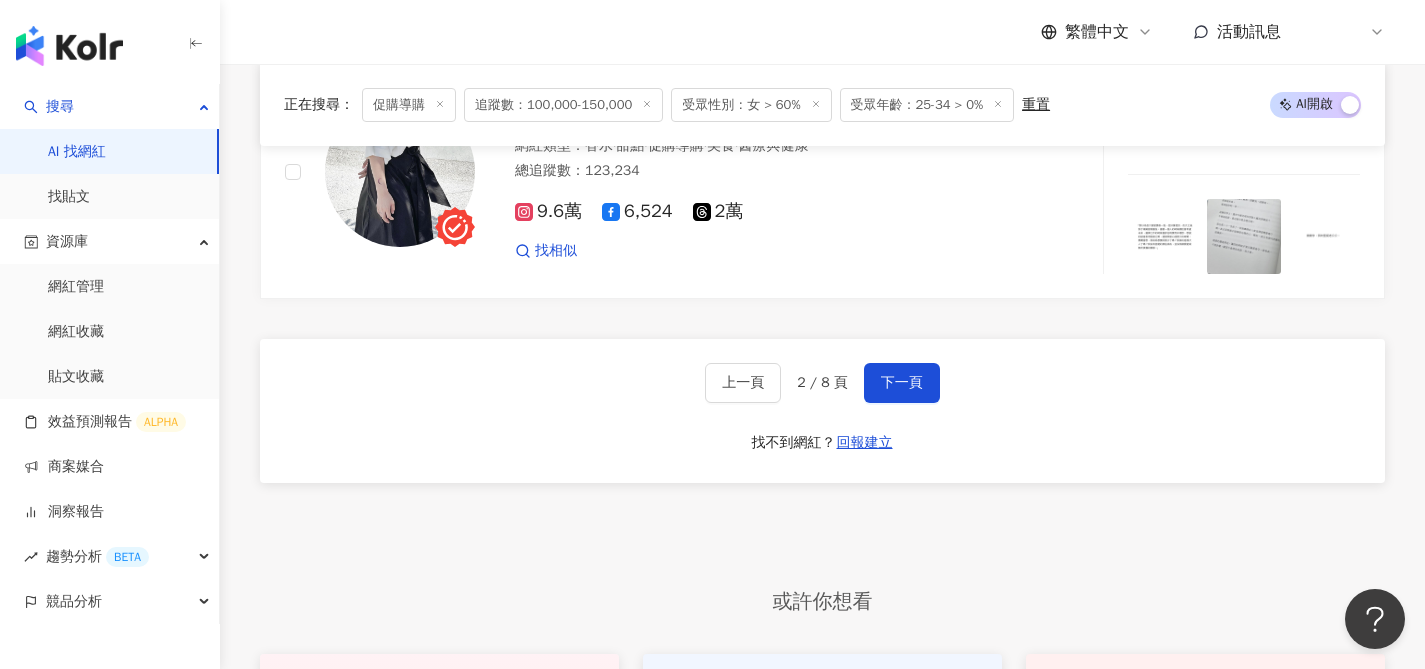 scroll, scrollTop: 3366, scrollLeft: 0, axis: vertical 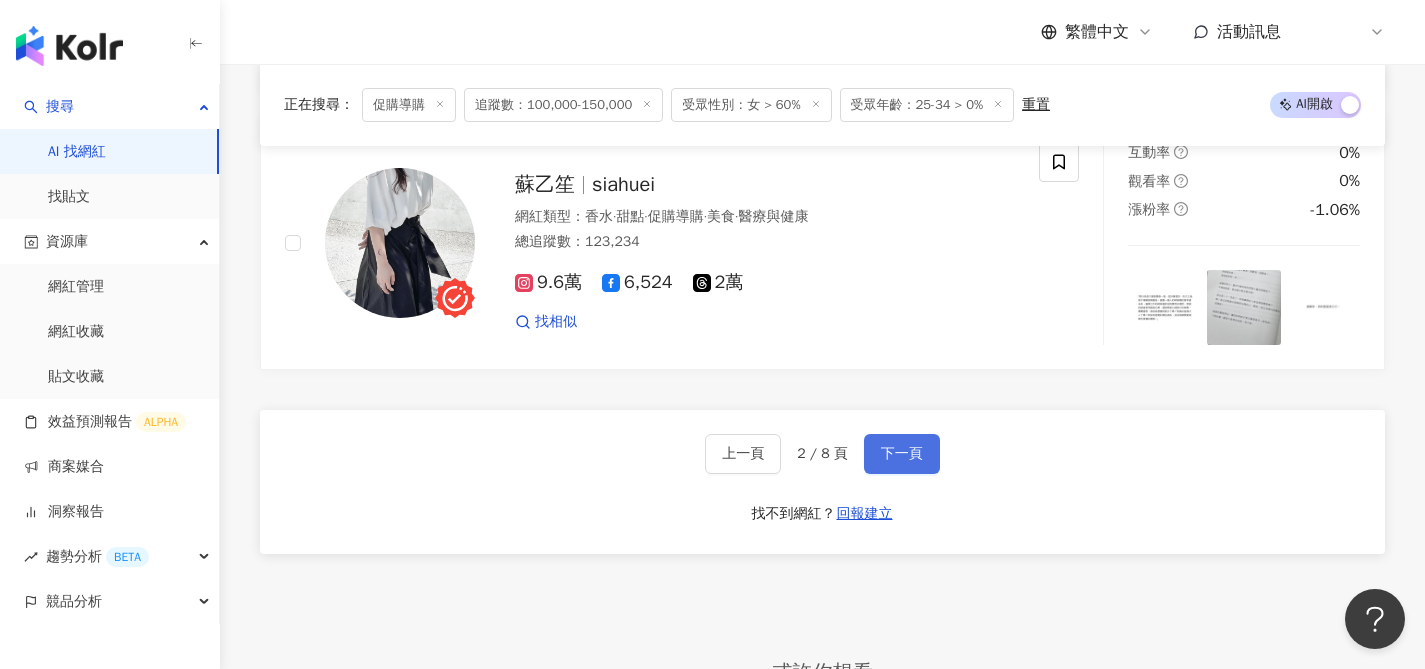 click on "下一頁" at bounding box center [902, 454] 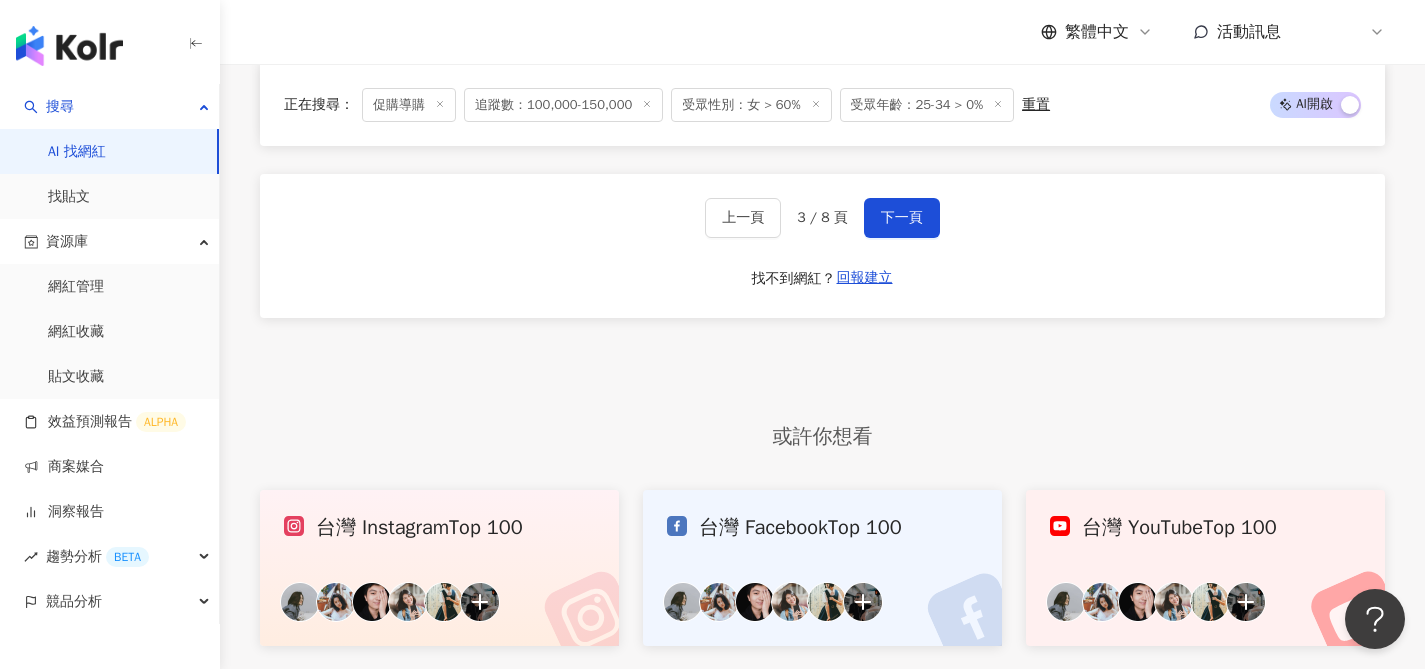 scroll, scrollTop: 3592, scrollLeft: 0, axis: vertical 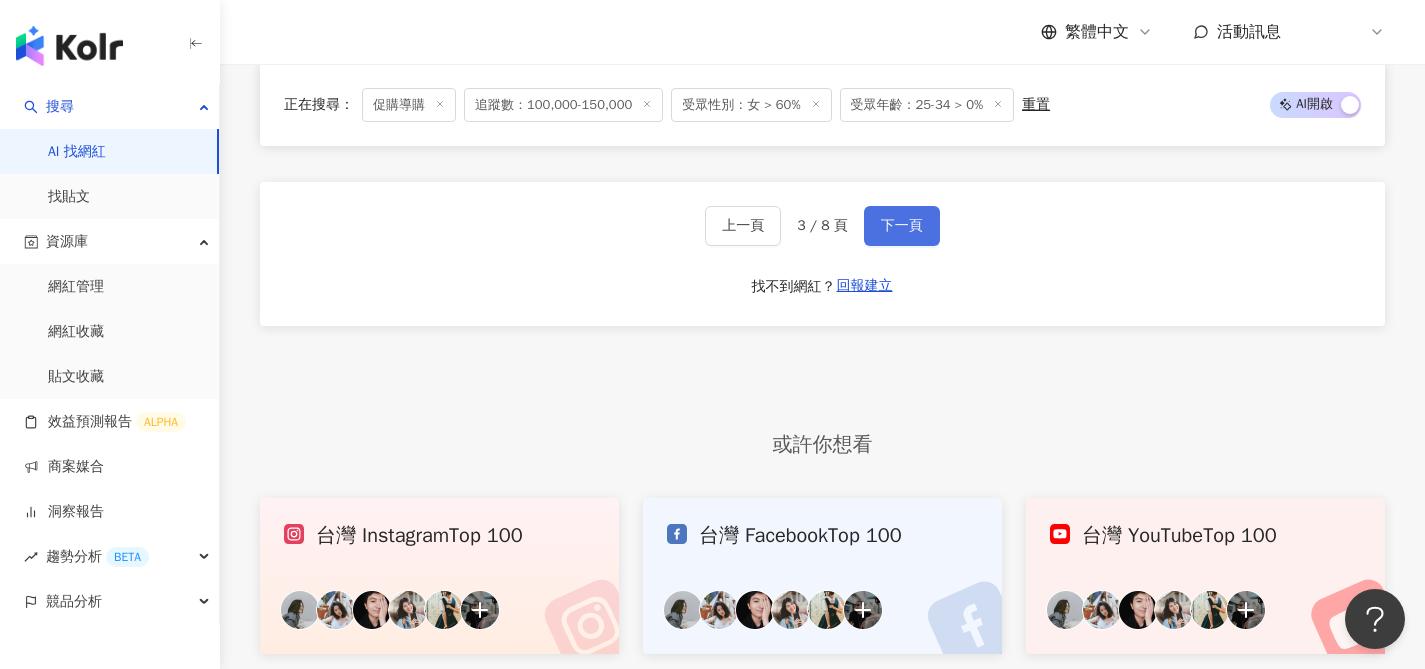 click on "下一頁" at bounding box center [902, 226] 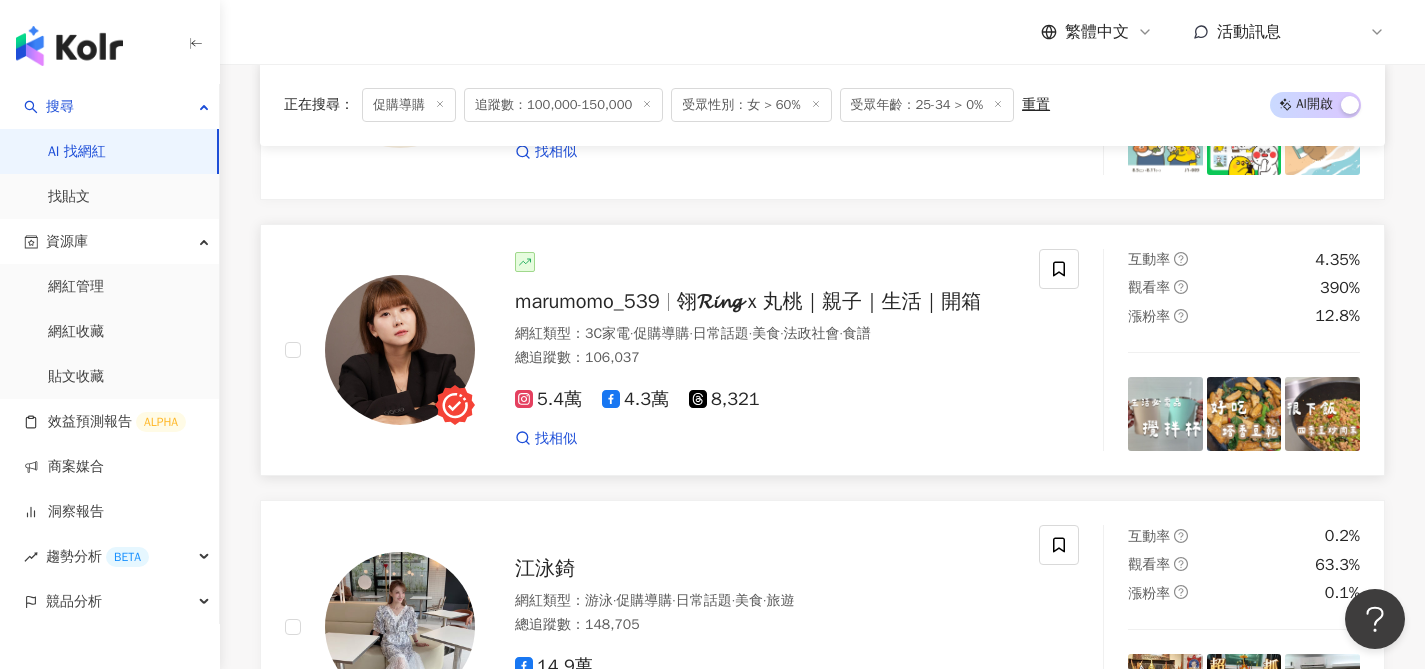 scroll, scrollTop: 491, scrollLeft: 0, axis: vertical 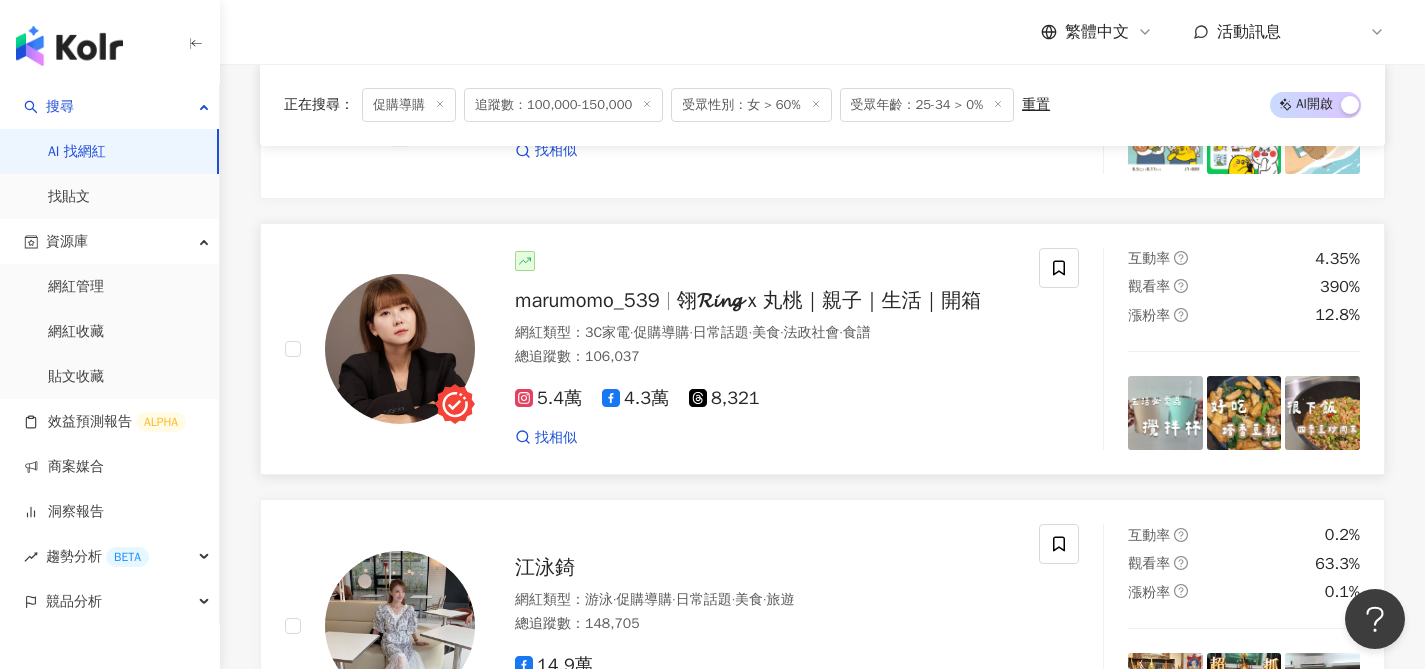 click on "marumomo_539 翎𝓡𝓲𝓷𝓰 x 丸桃｜親子｜生活｜開箱" at bounding box center (765, 301) 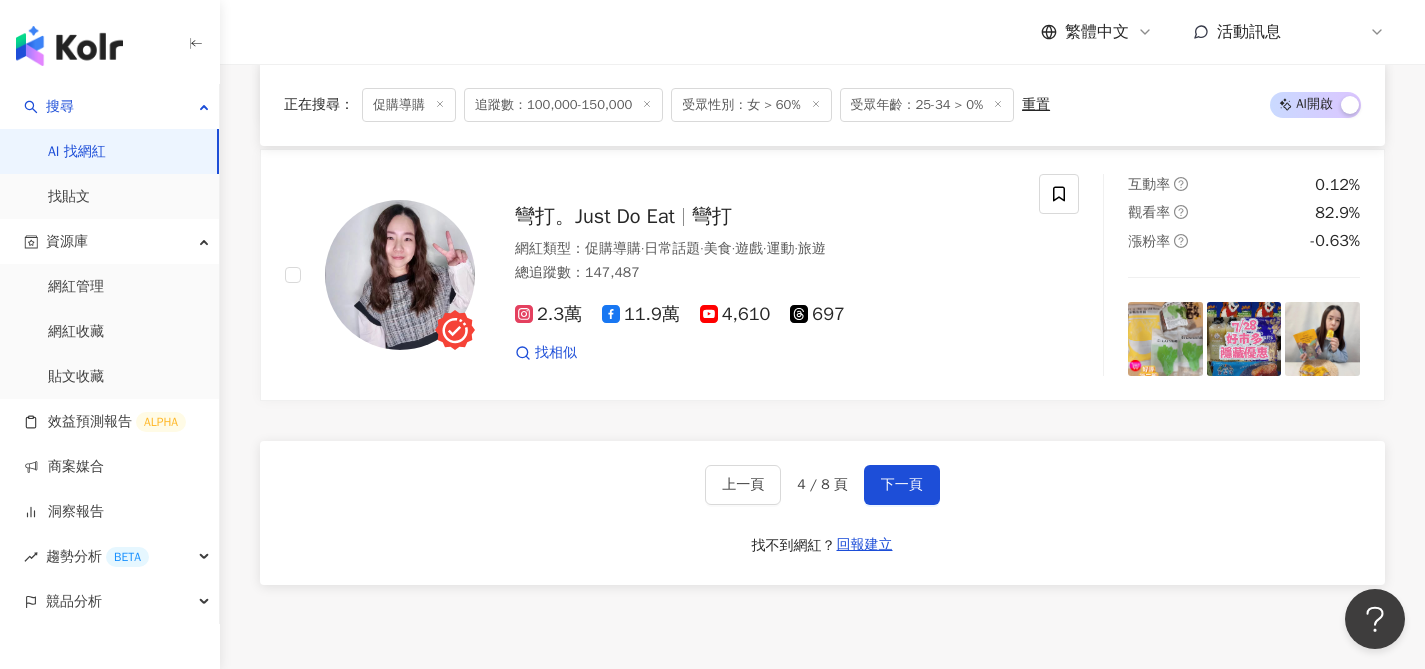 scroll, scrollTop: 3357, scrollLeft: 0, axis: vertical 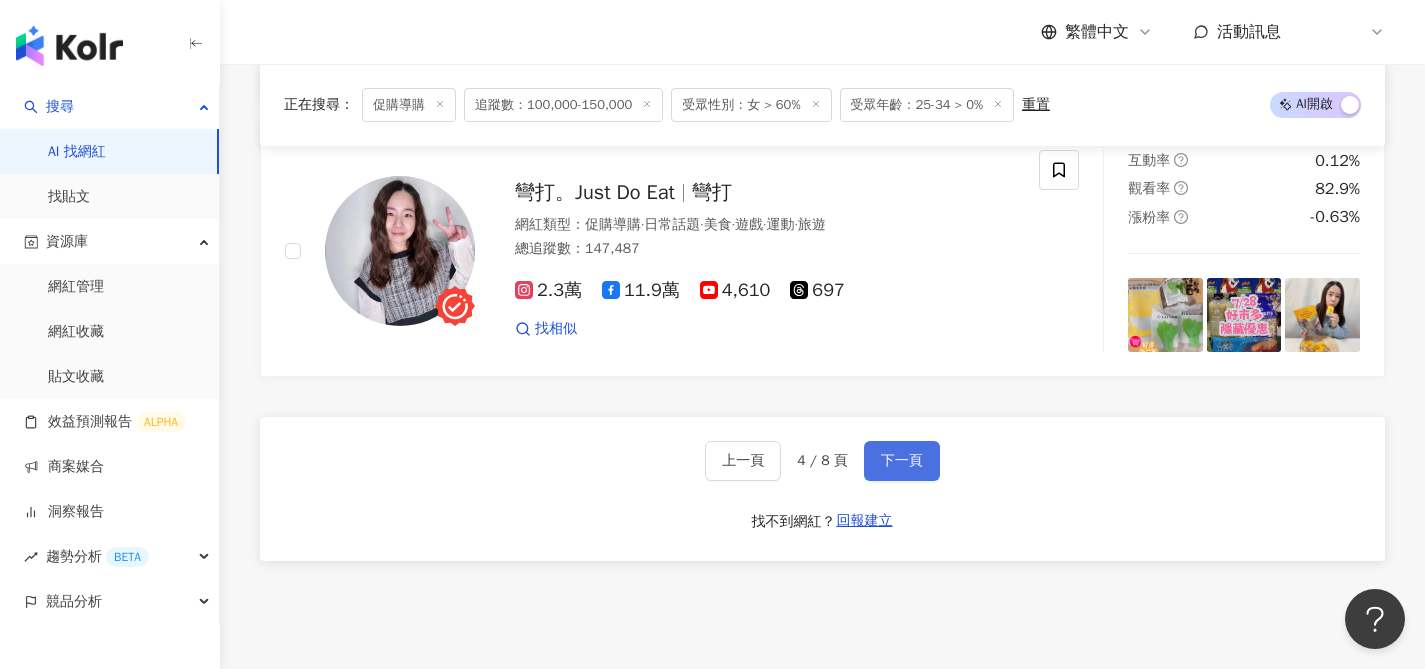 click on "下一頁" at bounding box center [902, 461] 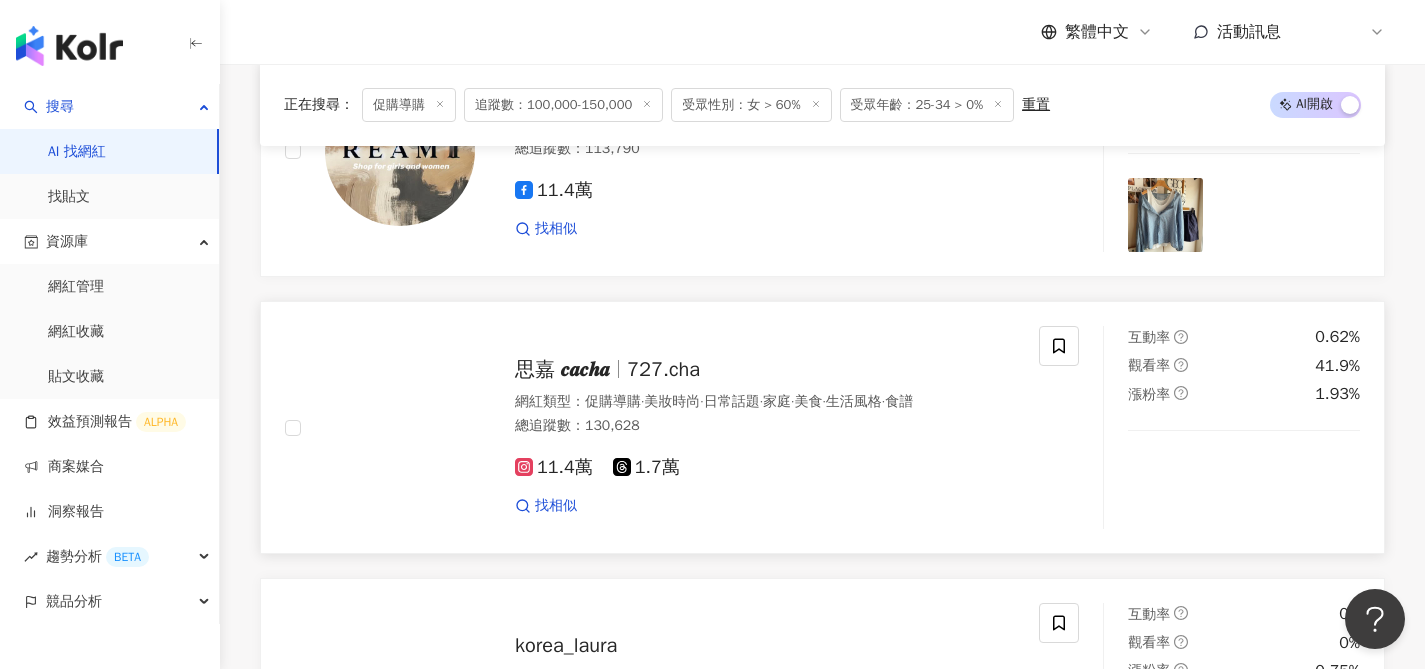 scroll, scrollTop: 2588, scrollLeft: 0, axis: vertical 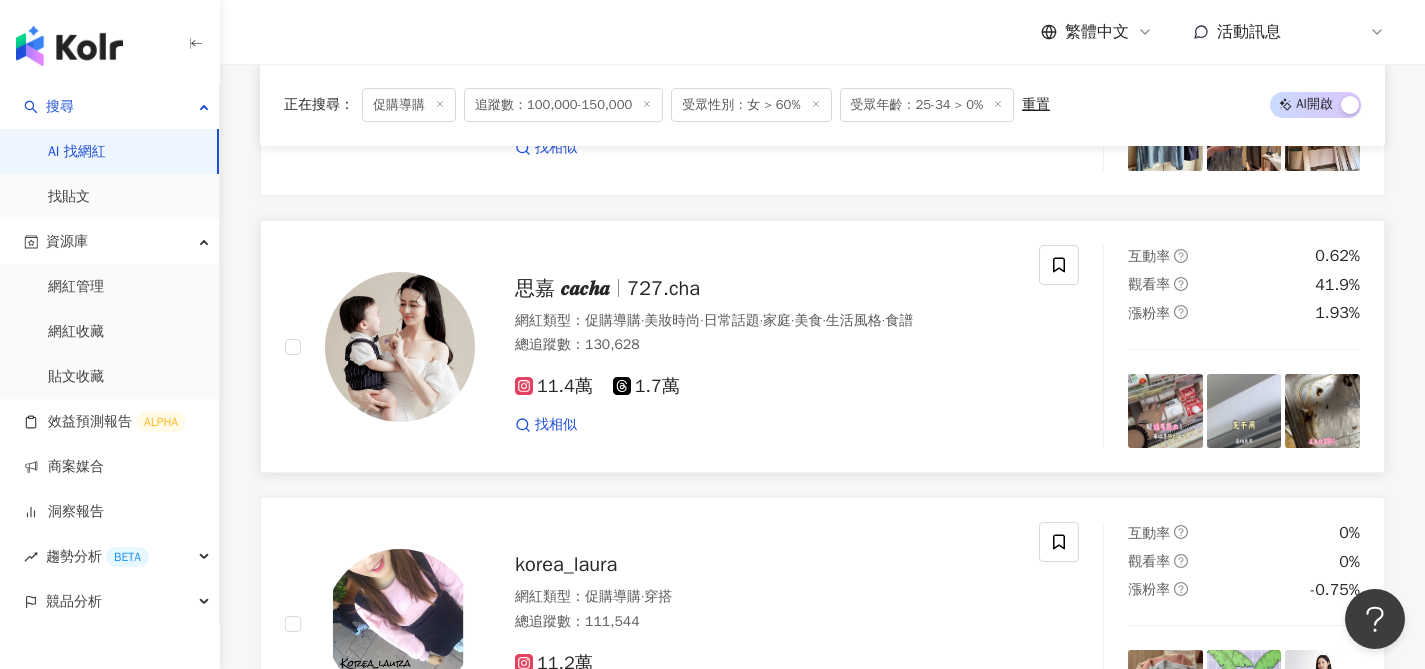 click on "思嘉 𝒄𝒂𝒄𝒉𝒂" at bounding box center [571, 288] 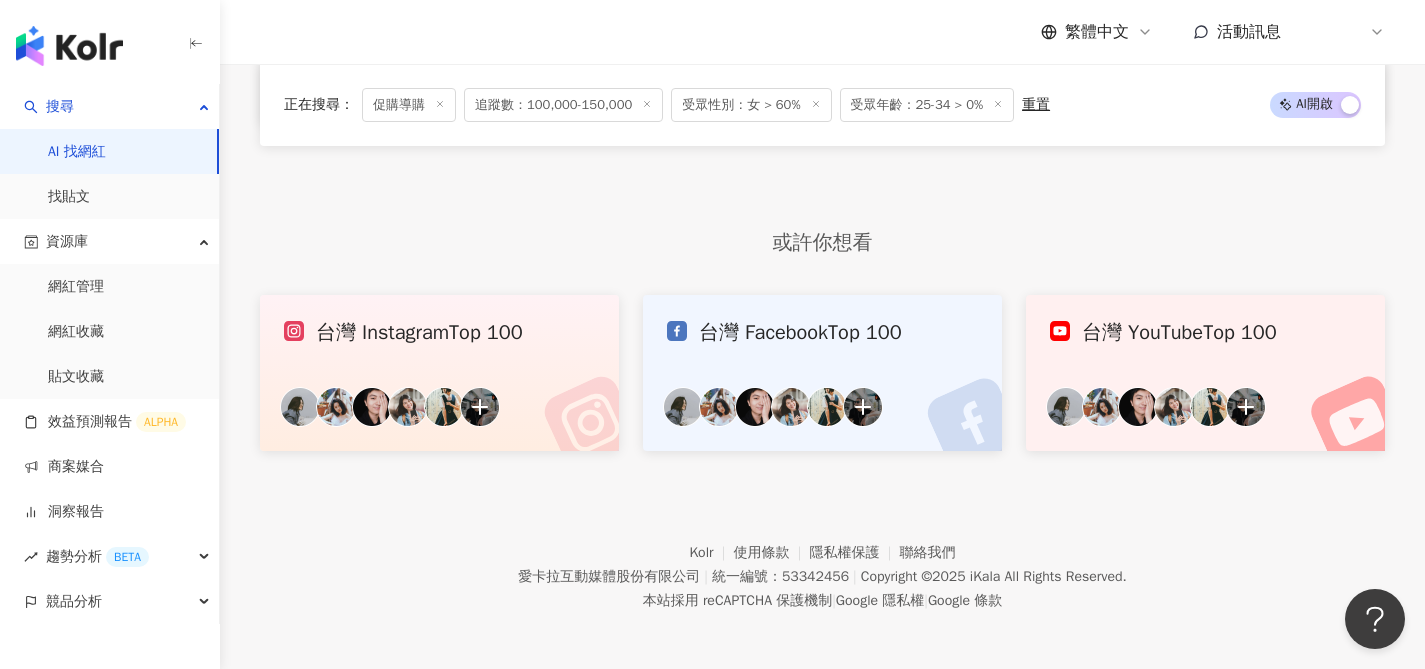 scroll, scrollTop: 3447, scrollLeft: 0, axis: vertical 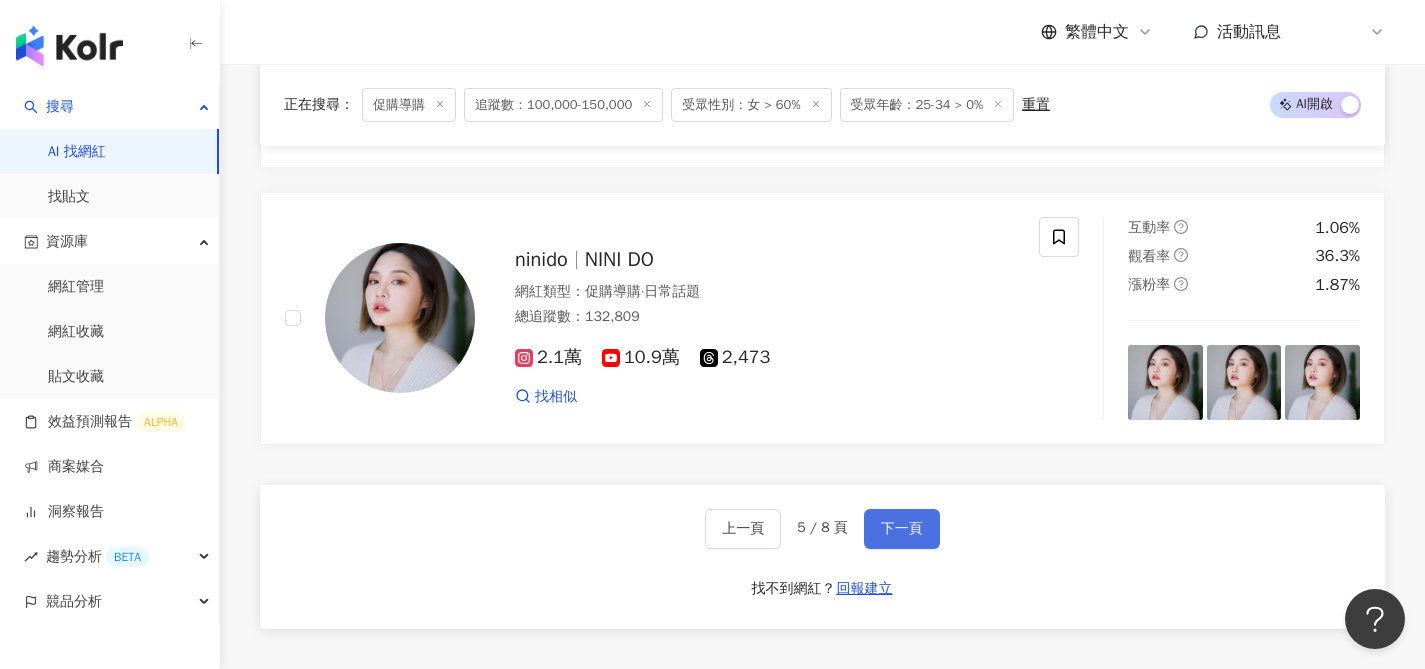 click on "下一頁" at bounding box center (902, 529) 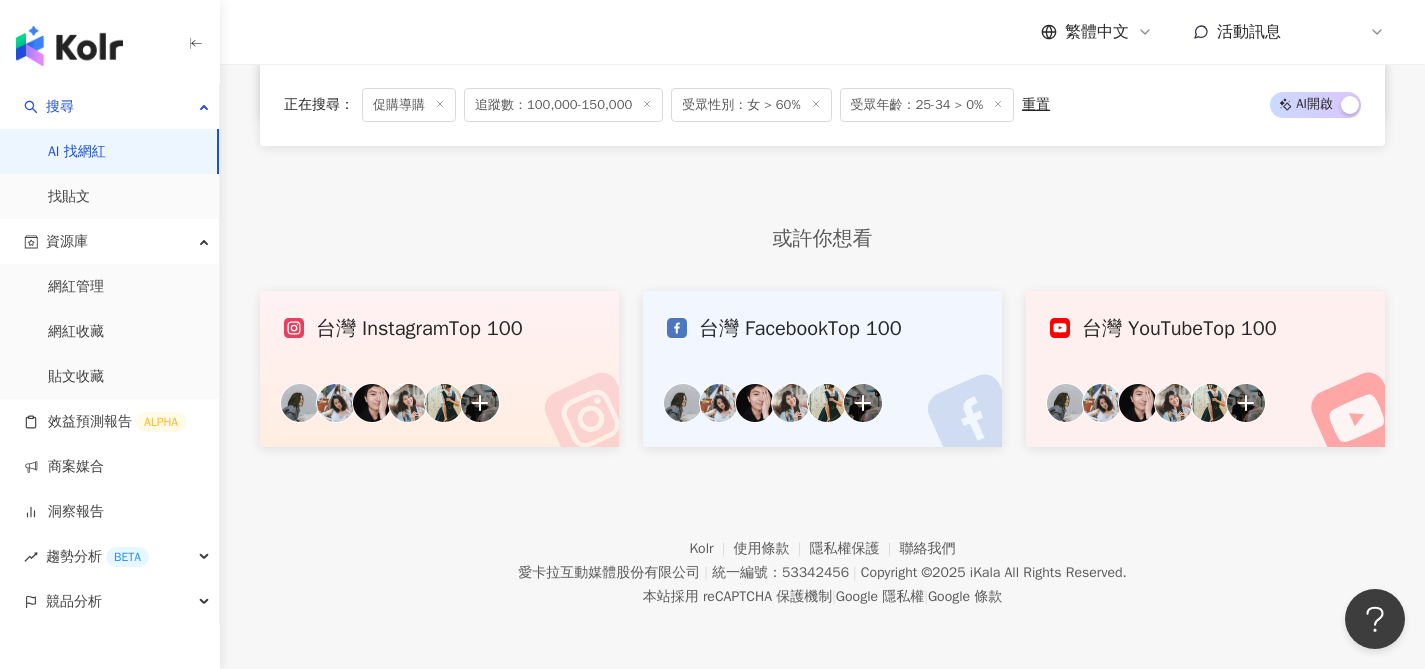 scroll, scrollTop: 1180, scrollLeft: 0, axis: vertical 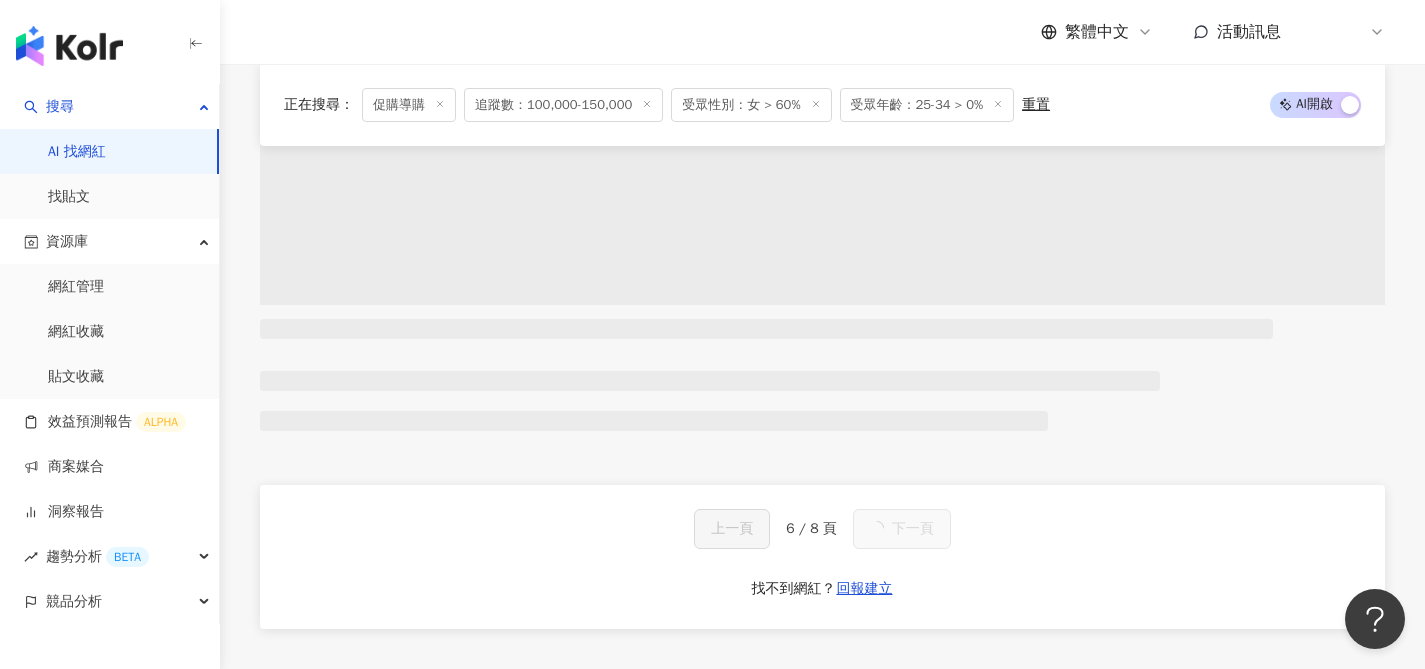 click on "受眾性別：女 > 60%" at bounding box center [751, 105] 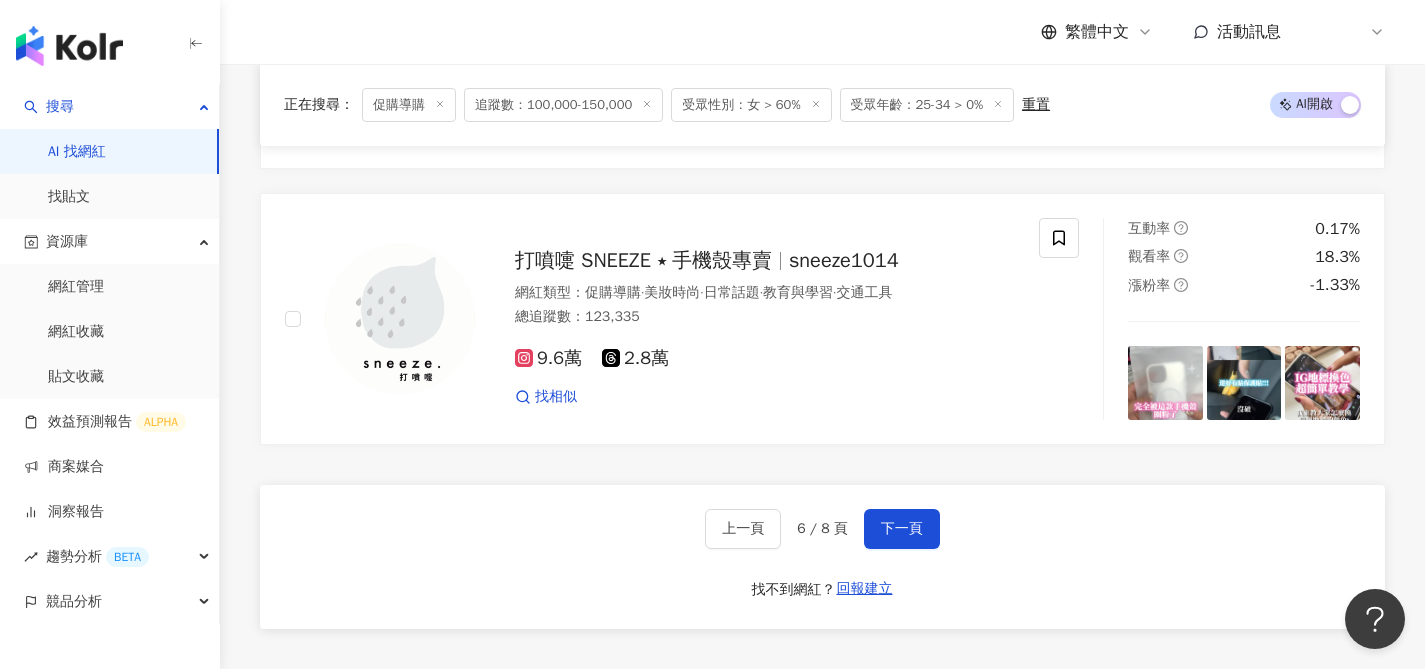 click 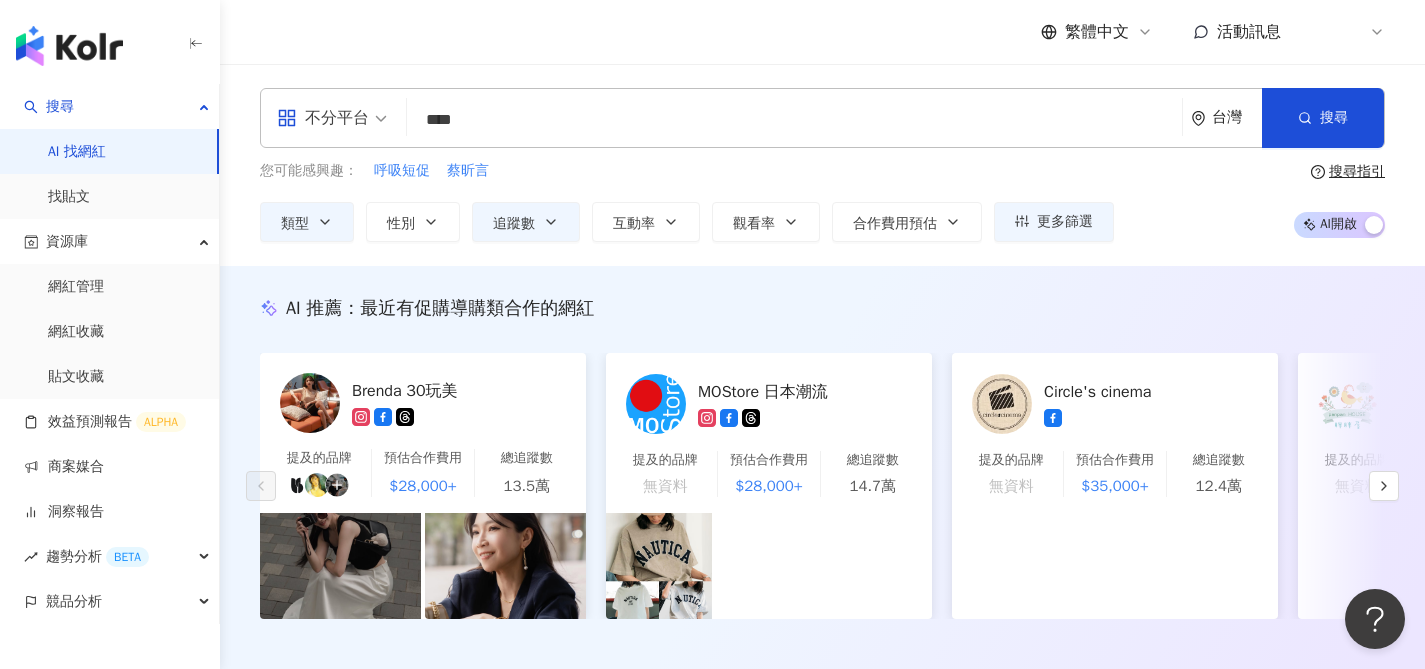 scroll, scrollTop: 386, scrollLeft: 0, axis: vertical 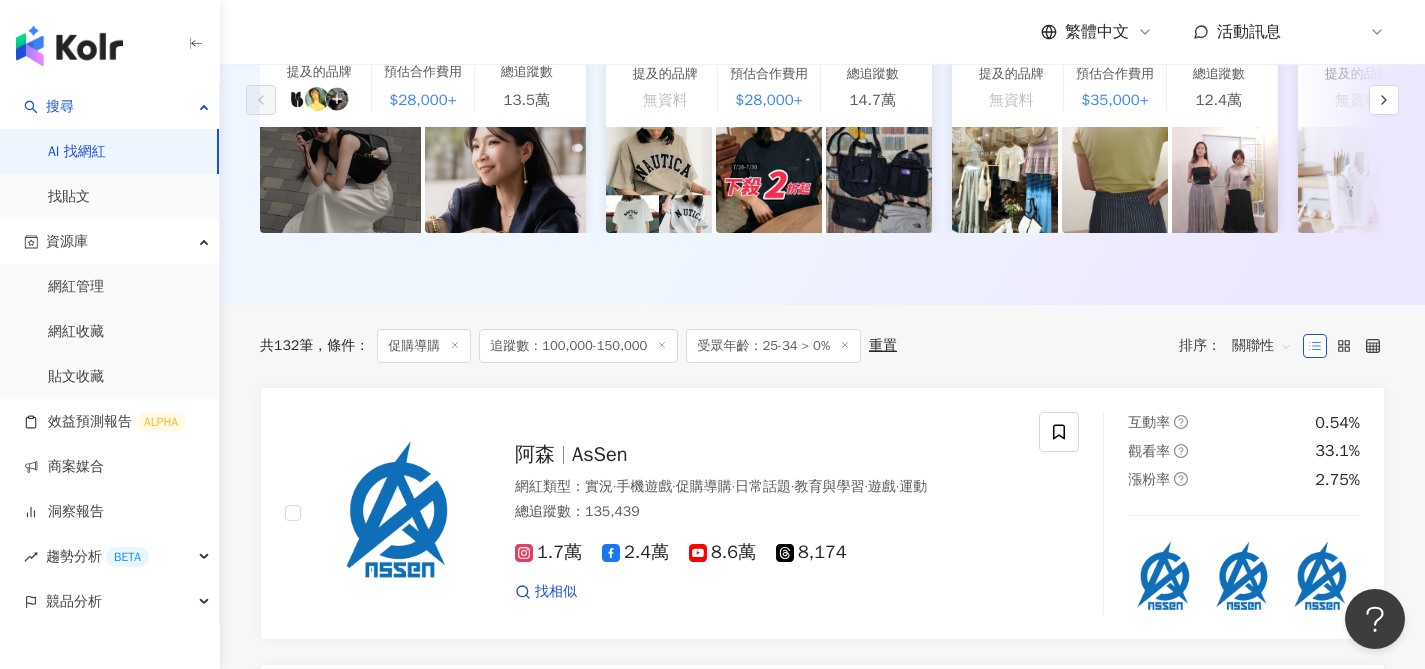 click 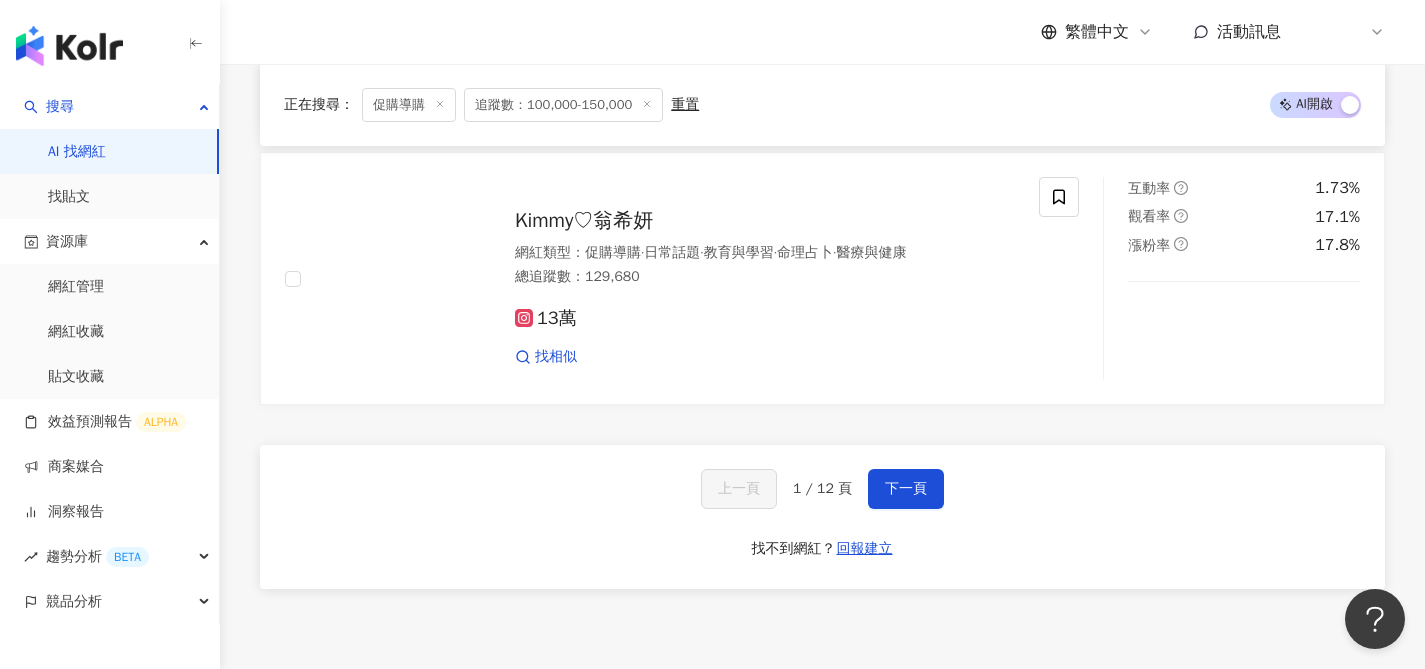 scroll, scrollTop: 3713, scrollLeft: 0, axis: vertical 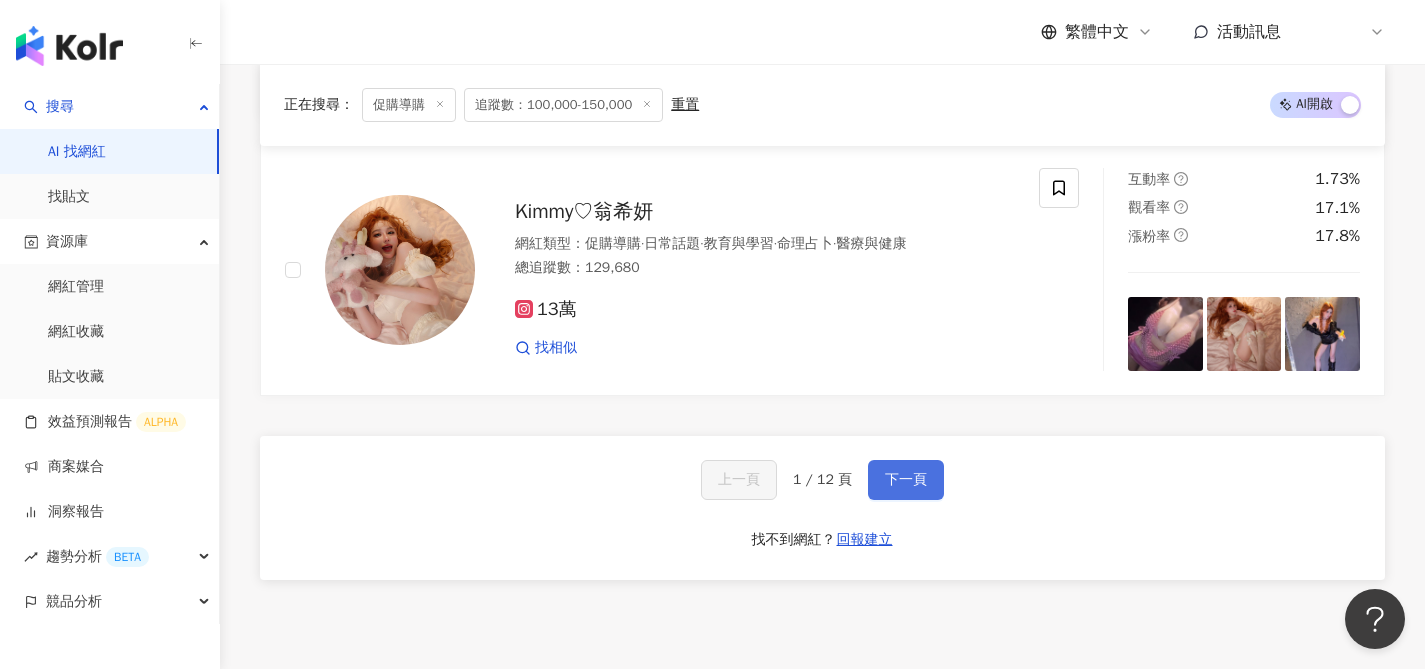 click on "下一頁" at bounding box center (906, 480) 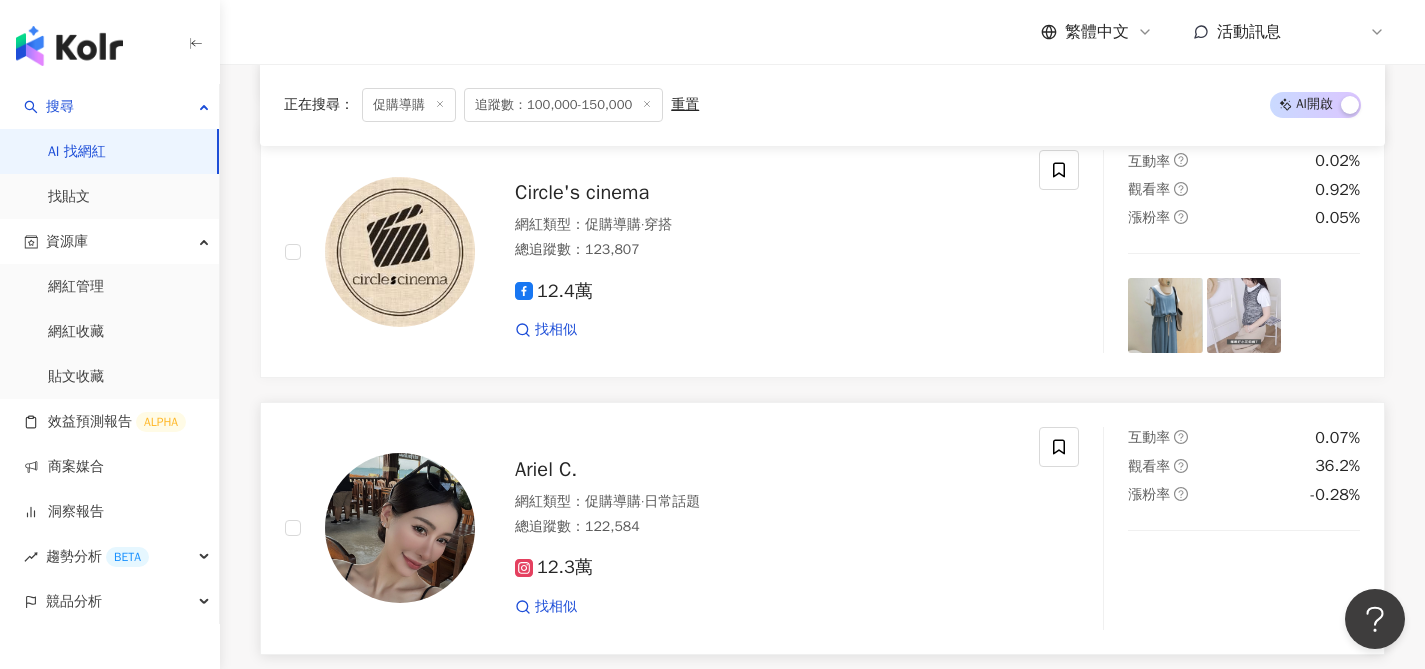 scroll, scrollTop: 1379, scrollLeft: 0, axis: vertical 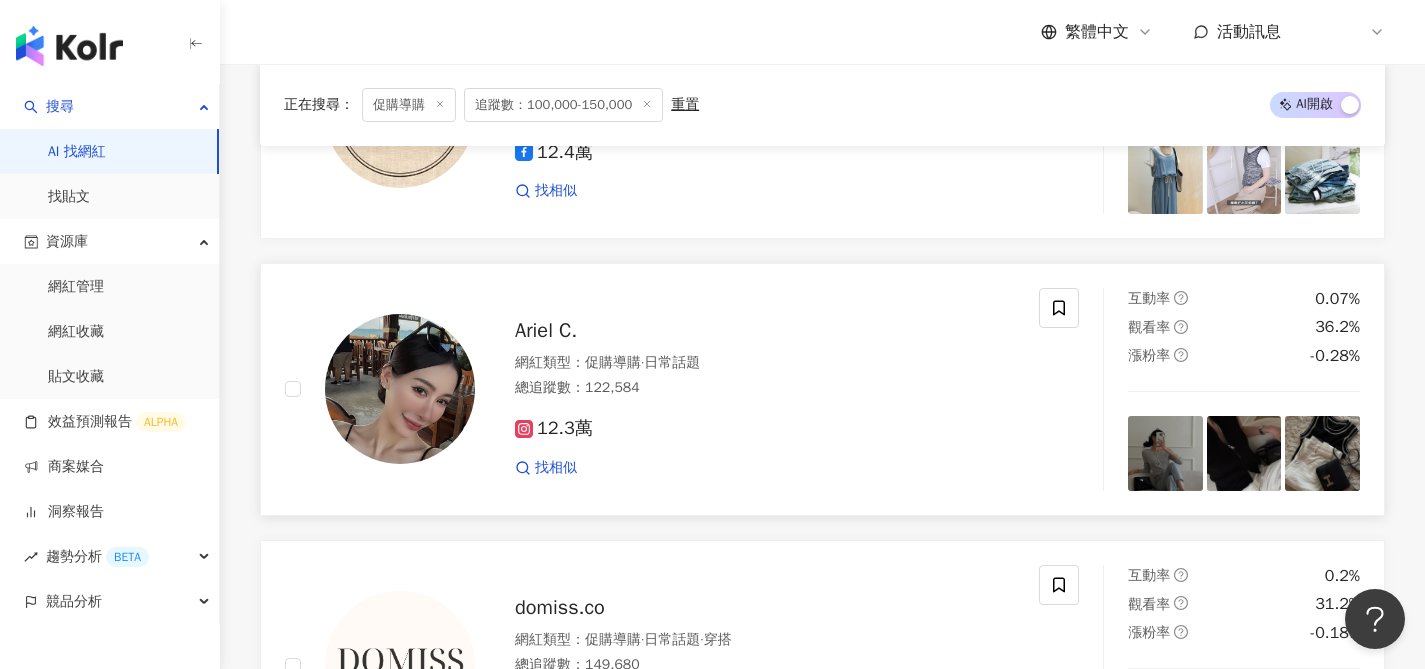 click at bounding box center [400, 389] 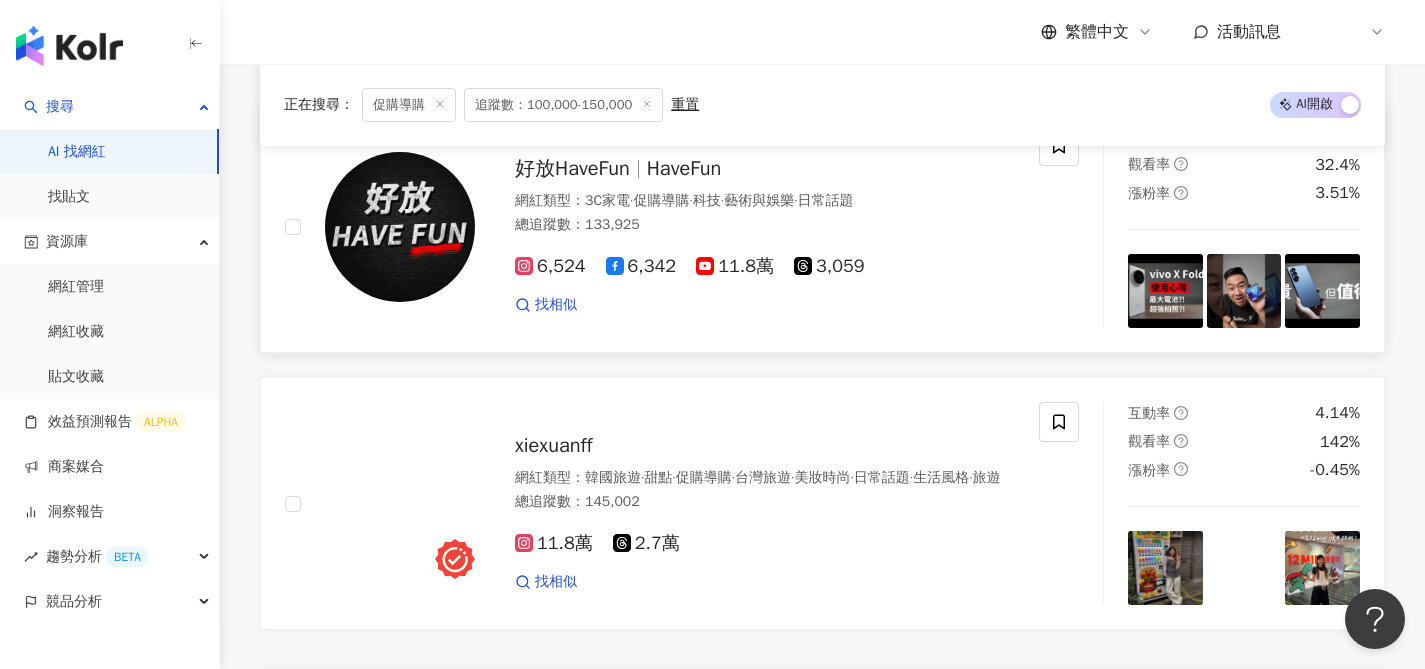 scroll, scrollTop: 3134, scrollLeft: 0, axis: vertical 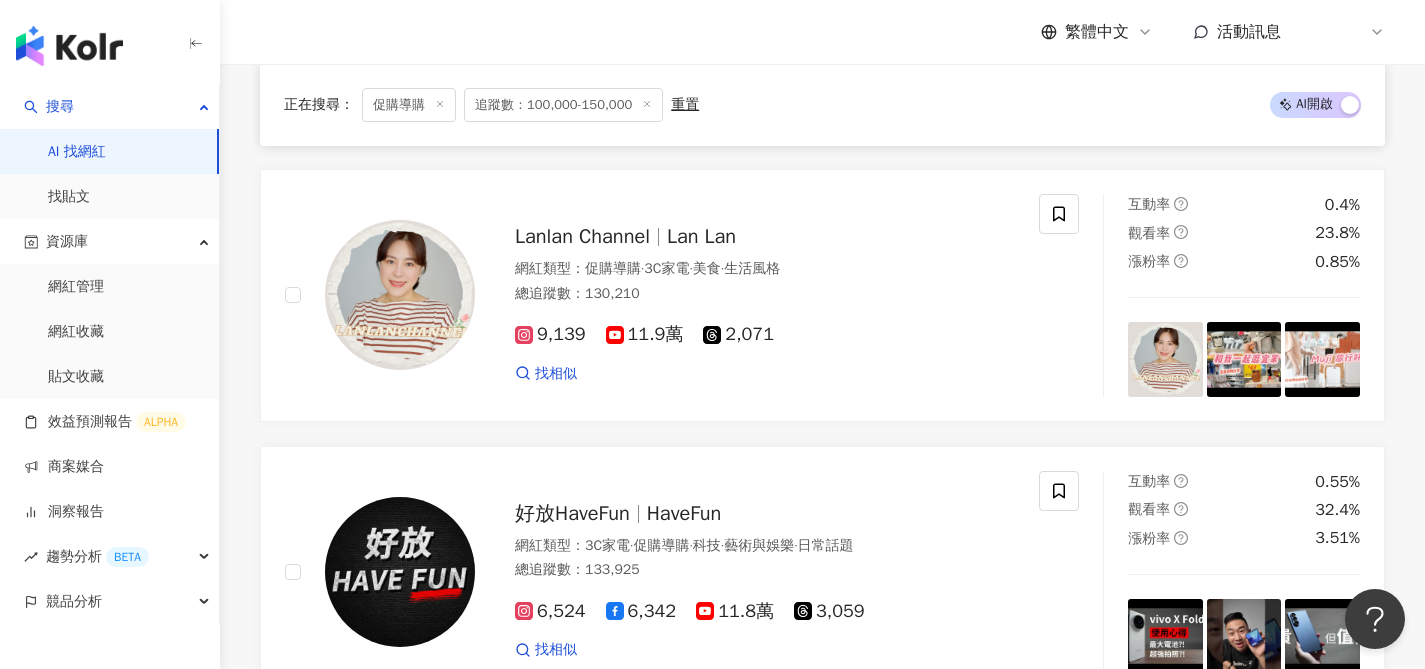 click on "下一頁" at bounding box center (906, 1059) 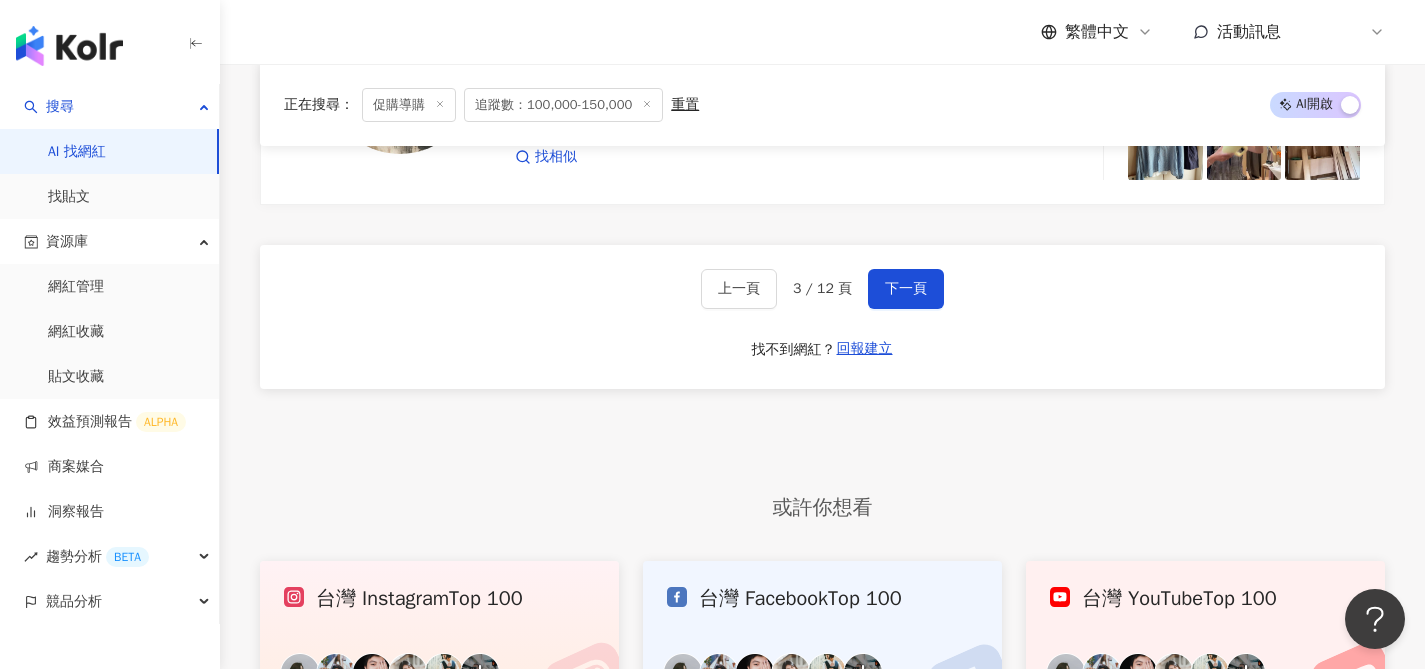 scroll, scrollTop: 3943, scrollLeft: 0, axis: vertical 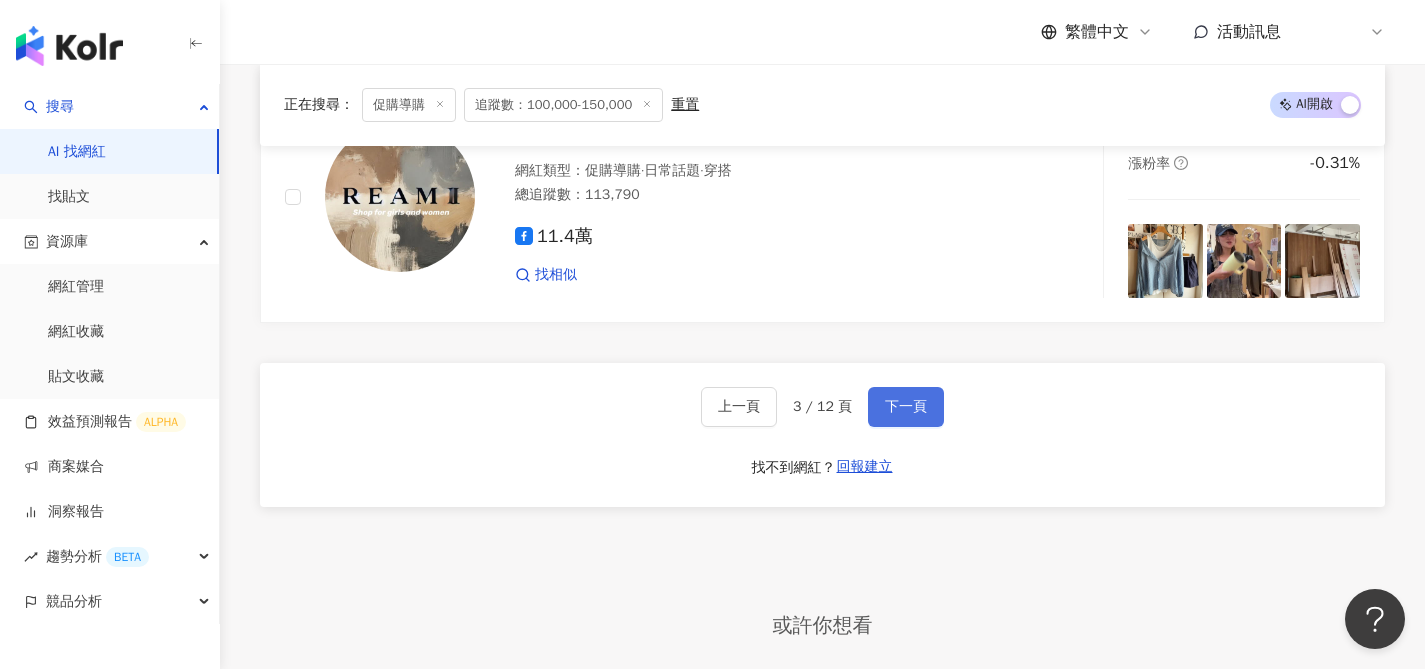 click on "下一頁" at bounding box center (906, 407) 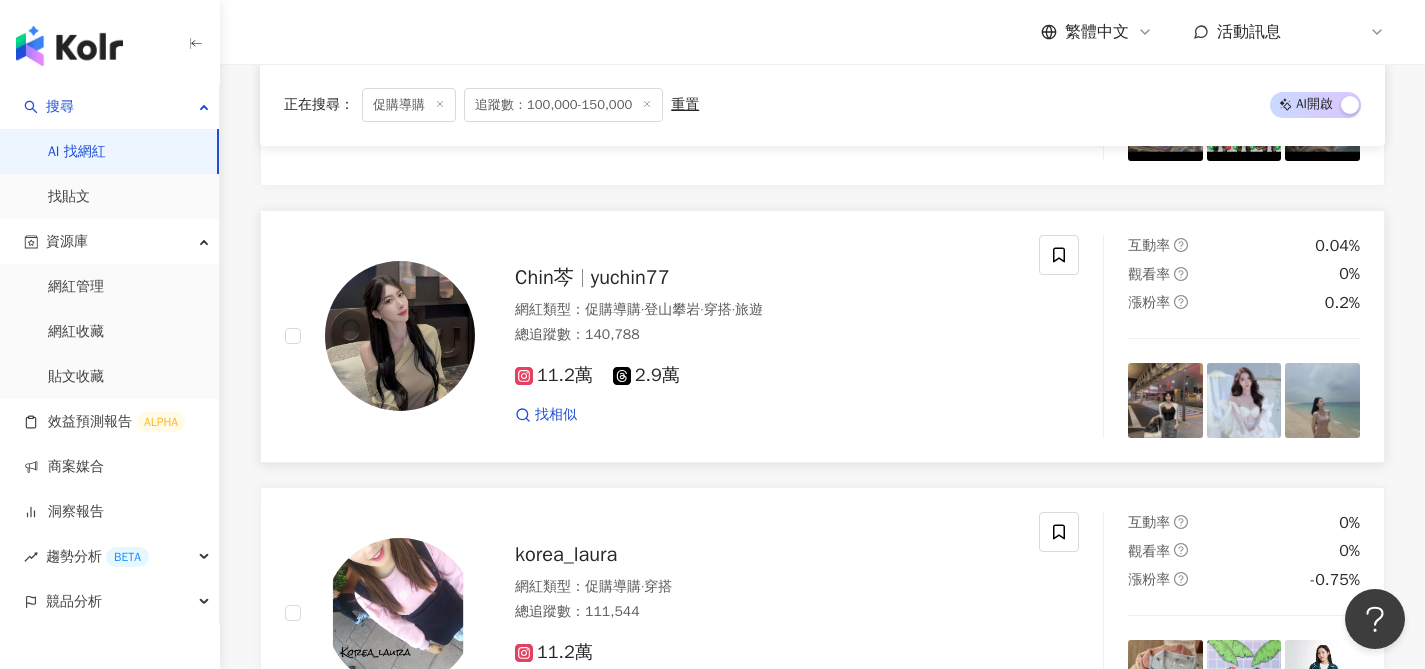 scroll, scrollTop: 1449, scrollLeft: 0, axis: vertical 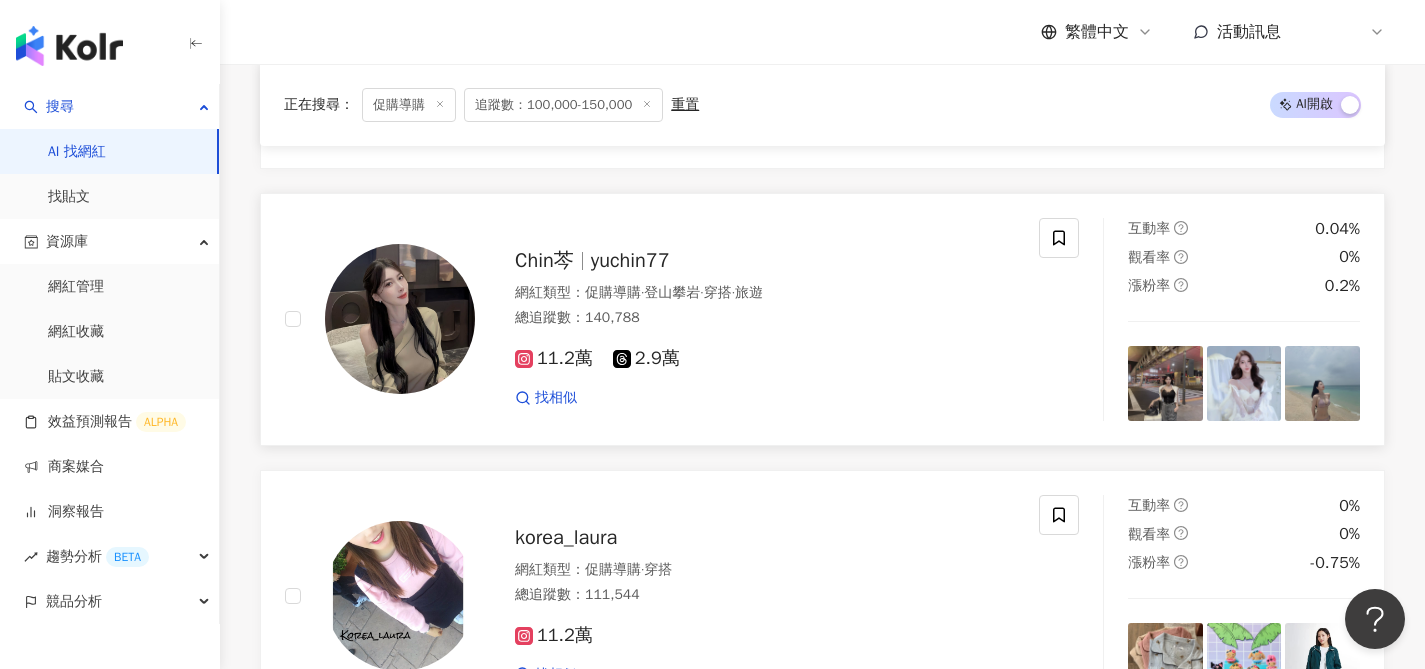 click on "Chin芩" at bounding box center (553, 260) 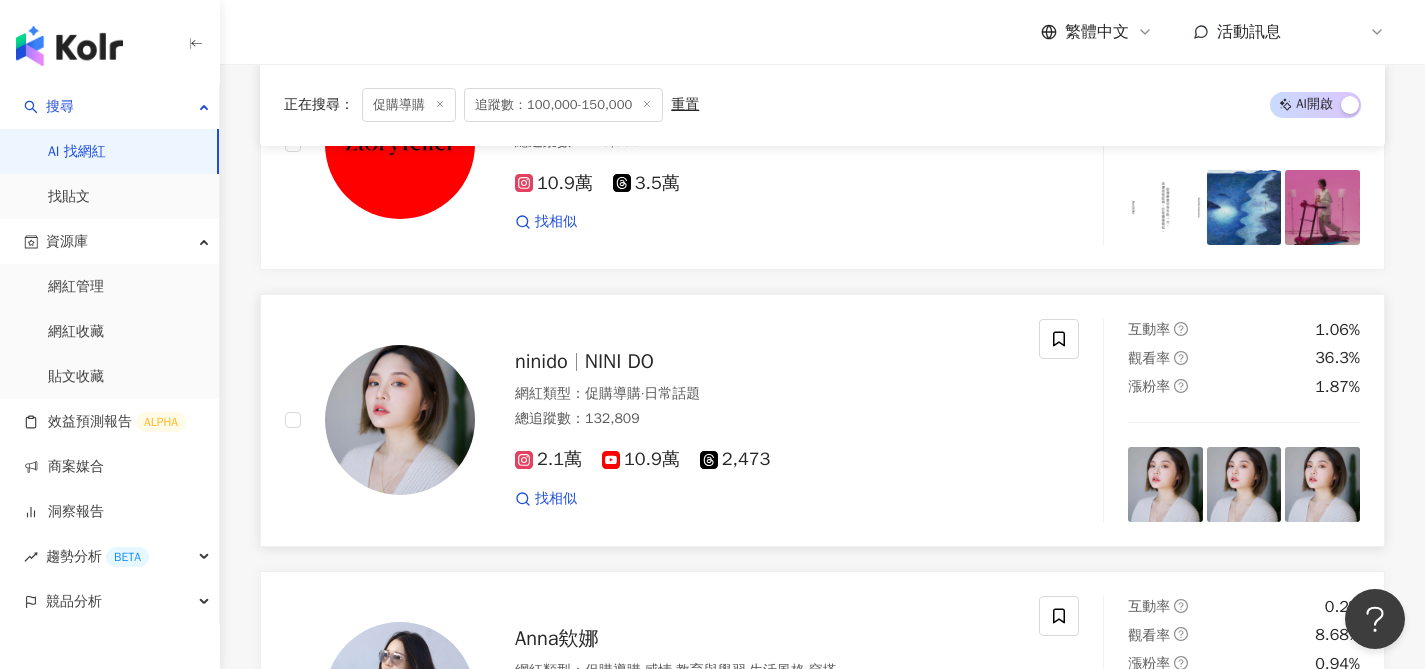 scroll, scrollTop: 2887, scrollLeft: 0, axis: vertical 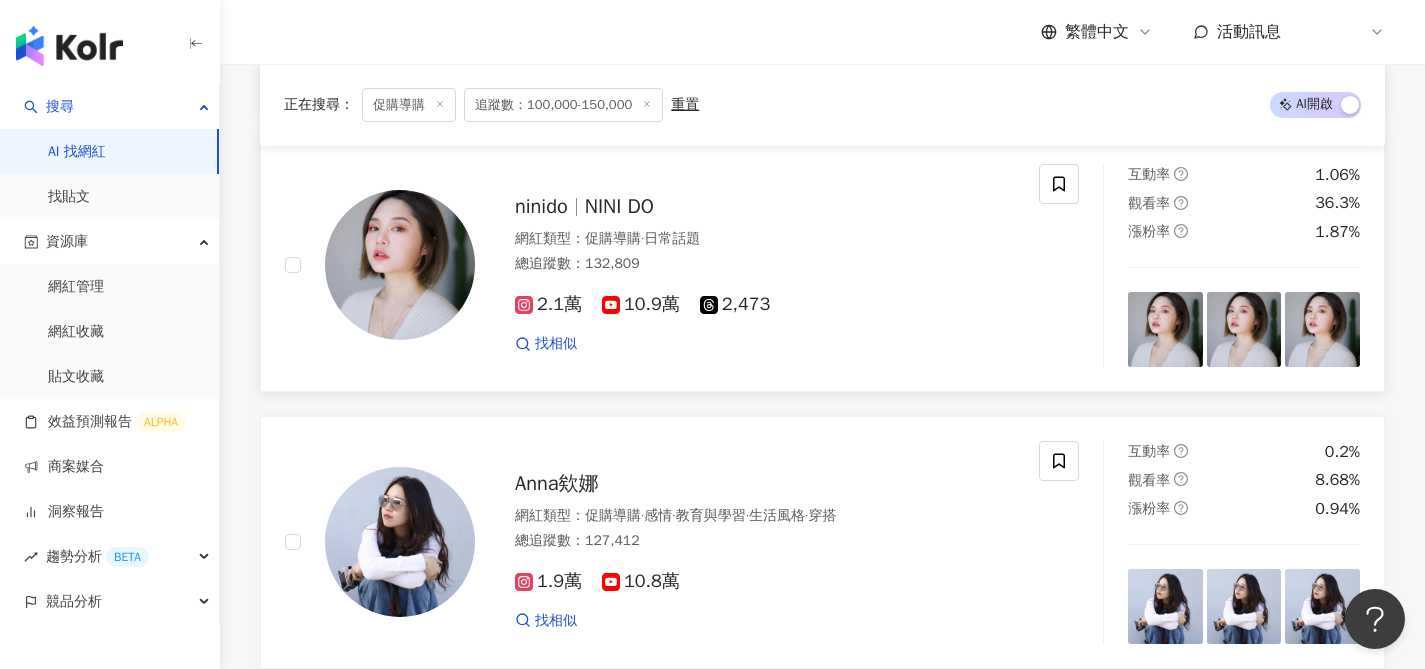 click on "ninido" at bounding box center (541, 206) 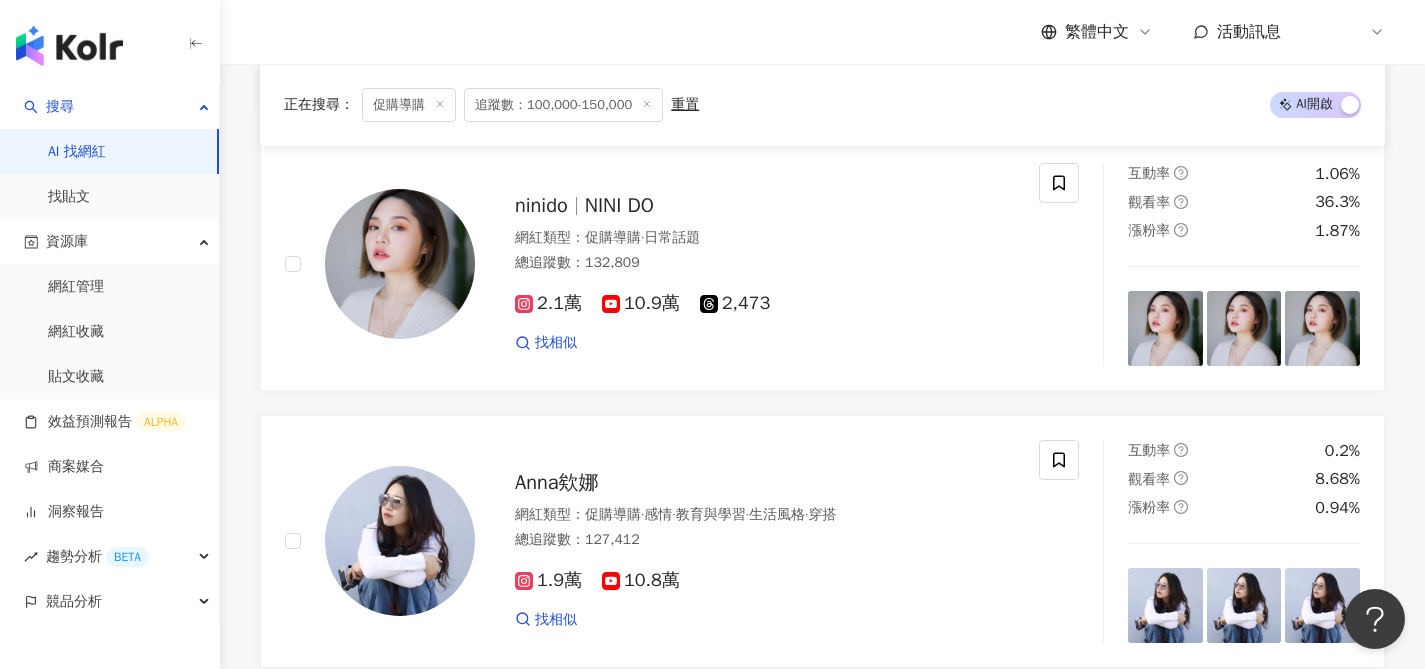 scroll, scrollTop: 3079, scrollLeft: 0, axis: vertical 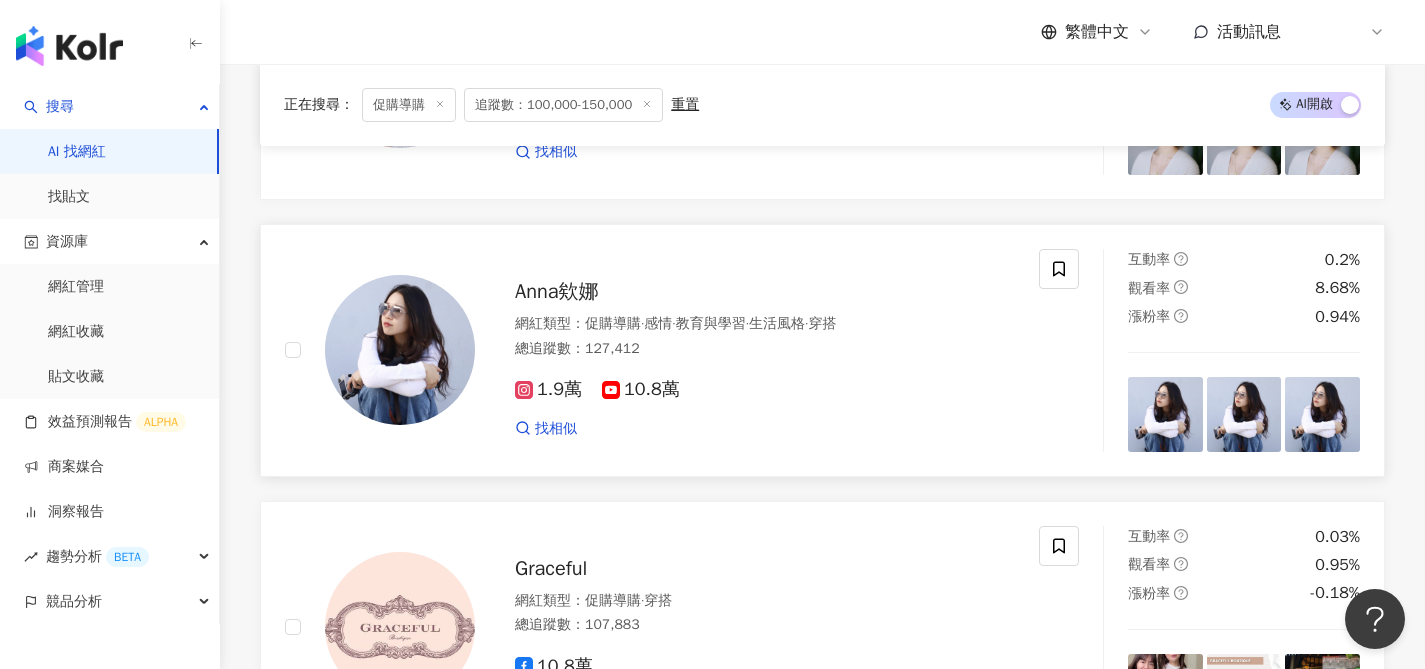 click on "Anna欸娜" at bounding box center [557, 291] 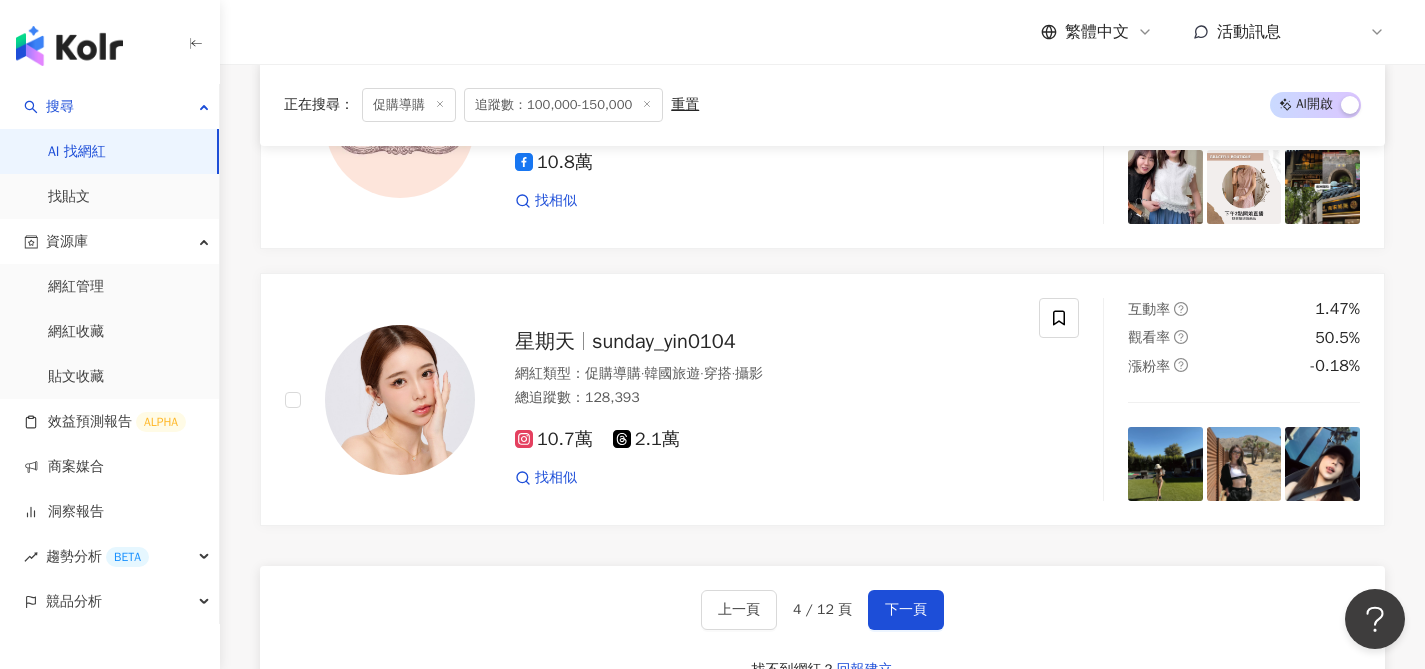 scroll, scrollTop: 3600, scrollLeft: 0, axis: vertical 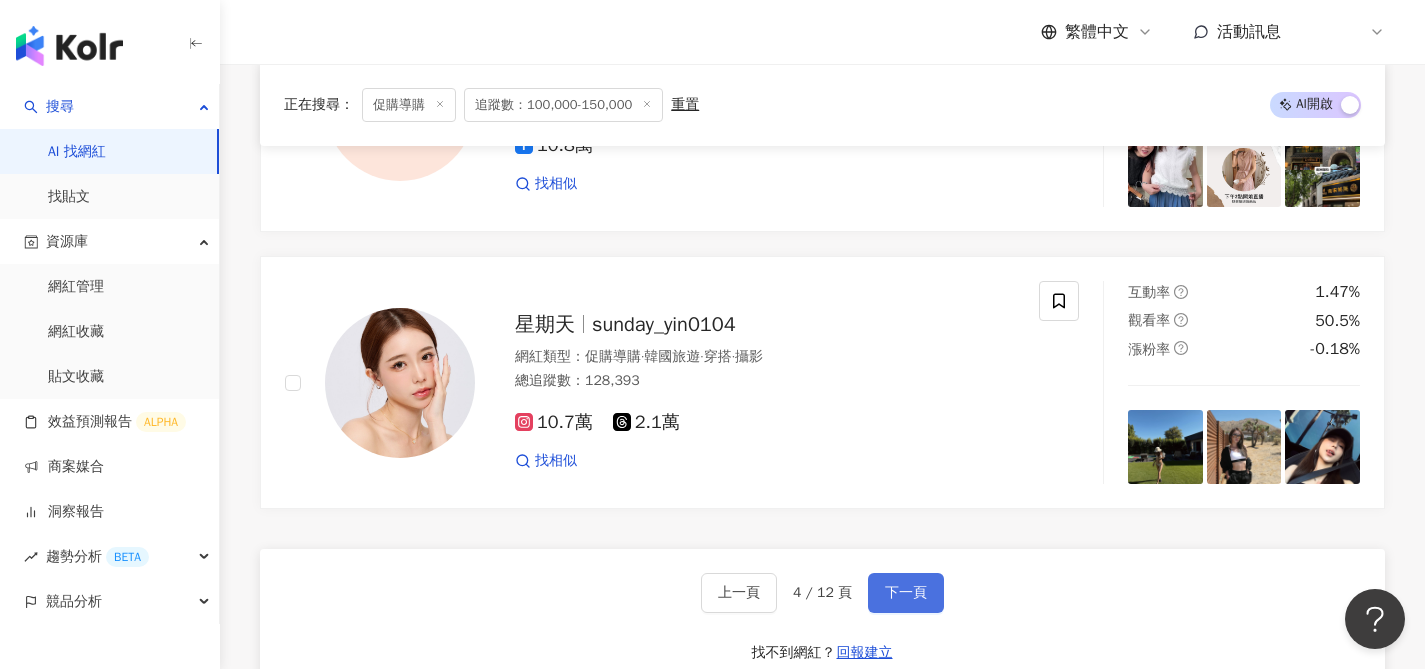 click on "下一頁" at bounding box center (906, 593) 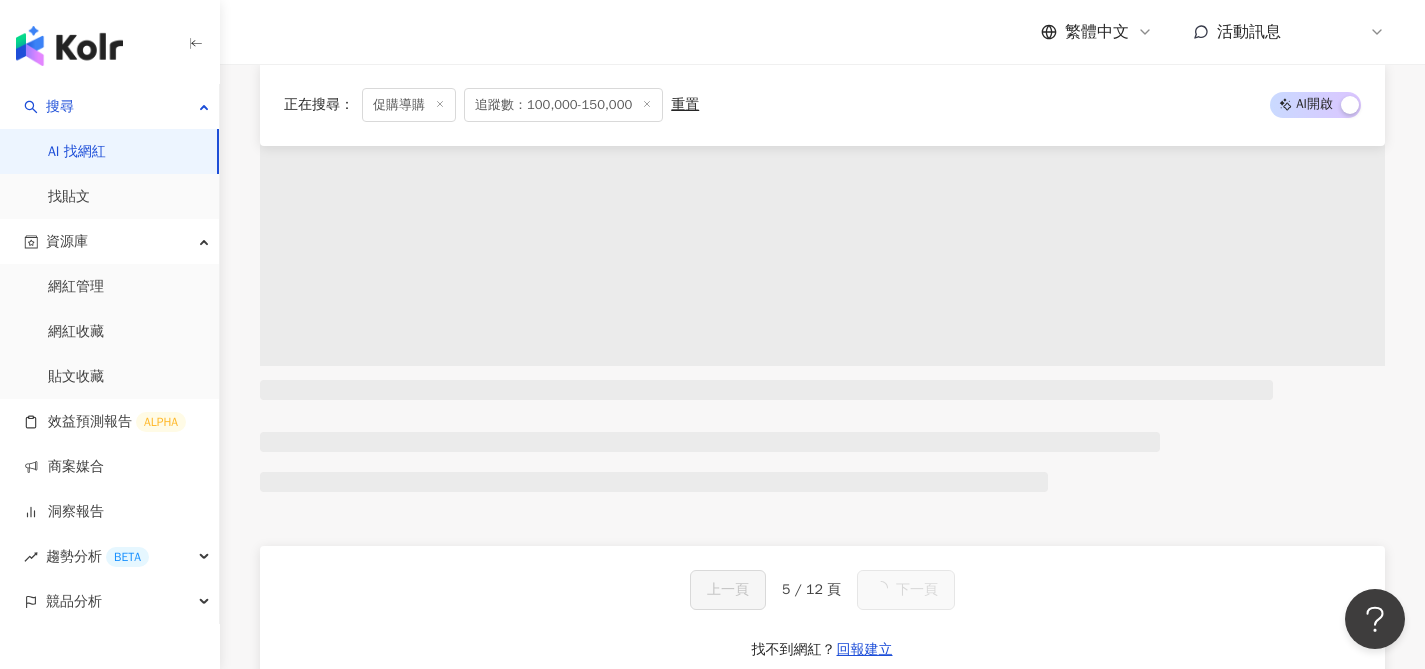 scroll, scrollTop: 3604, scrollLeft: 0, axis: vertical 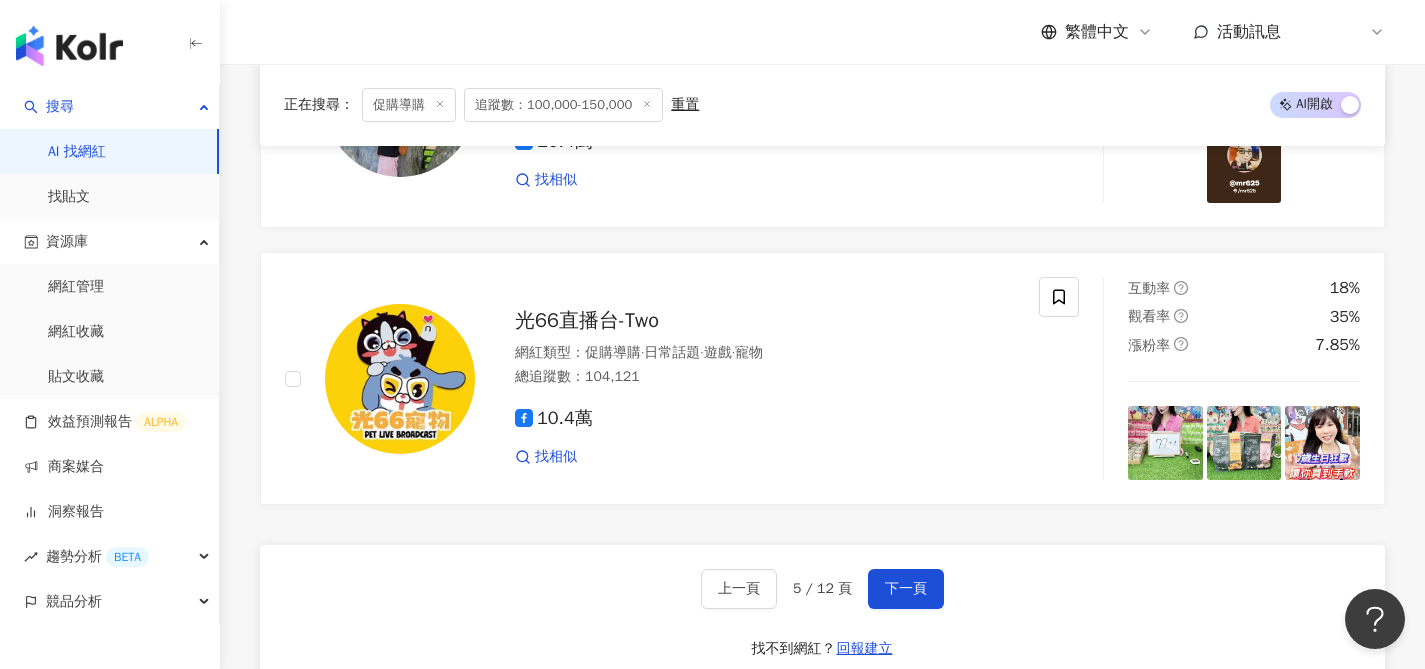 click on "10.5萬 找相似" at bounding box center (765, -402) 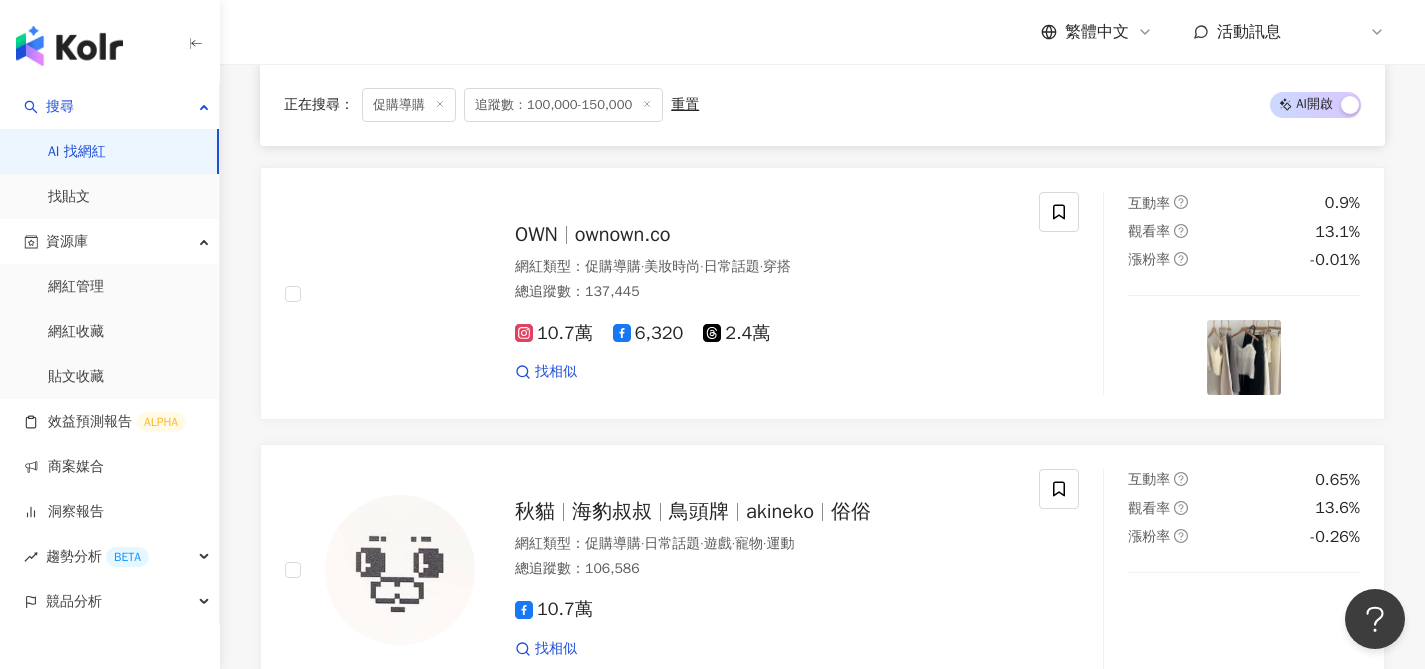 scroll, scrollTop: 0, scrollLeft: 0, axis: both 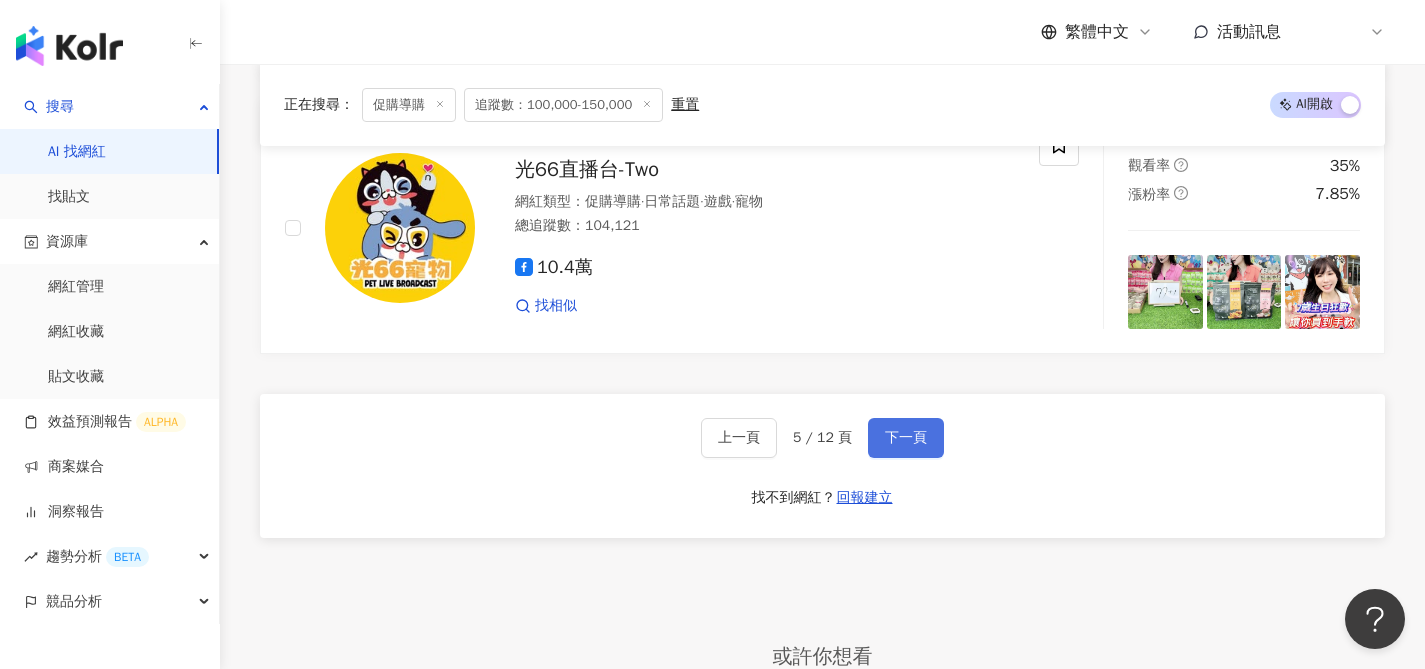 click on "下一頁" at bounding box center [906, 438] 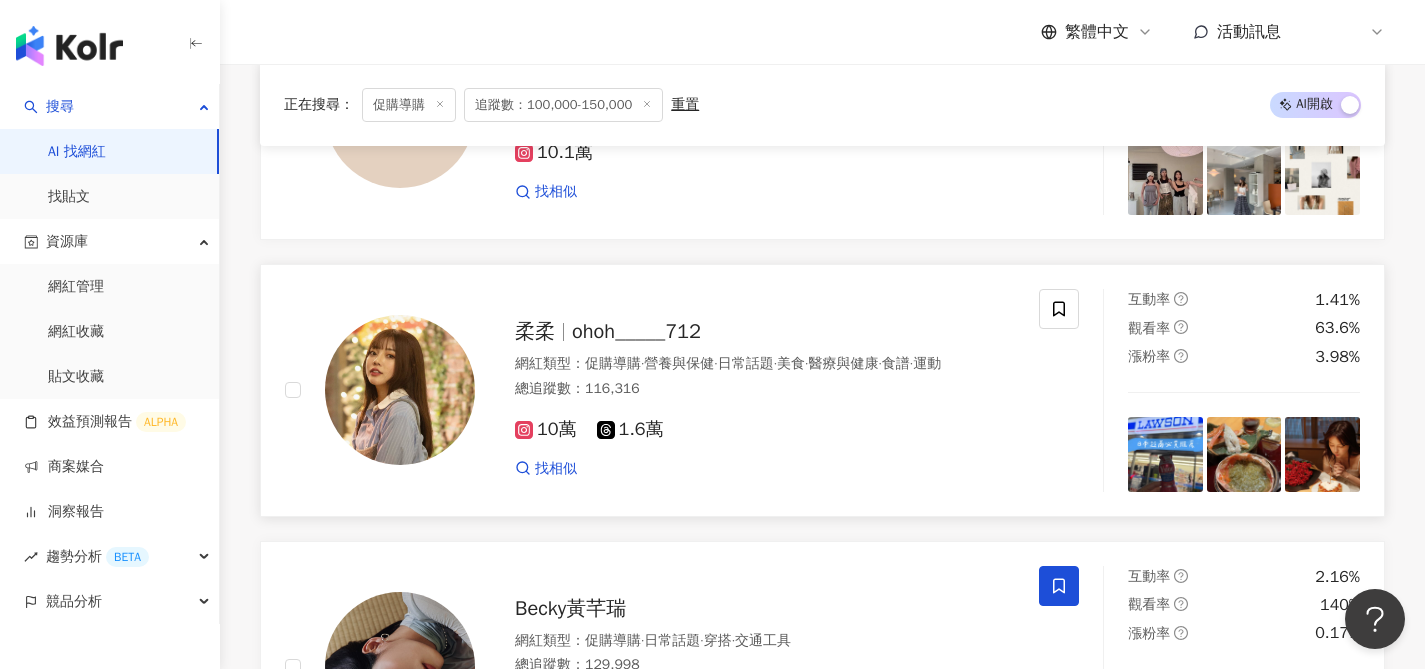 scroll, scrollTop: 1635, scrollLeft: 0, axis: vertical 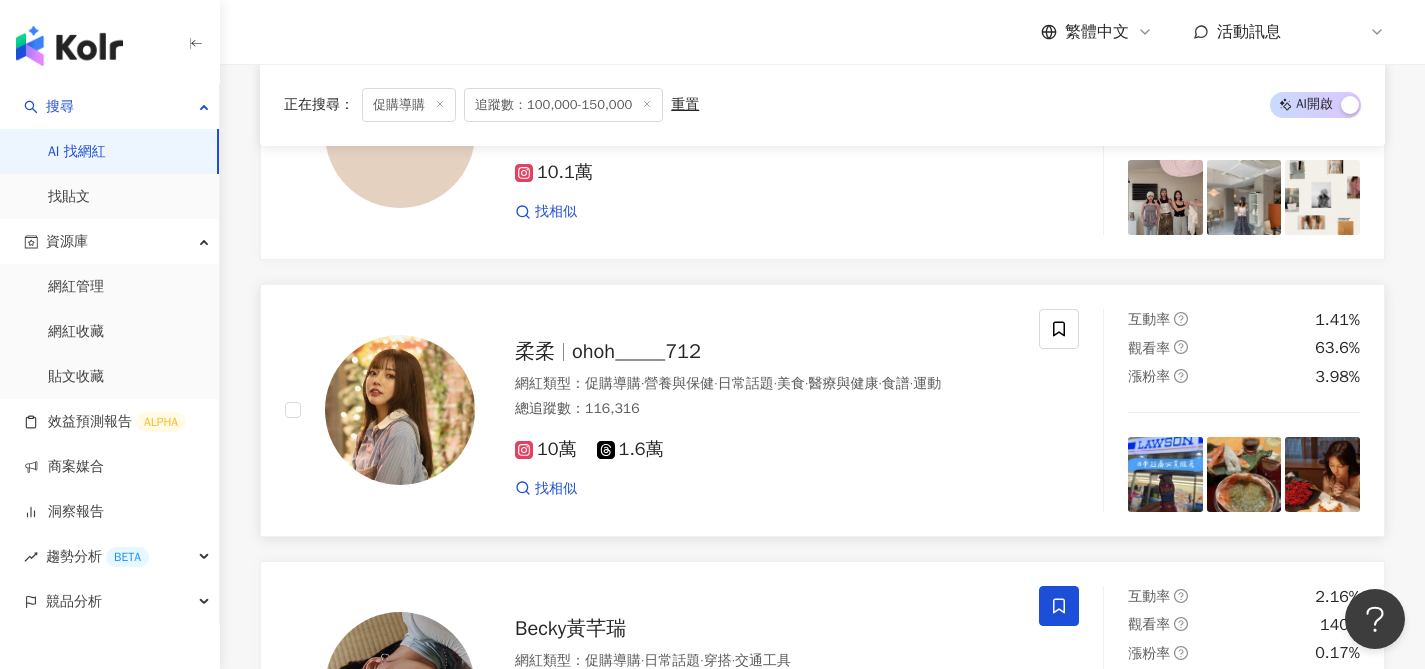 click on "ohoh_____712" at bounding box center (636, 351) 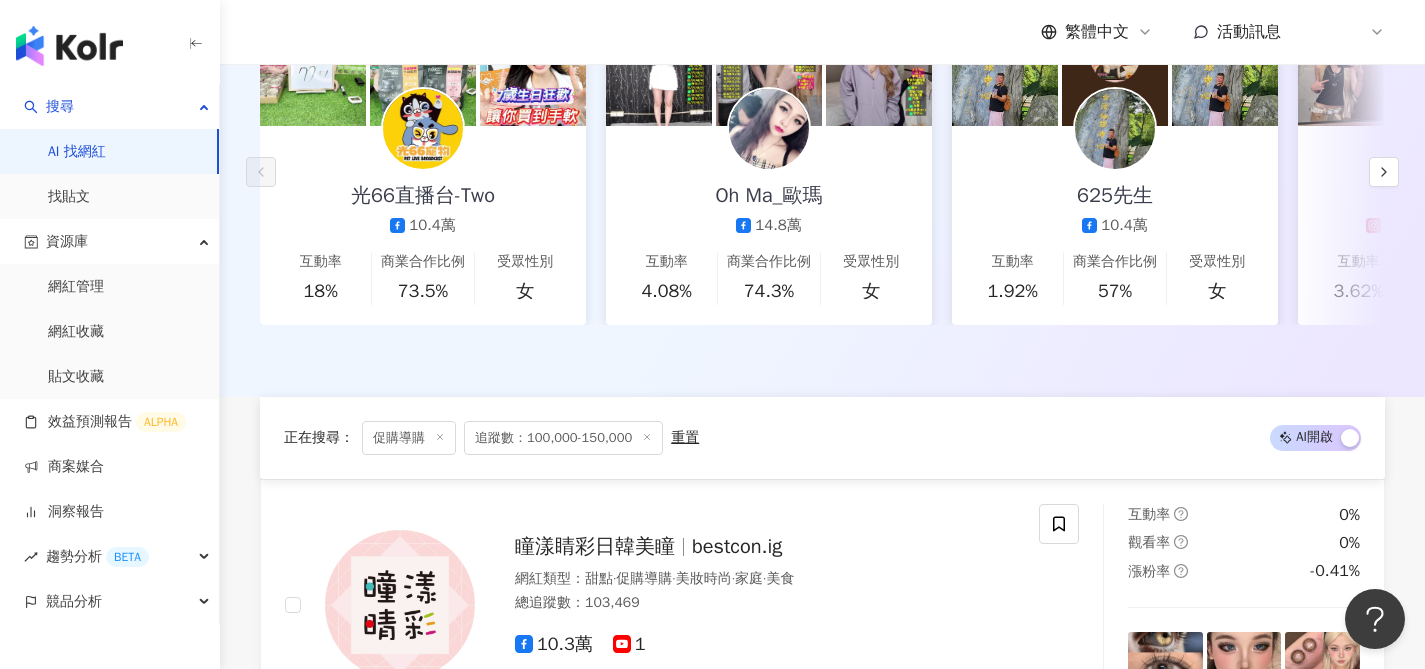 scroll, scrollTop: 3919, scrollLeft: 0, axis: vertical 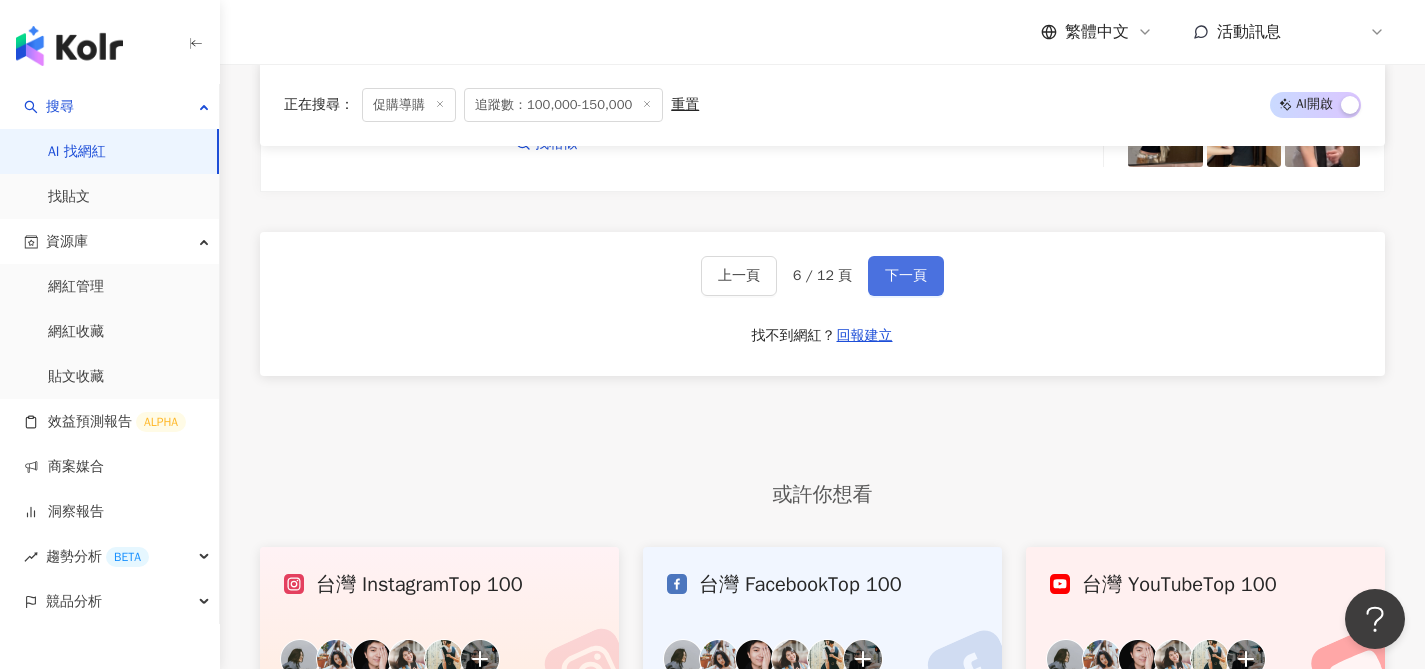 click on "下一頁" at bounding box center [906, 276] 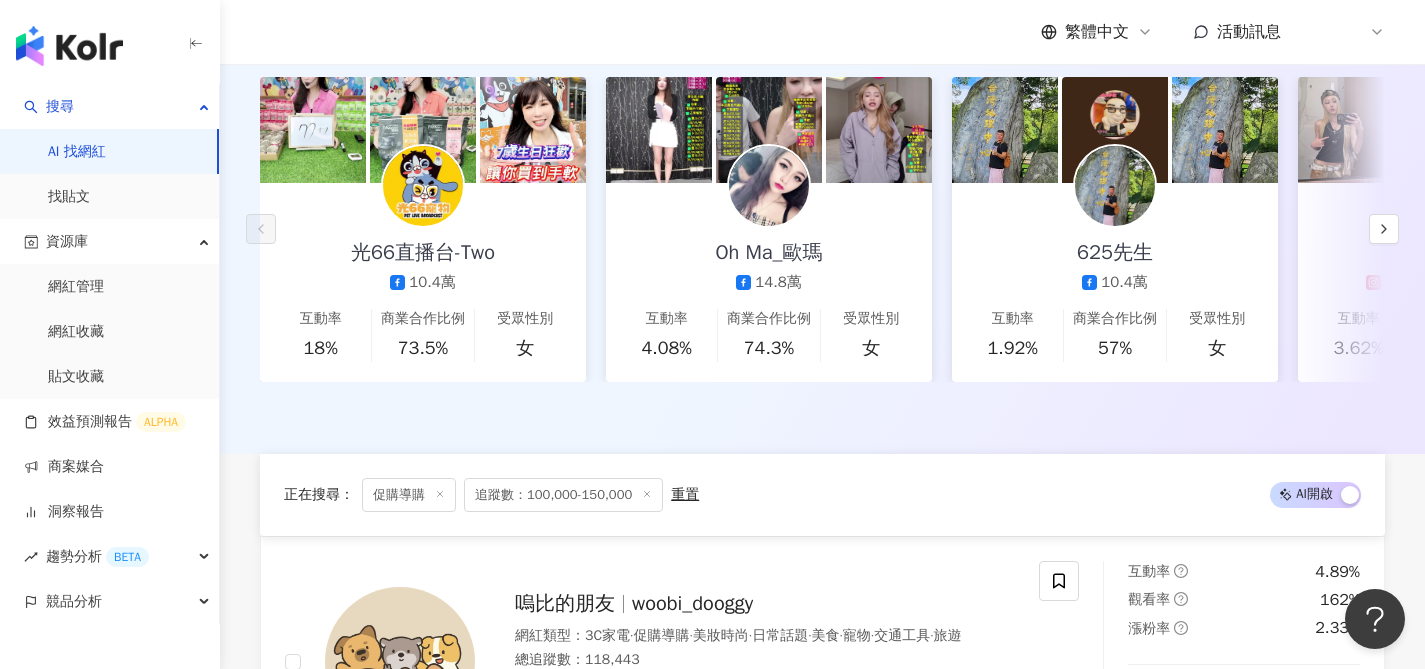 scroll, scrollTop: 1673, scrollLeft: 0, axis: vertical 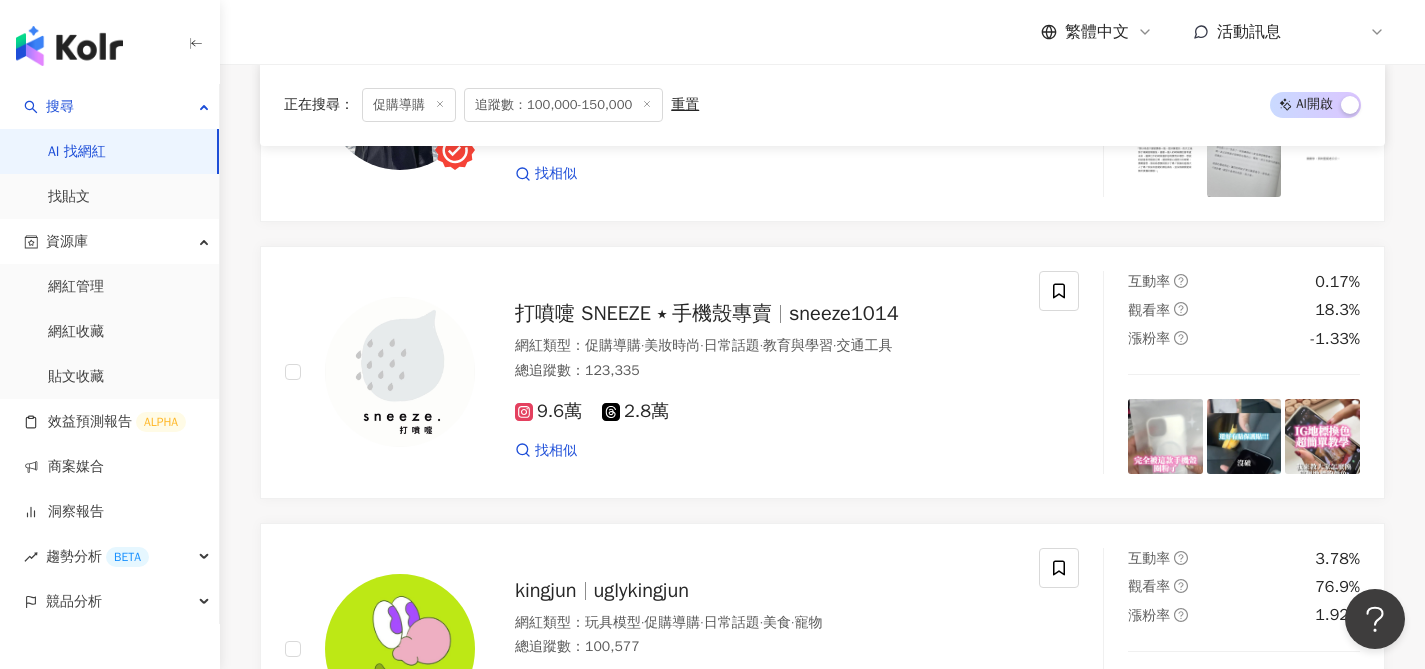 click on "jjjenny________" at bounding box center (659, 1697) 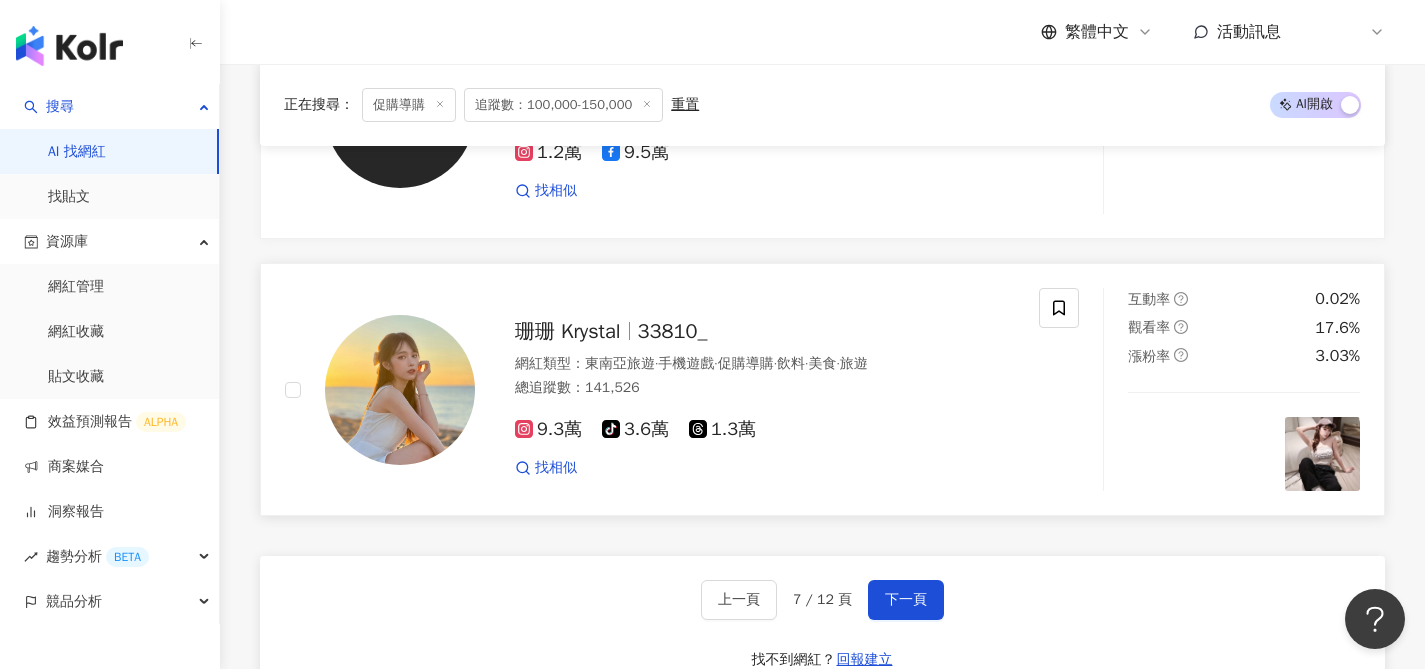 scroll, scrollTop: 3691, scrollLeft: 0, axis: vertical 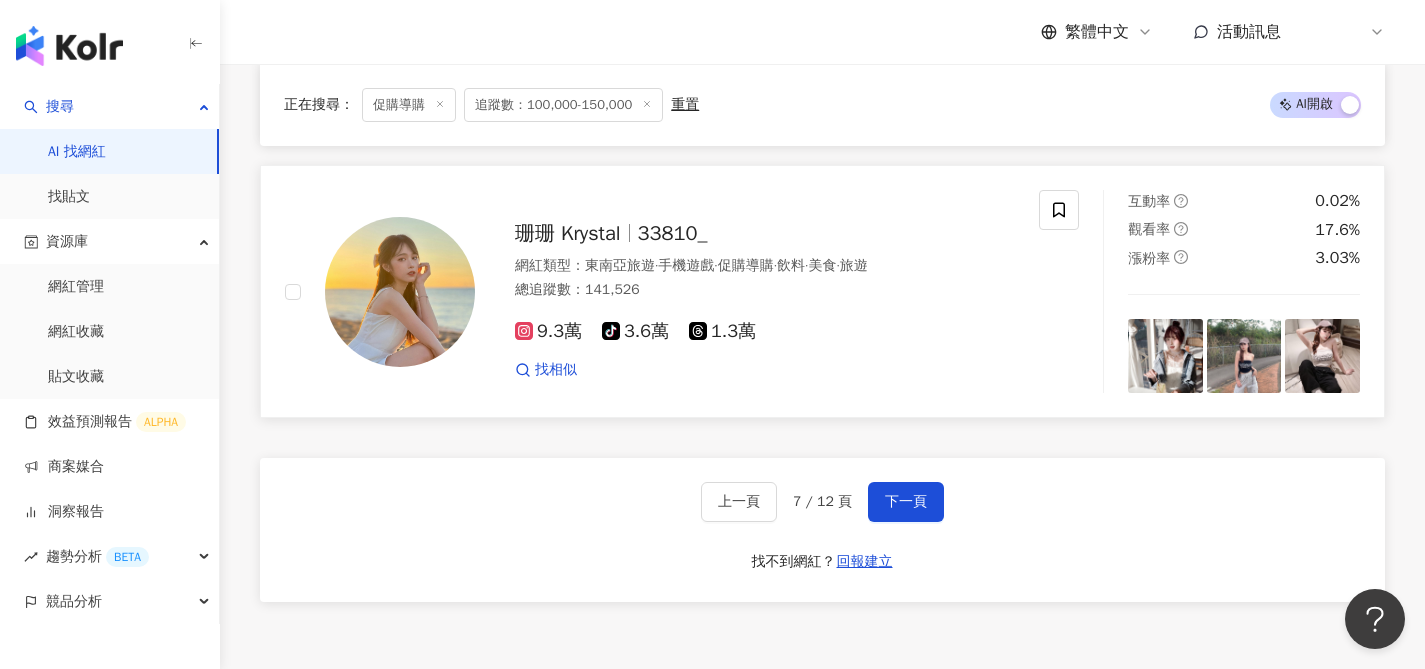 click on "珊珊 Krystal" at bounding box center (568, 233) 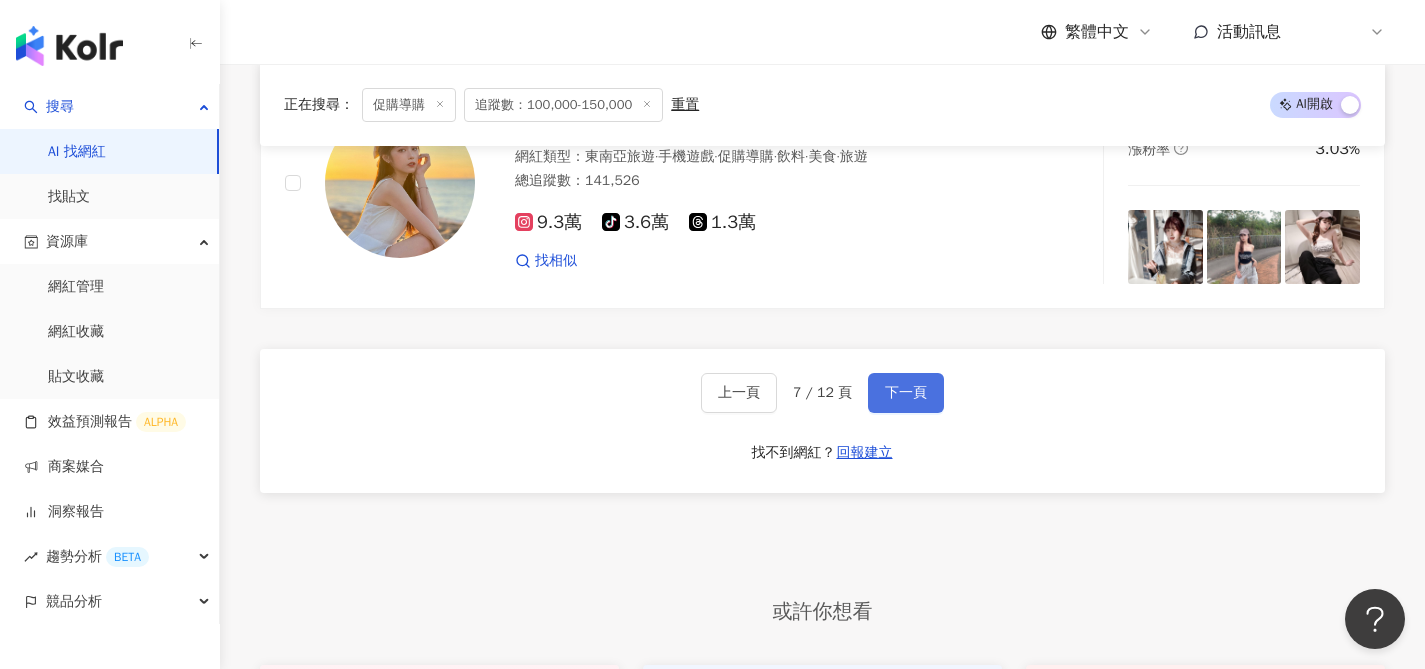 scroll, scrollTop: 3868, scrollLeft: 0, axis: vertical 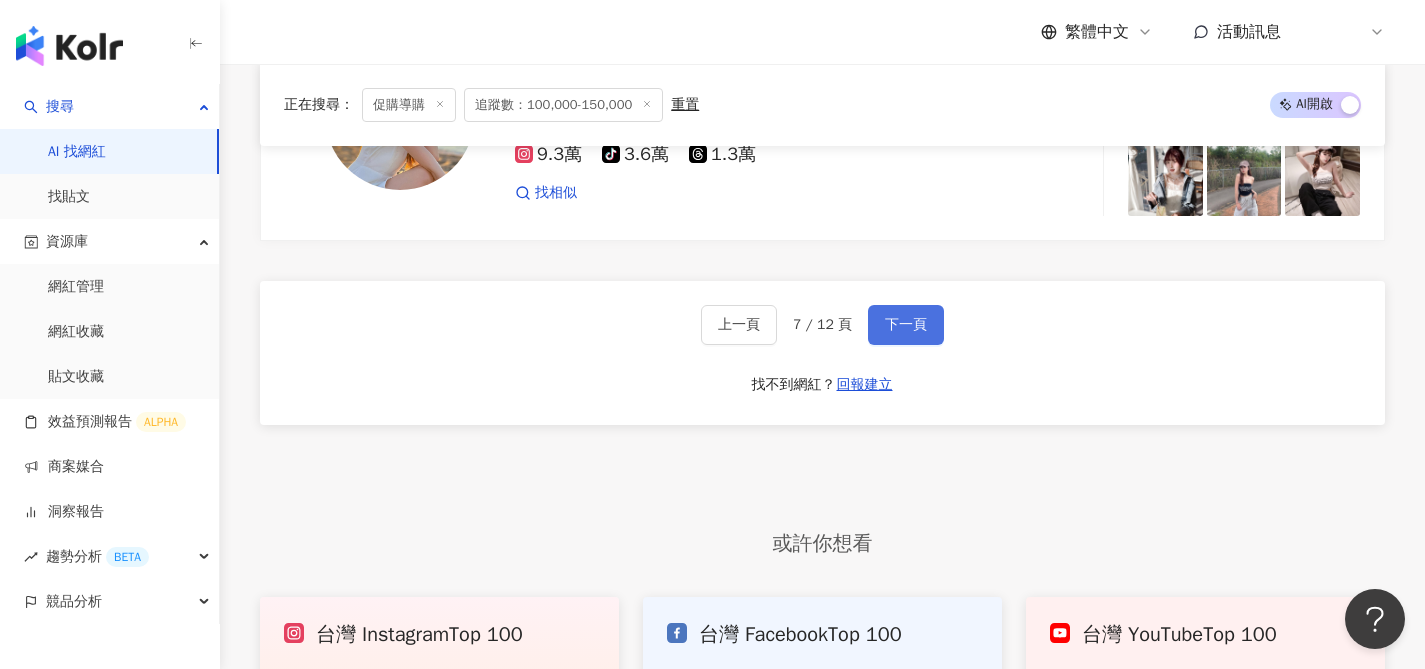 click on "下一頁" at bounding box center [906, 325] 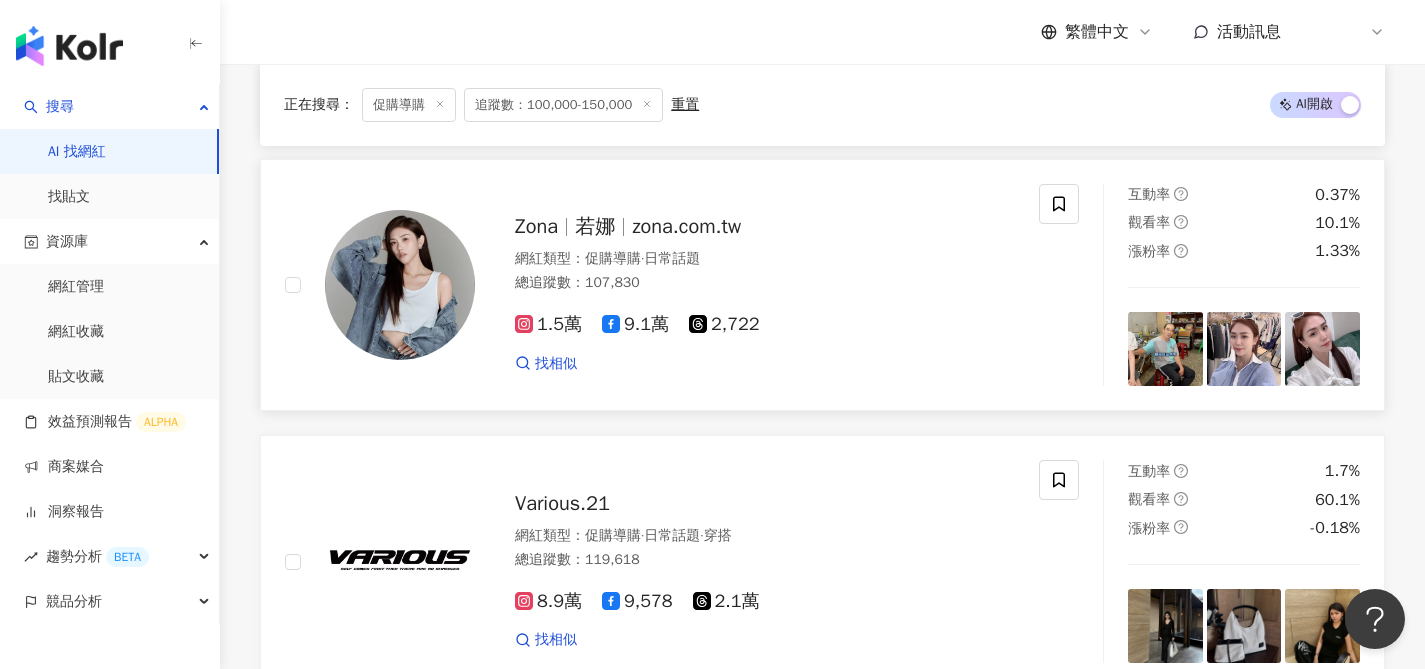 scroll, scrollTop: 1232, scrollLeft: 0, axis: vertical 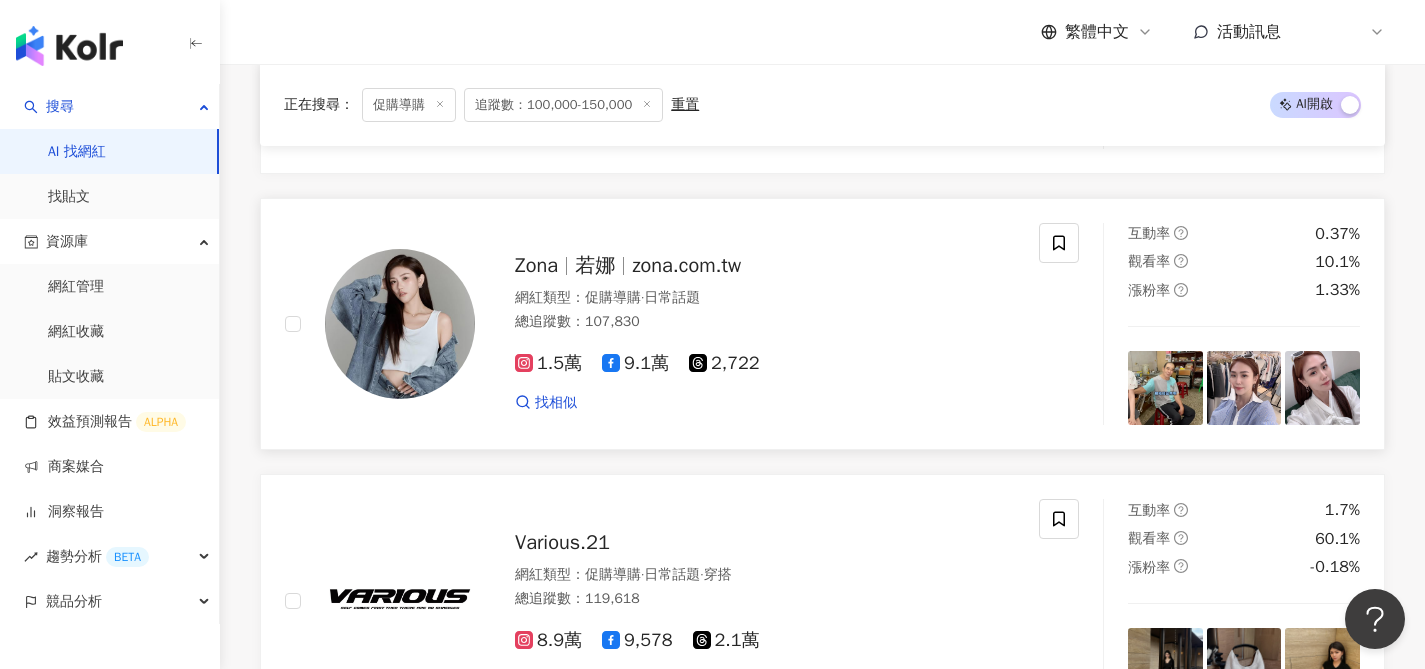click on "若娜" at bounding box center (603, 265) 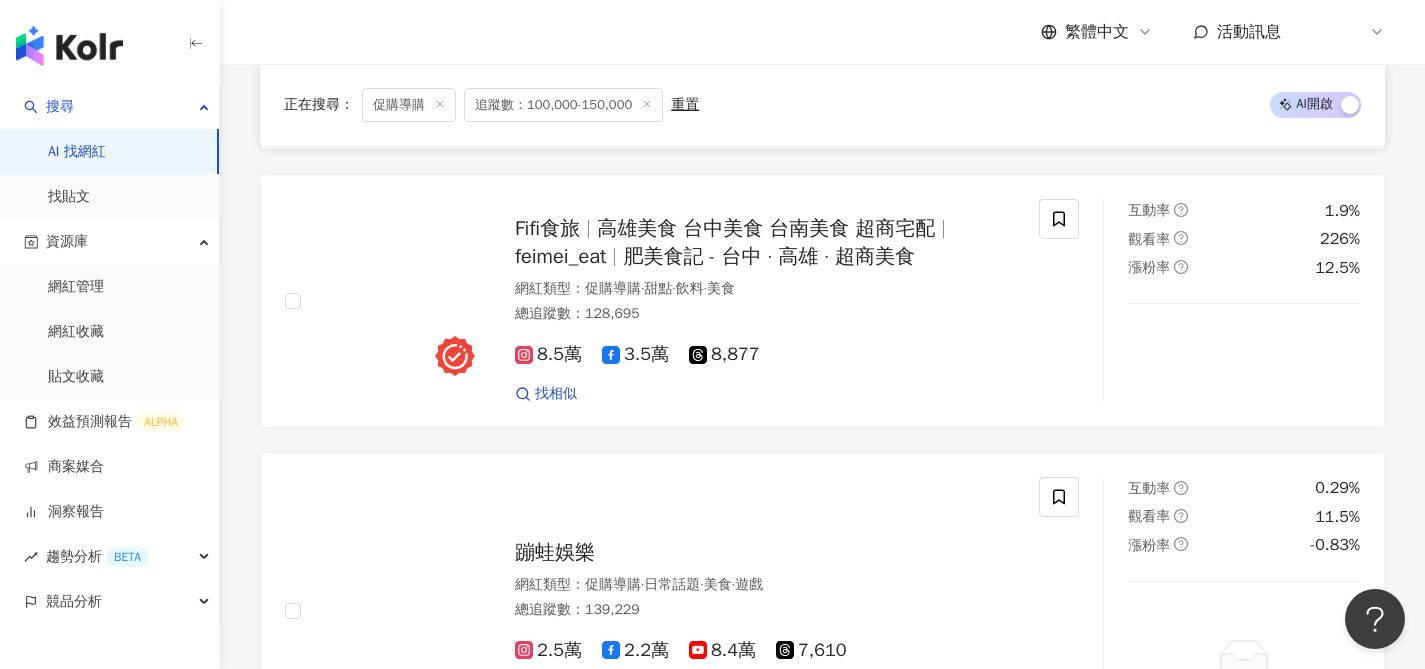 scroll, scrollTop: 3839, scrollLeft: 0, axis: vertical 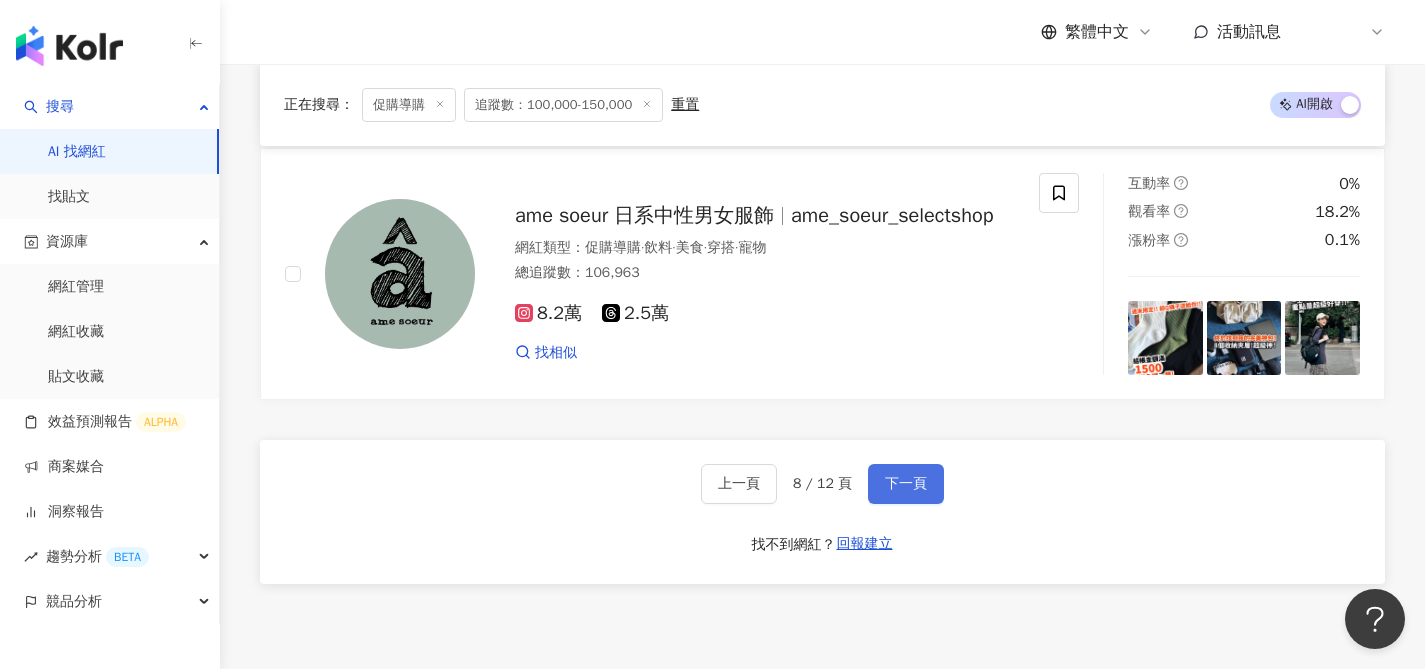 click on "下一頁" at bounding box center [906, 484] 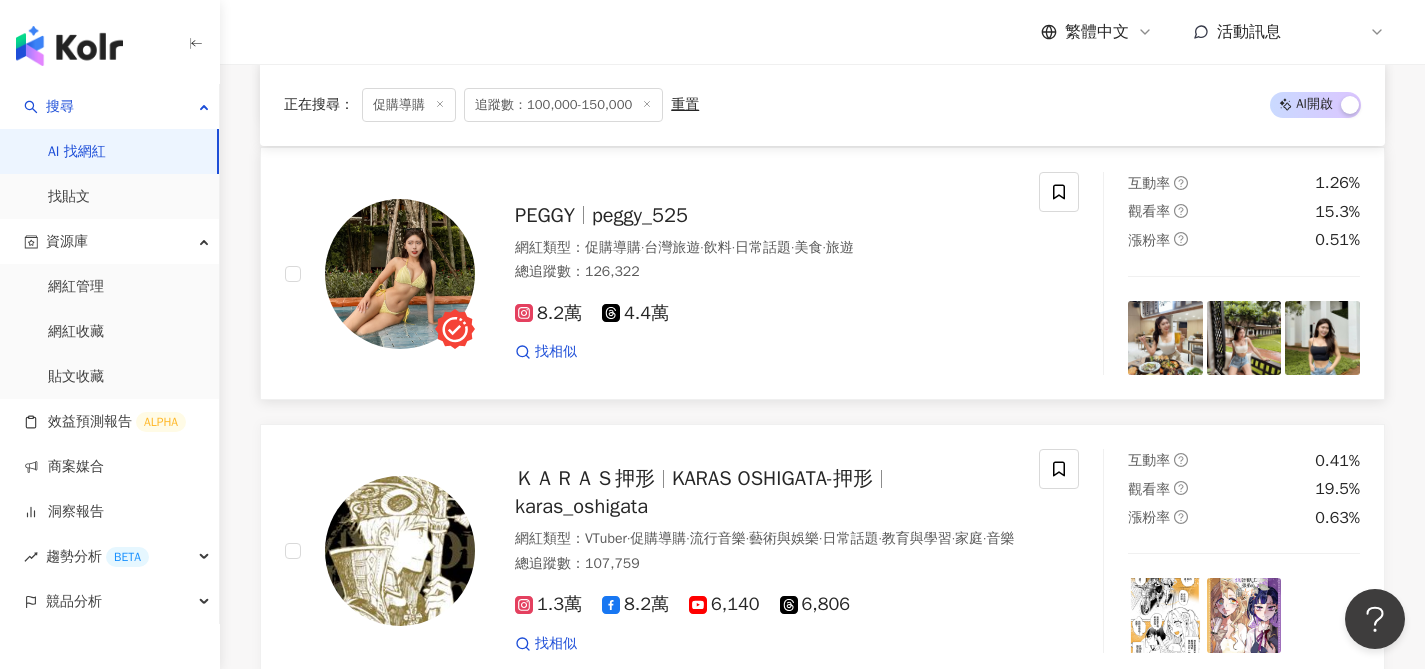 scroll, scrollTop: 940, scrollLeft: 0, axis: vertical 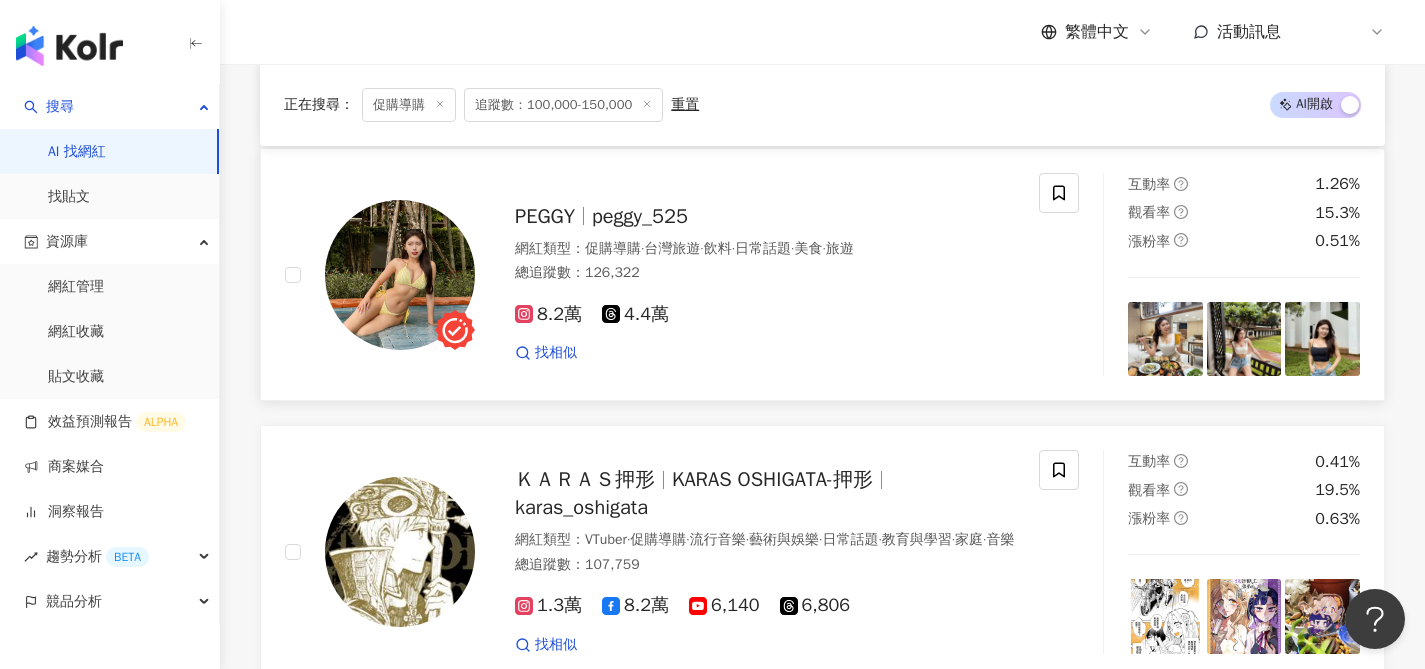 click on "PEGGY" at bounding box center (553, 216) 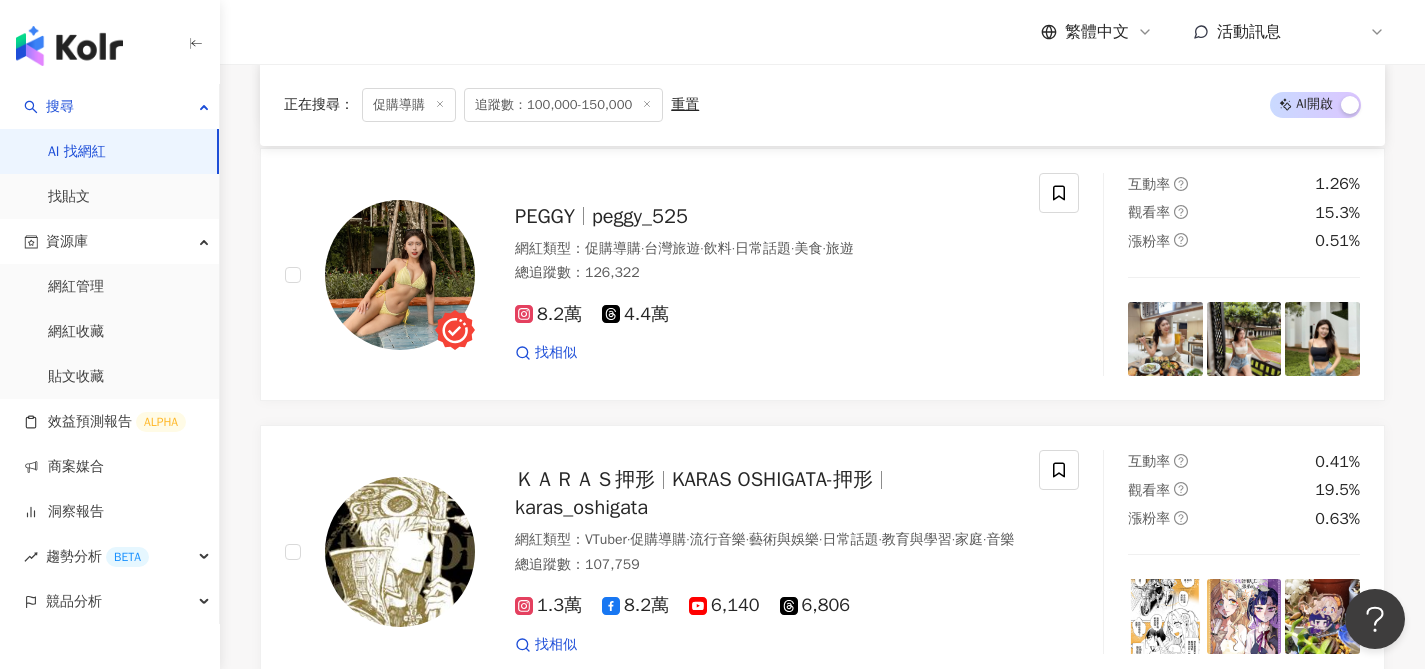 scroll, scrollTop: 750, scrollLeft: 0, axis: vertical 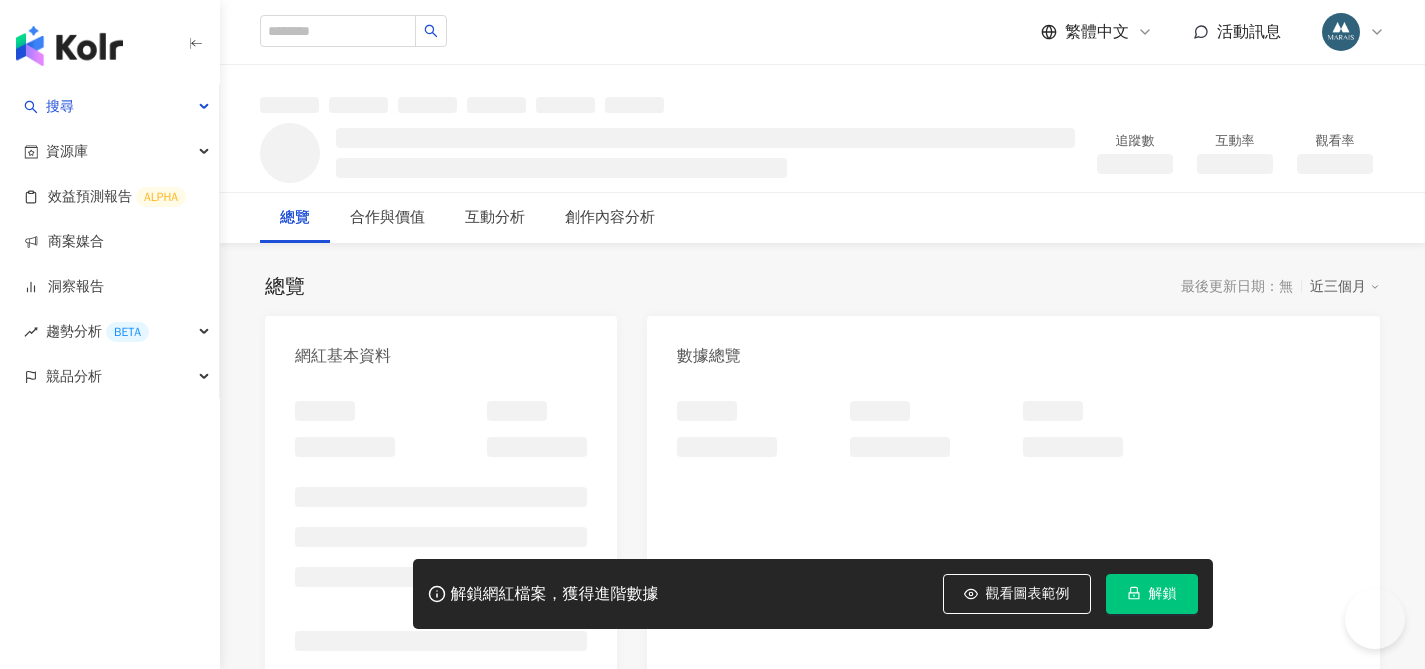 click on "解鎖" at bounding box center (1163, 594) 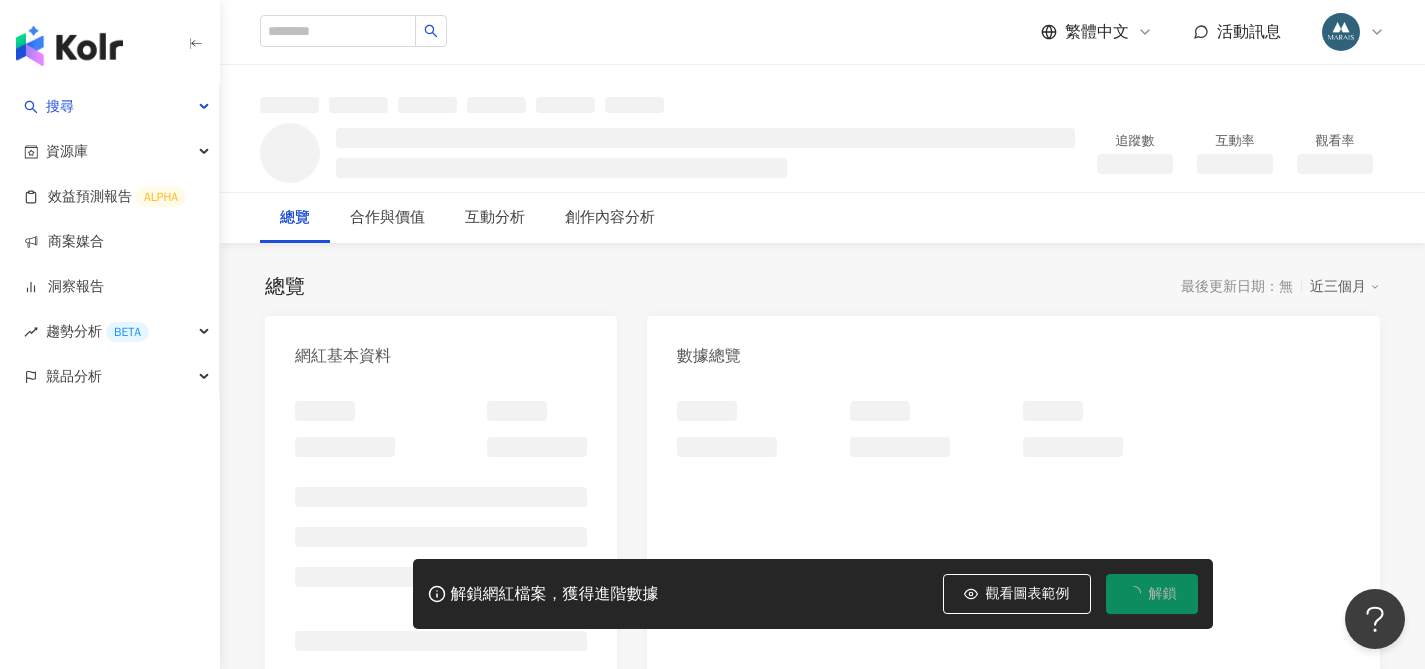 scroll, scrollTop: 0, scrollLeft: 0, axis: both 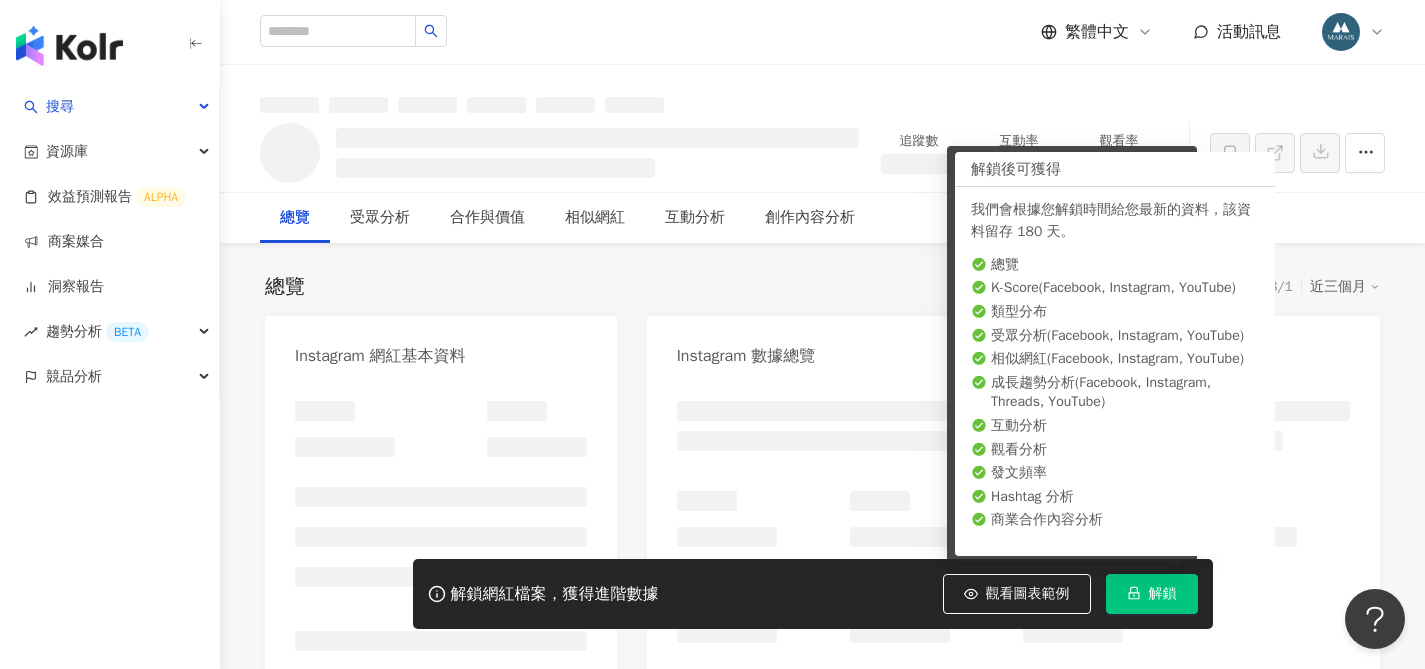 click on "總覽 最後更新日期：2025/8/1 近三個月" at bounding box center (822, 287) 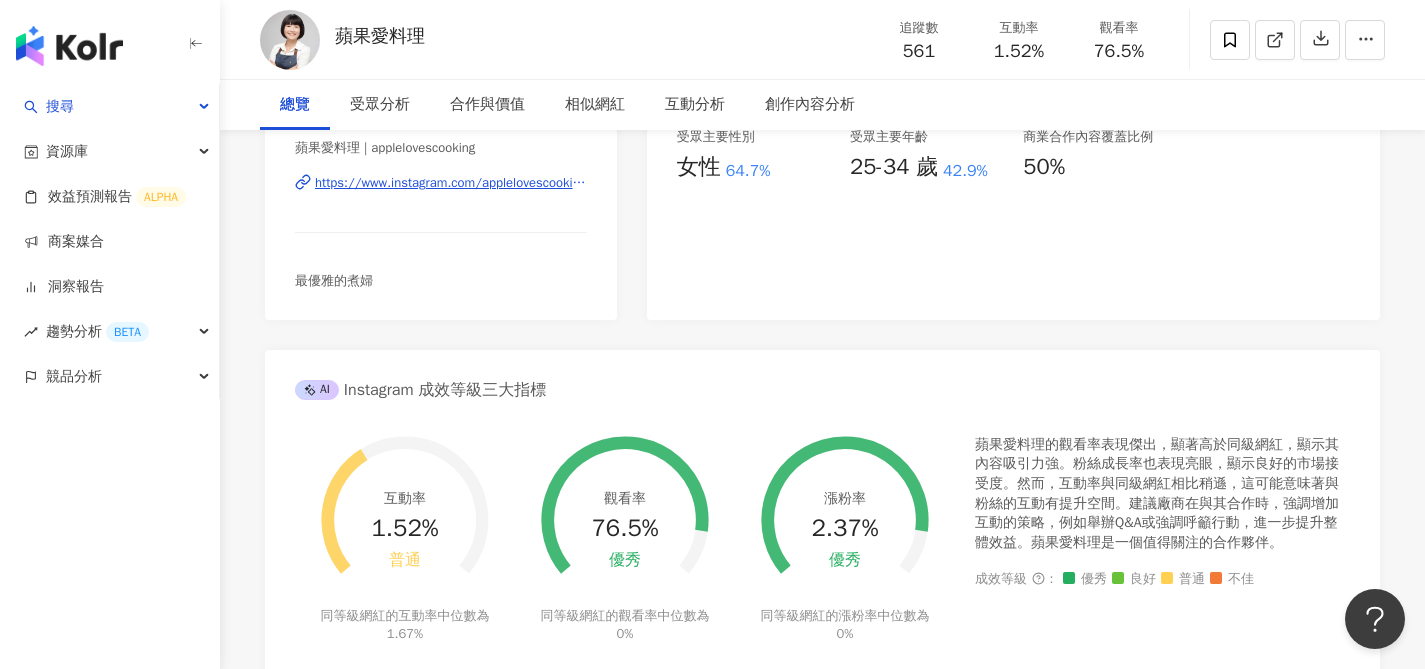 scroll, scrollTop: 0, scrollLeft: 0, axis: both 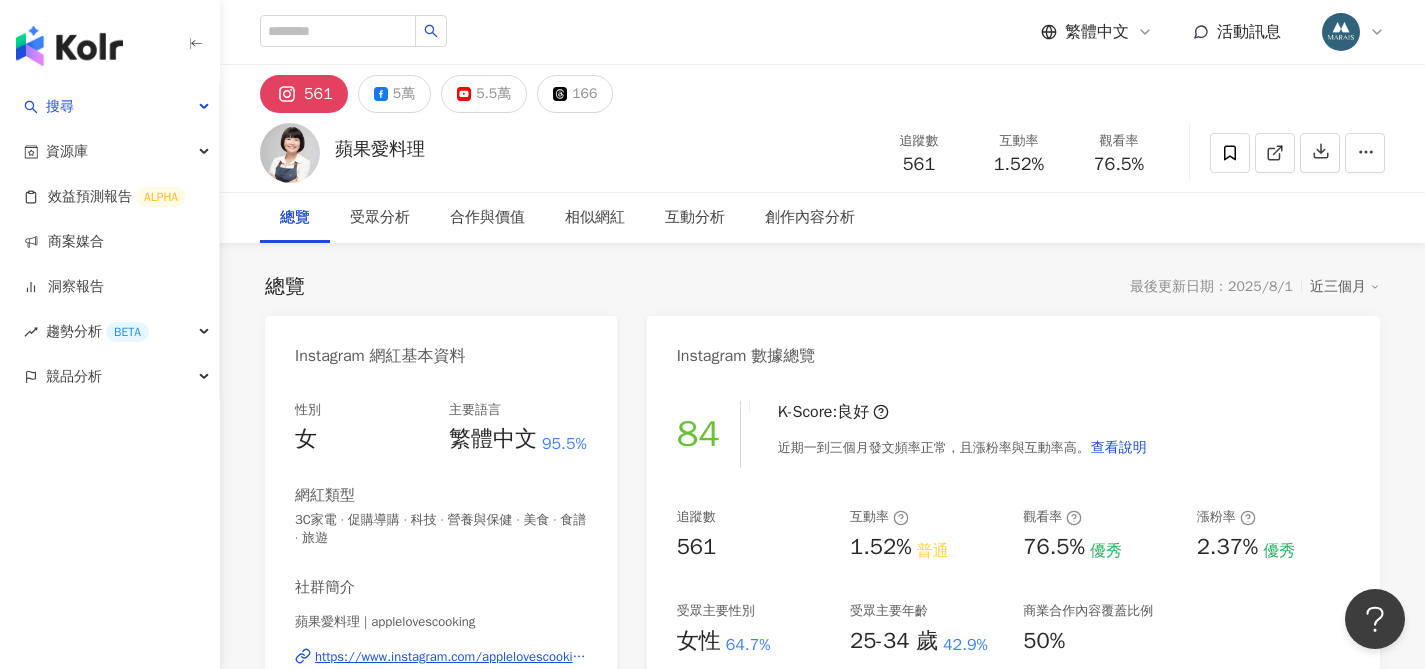 click on "https://www.instagram.com/applelovescooking/" at bounding box center (451, 657) 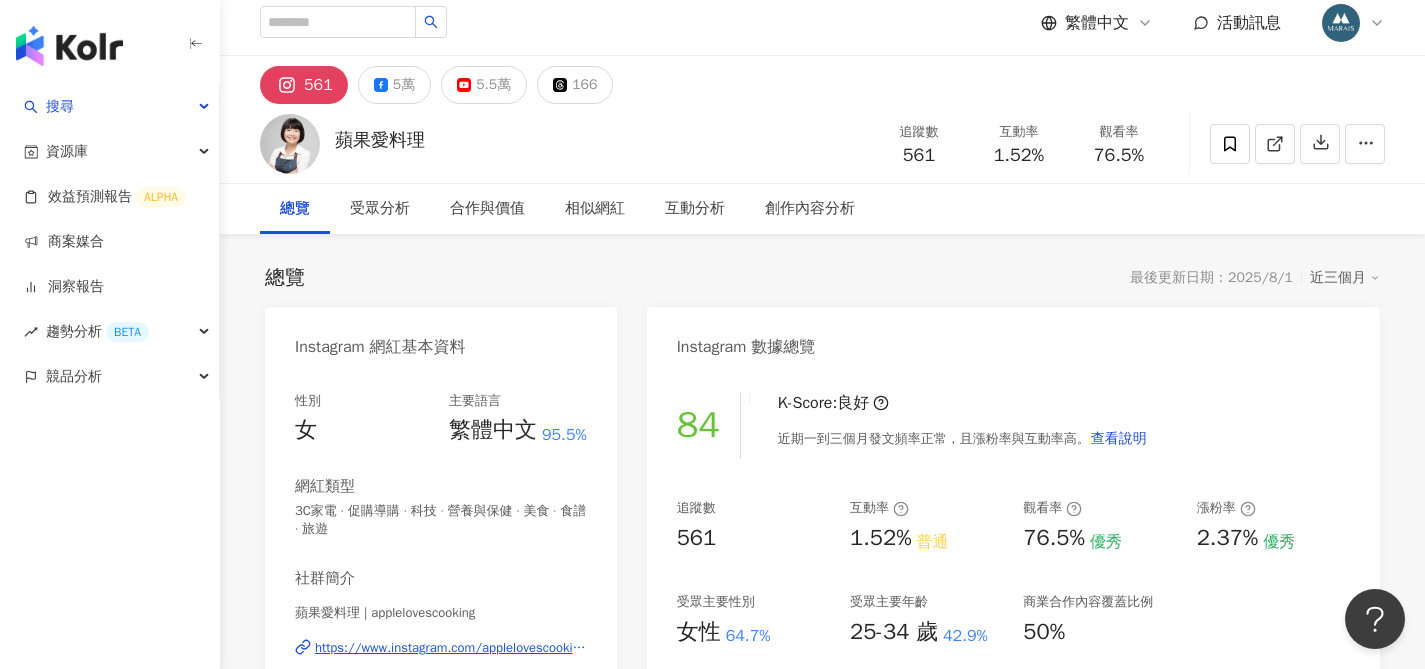 scroll, scrollTop: 0, scrollLeft: 0, axis: both 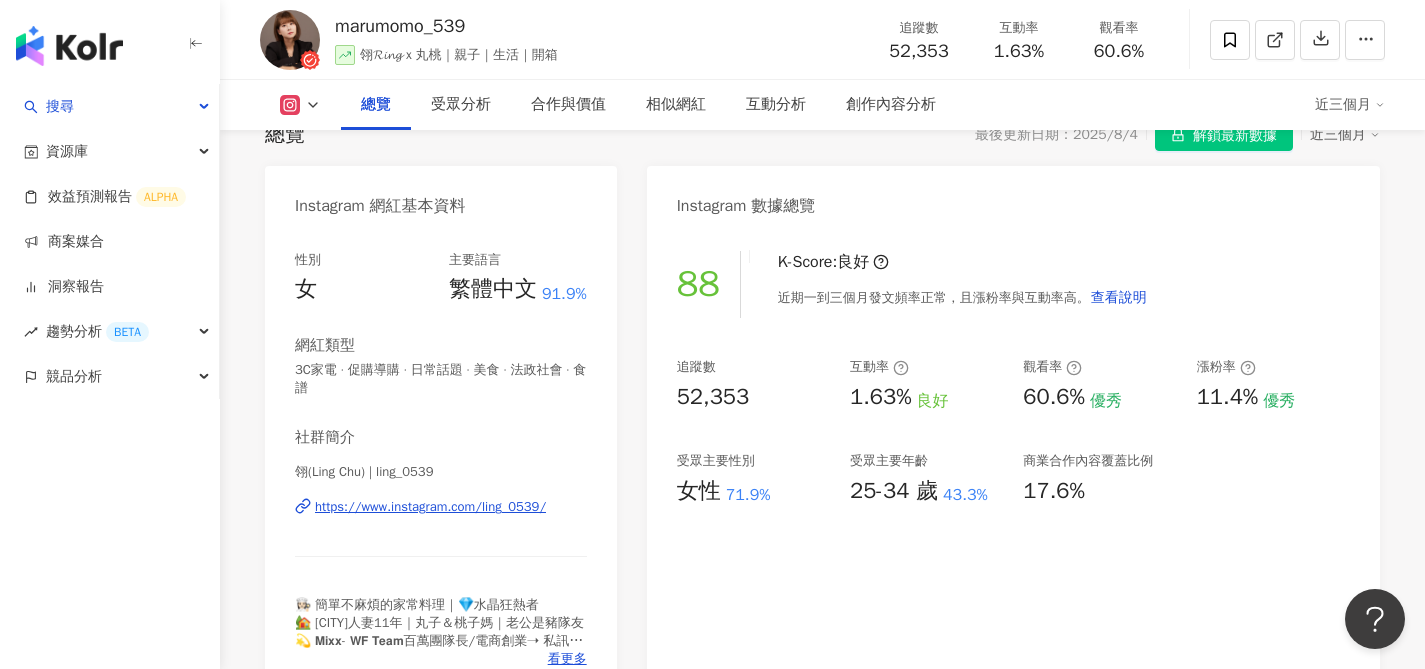 click on "https://www.instagram.com/ling_0539/" at bounding box center (430, 507) 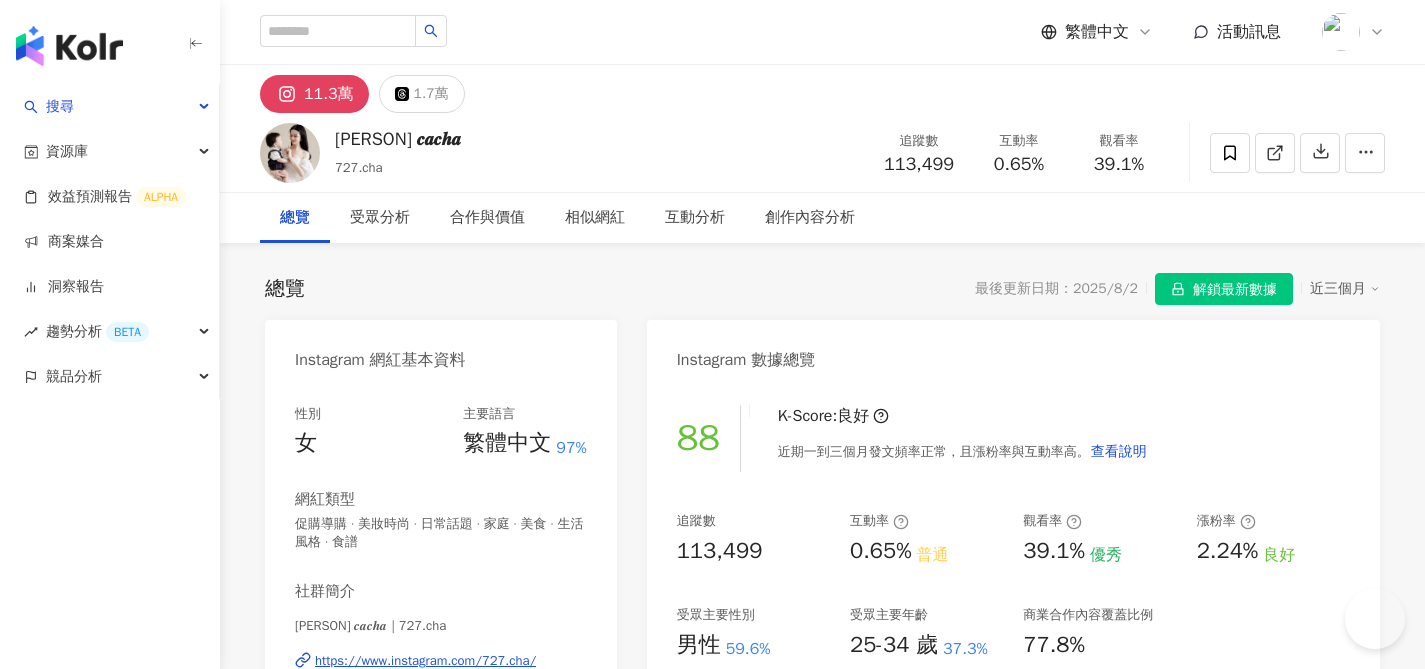 scroll, scrollTop: 0, scrollLeft: 0, axis: both 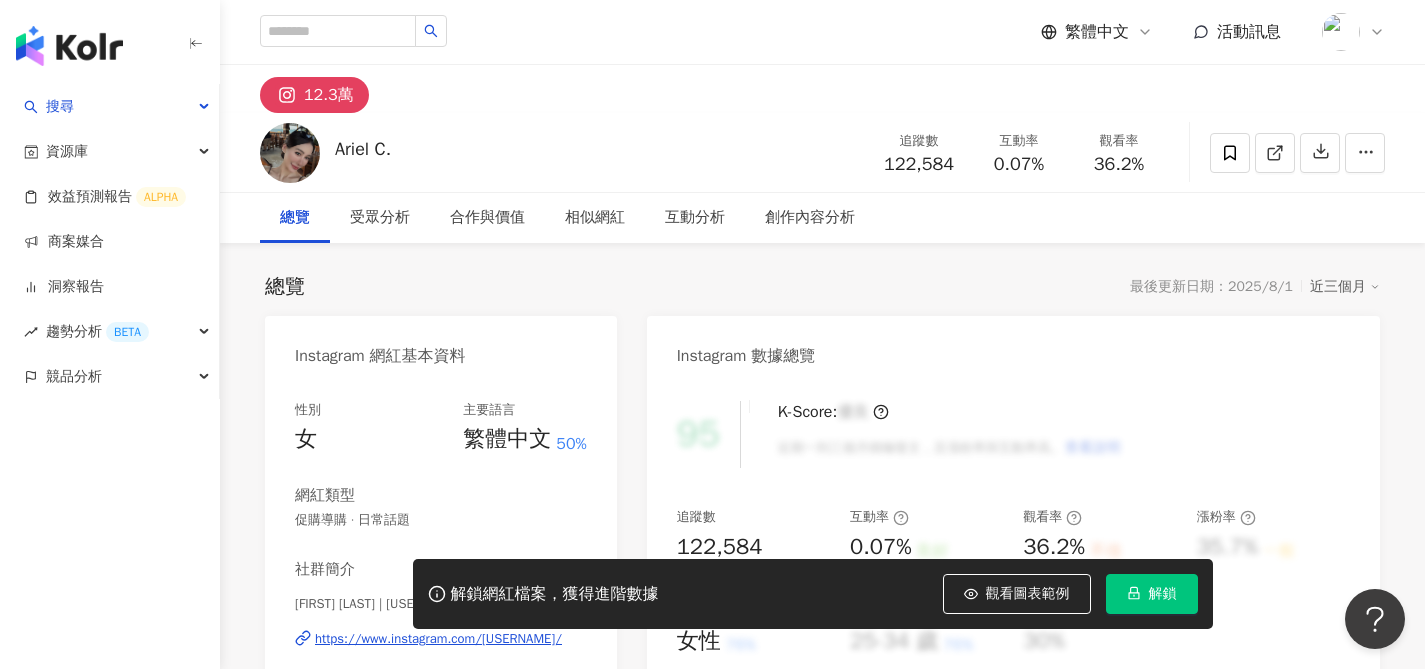 click on "解鎖" at bounding box center [1163, 594] 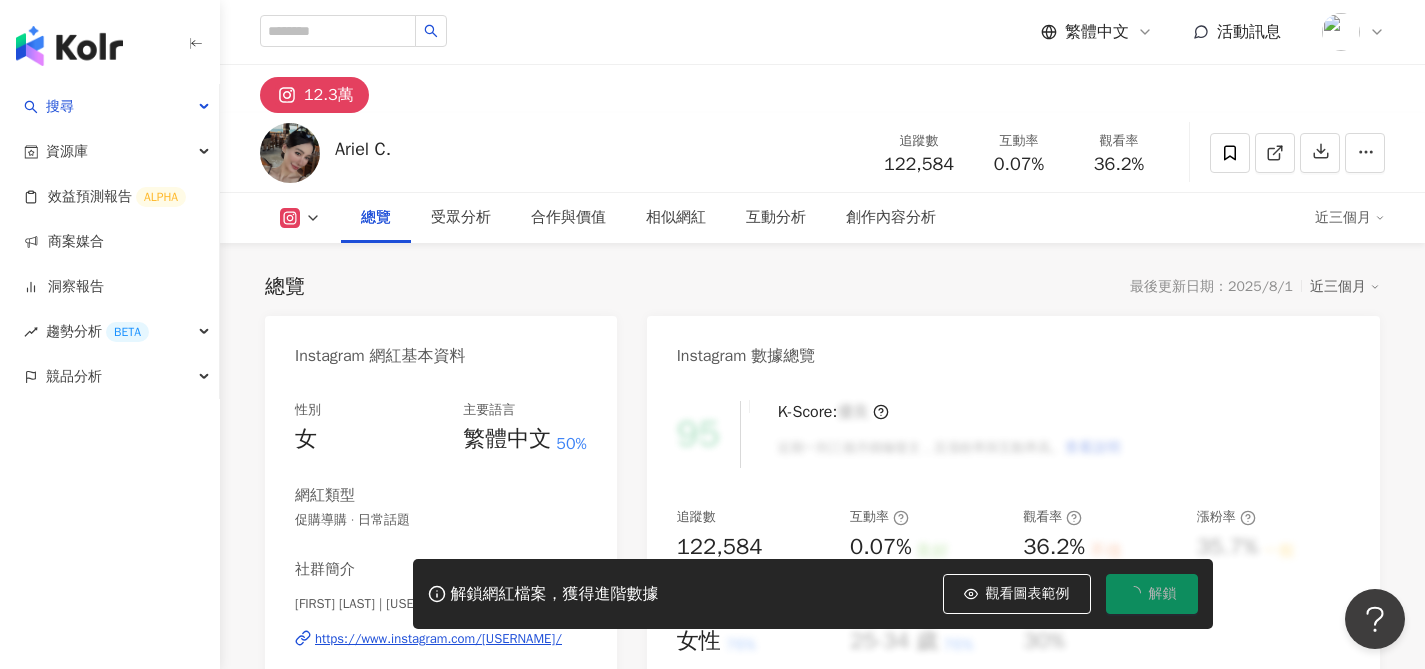 scroll, scrollTop: 222, scrollLeft: 0, axis: vertical 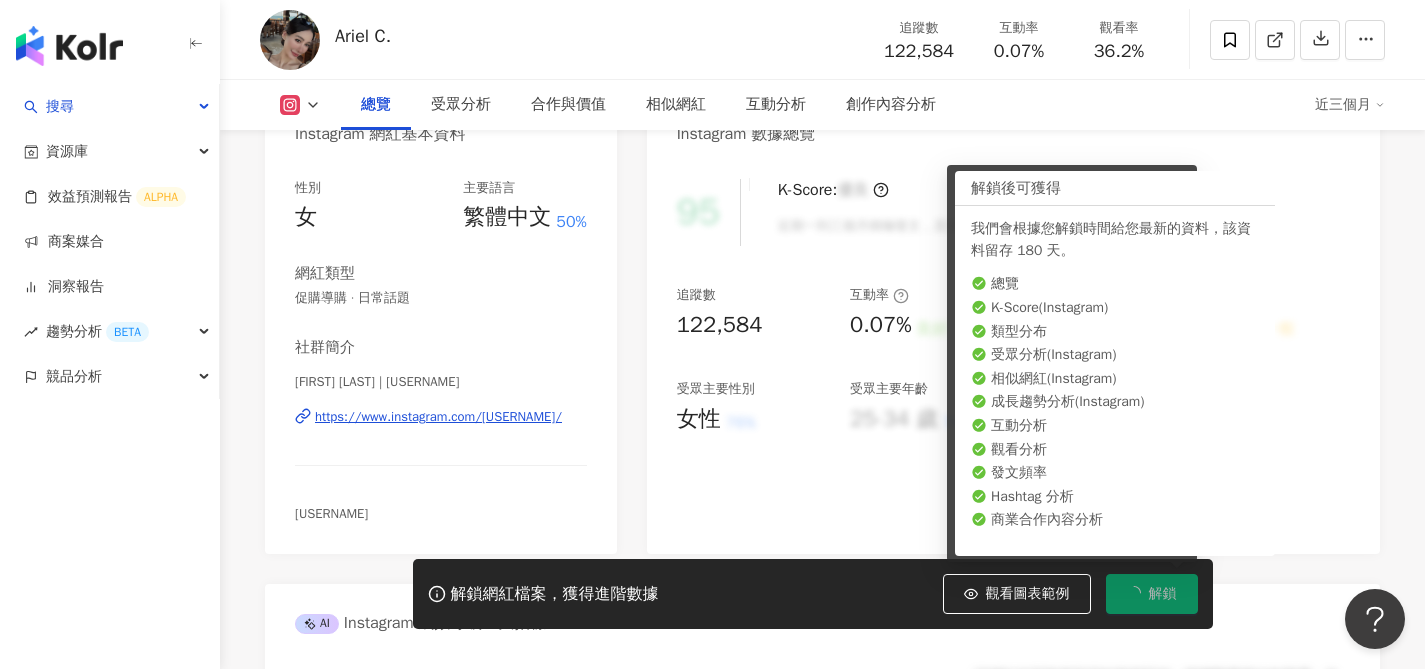 click on "https://www.instagram.com/ariel_627/" at bounding box center (438, 417) 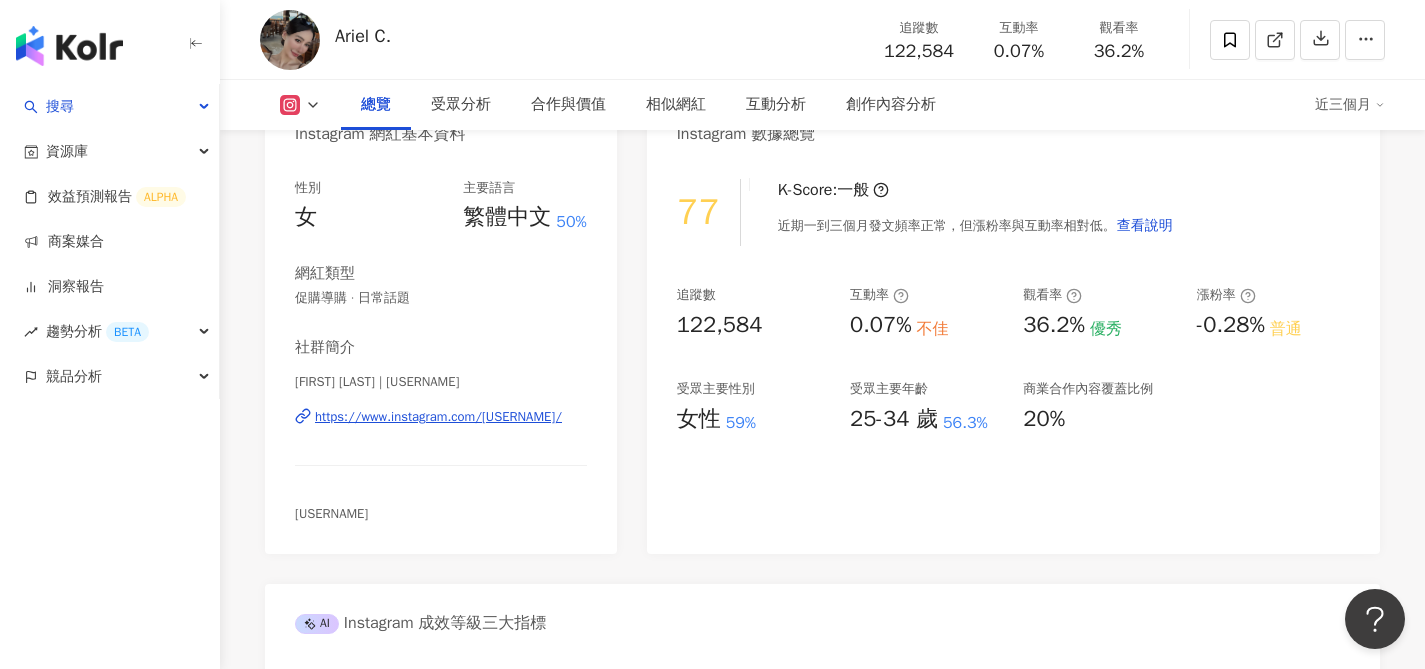 scroll, scrollTop: 1498, scrollLeft: 0, axis: vertical 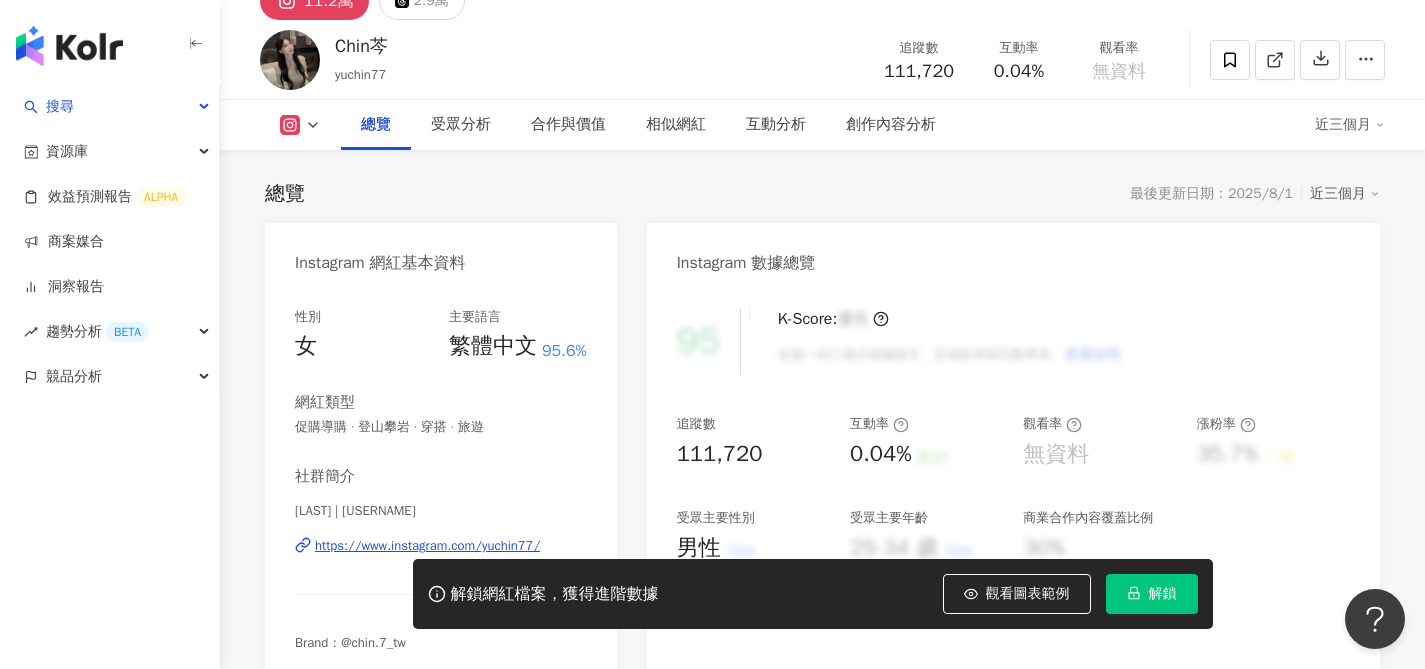 click on "解鎖" at bounding box center (1163, 594) 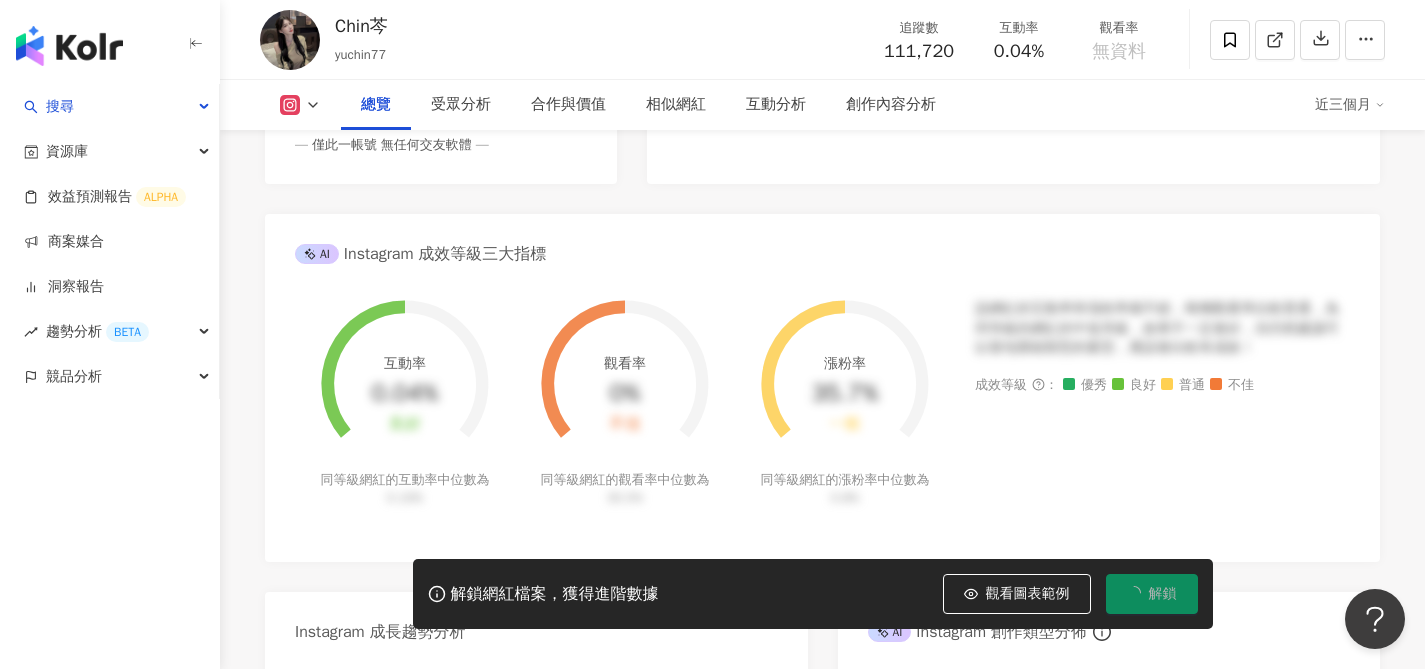 scroll, scrollTop: 1311, scrollLeft: 0, axis: vertical 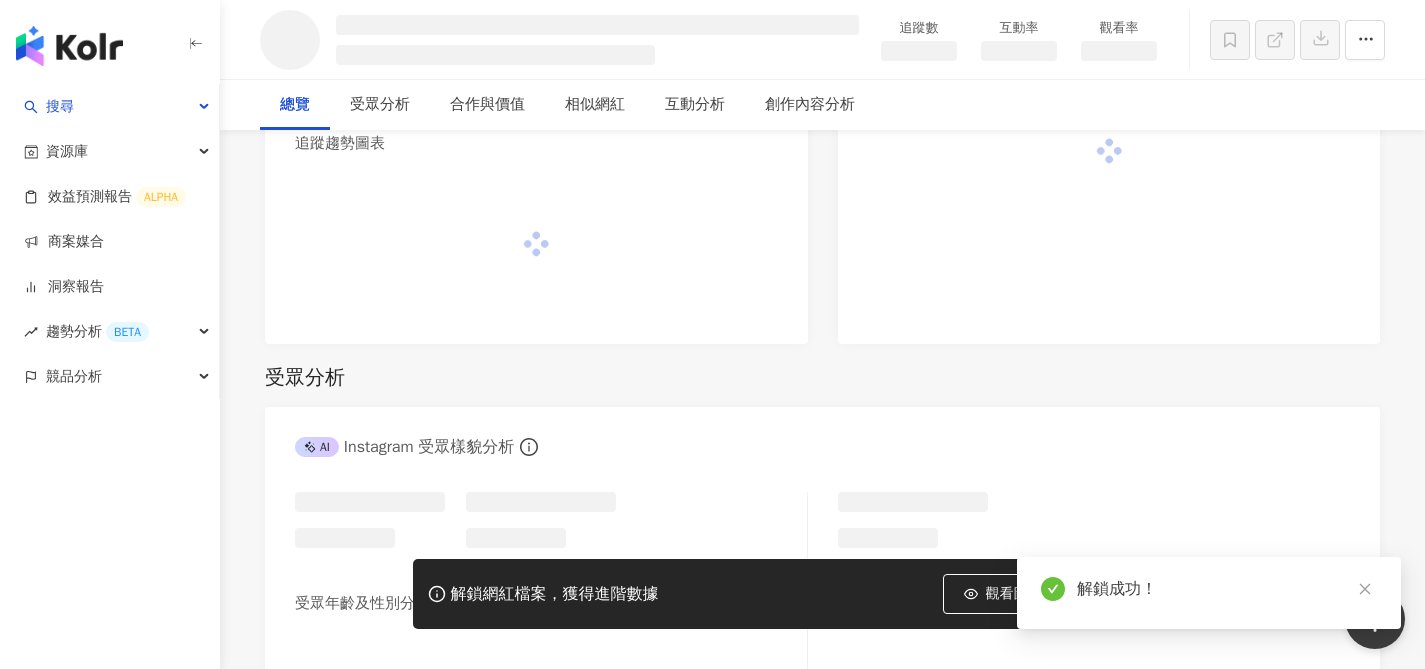 click on "追蹤數 互動率 觀看率" at bounding box center (822, 39) 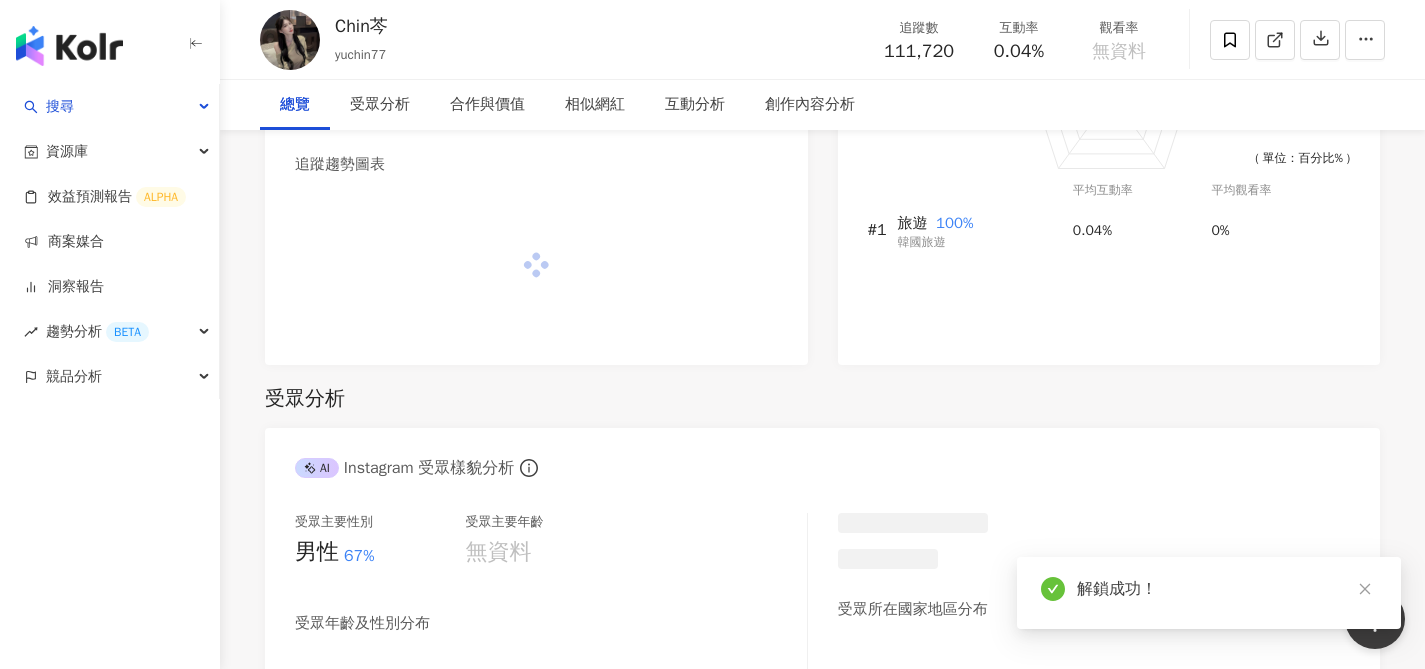 click on "[LAST] [NAME] [USERNAME] 追蹤數 111,720 互動率 0.04% 觀看率 無資料" at bounding box center [822, 39] 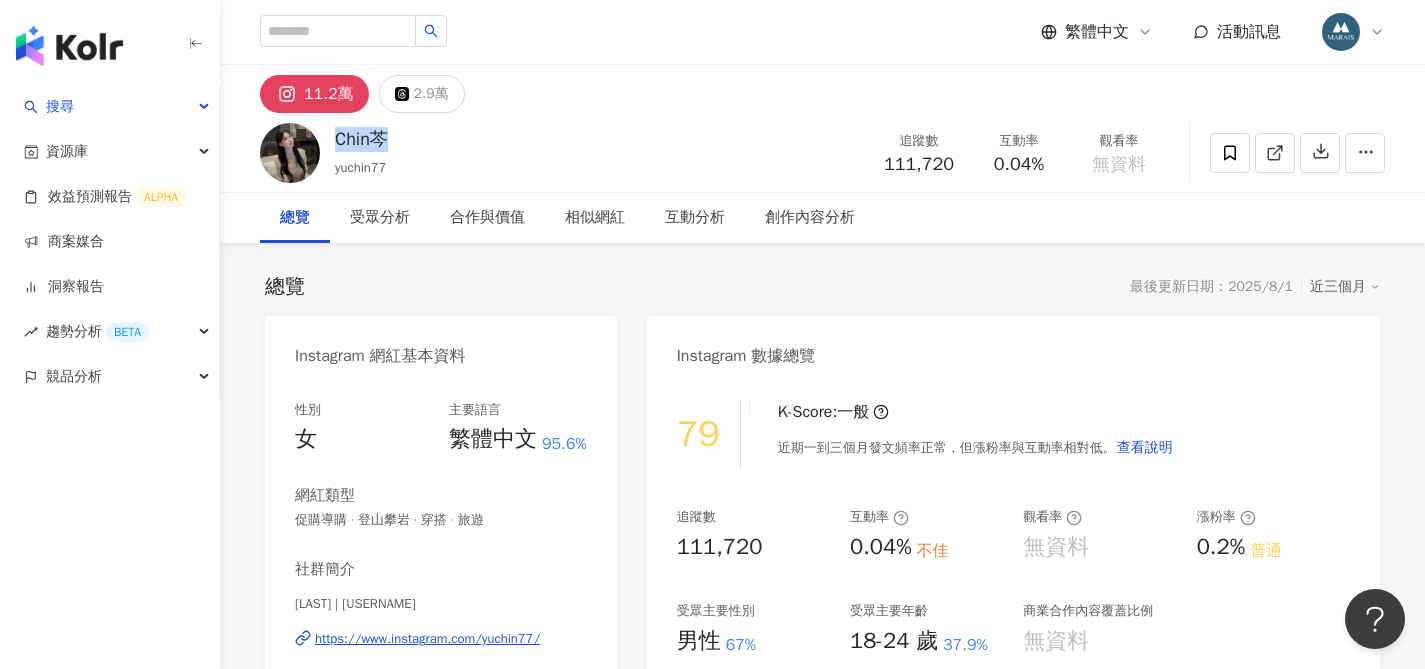 click on "https://www.instagram.com/yuchin77/" at bounding box center [427, 639] 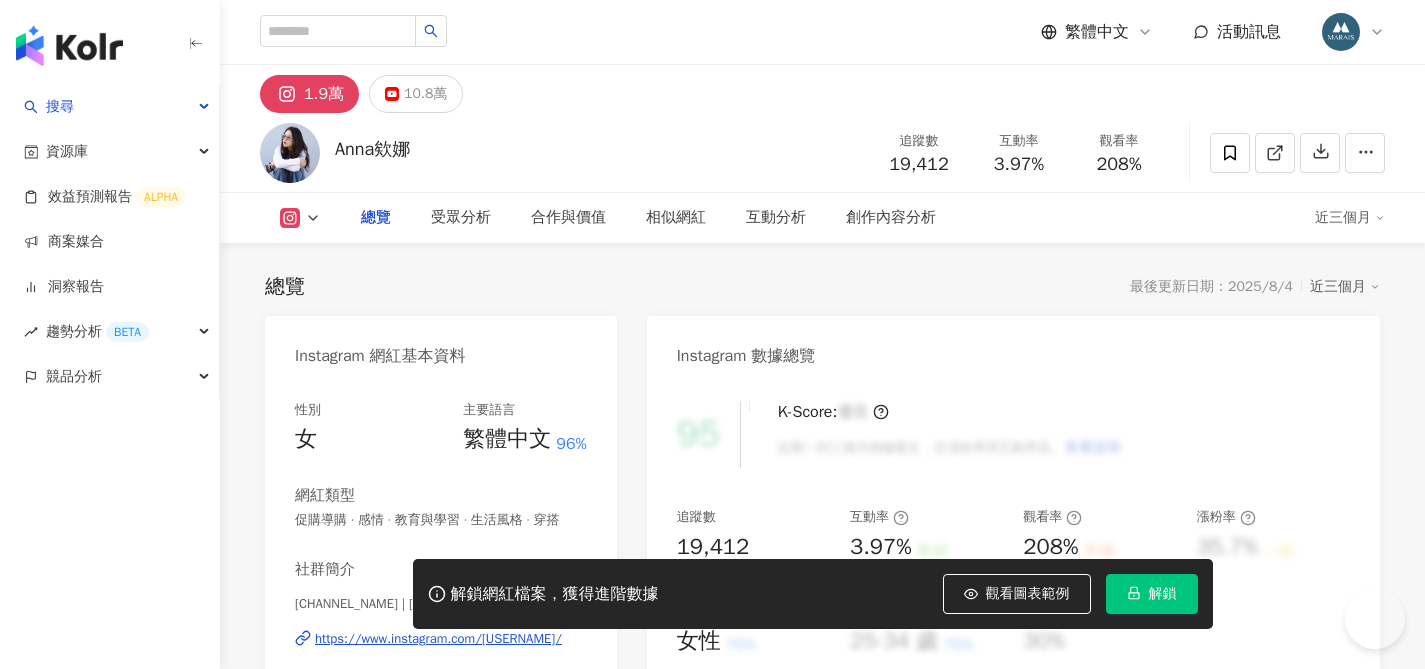 click on "解鎖" at bounding box center (1163, 594) 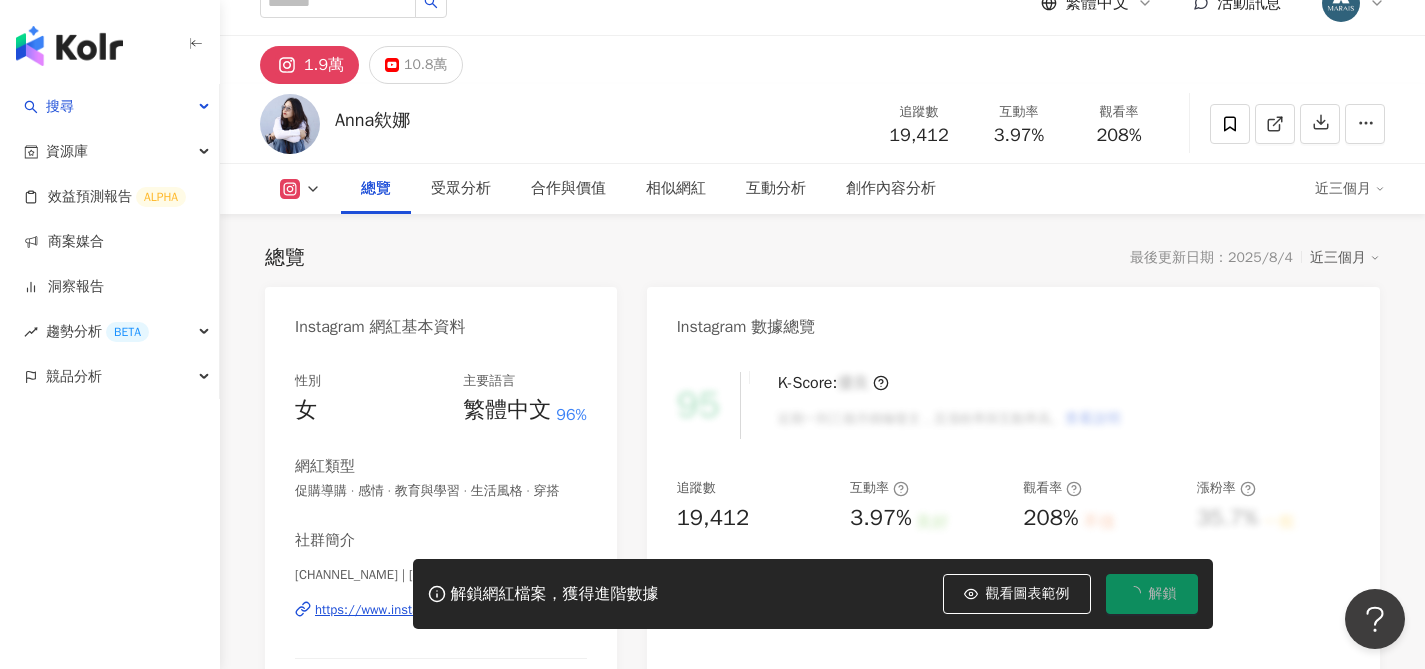 scroll, scrollTop: 64, scrollLeft: 0, axis: vertical 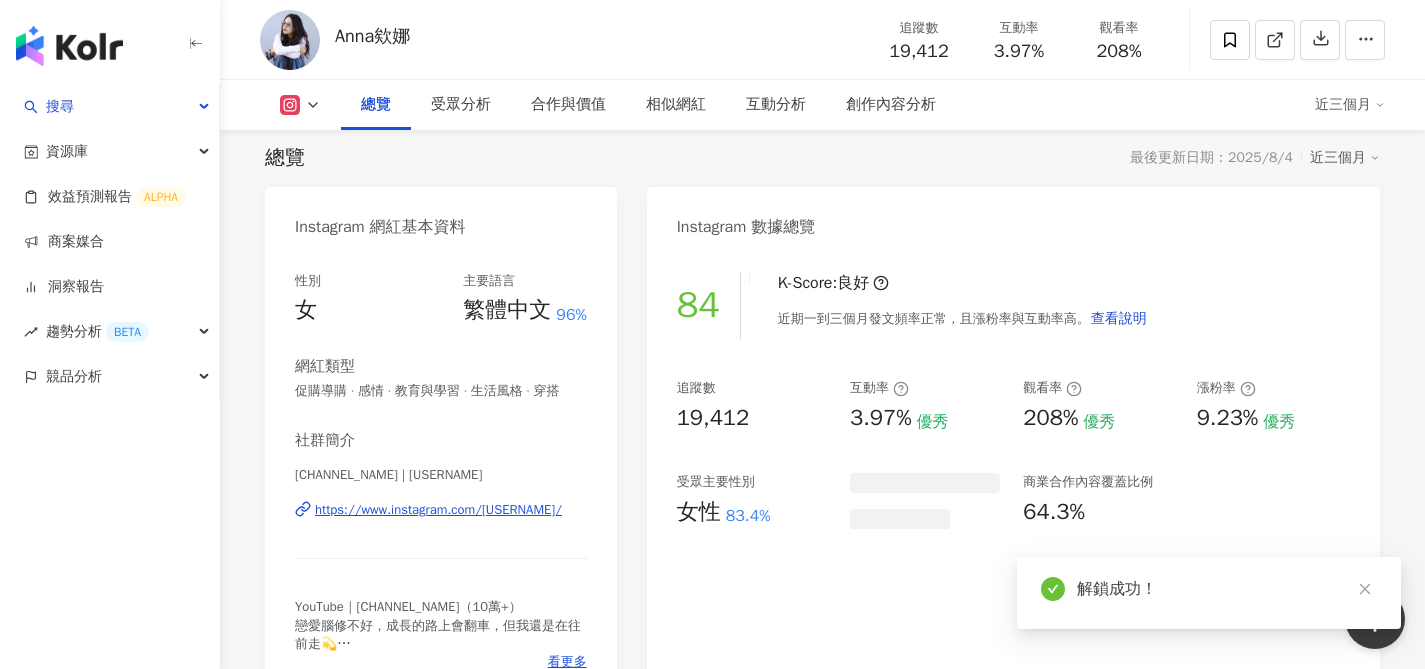 click on "社群簡介" at bounding box center (441, 440) 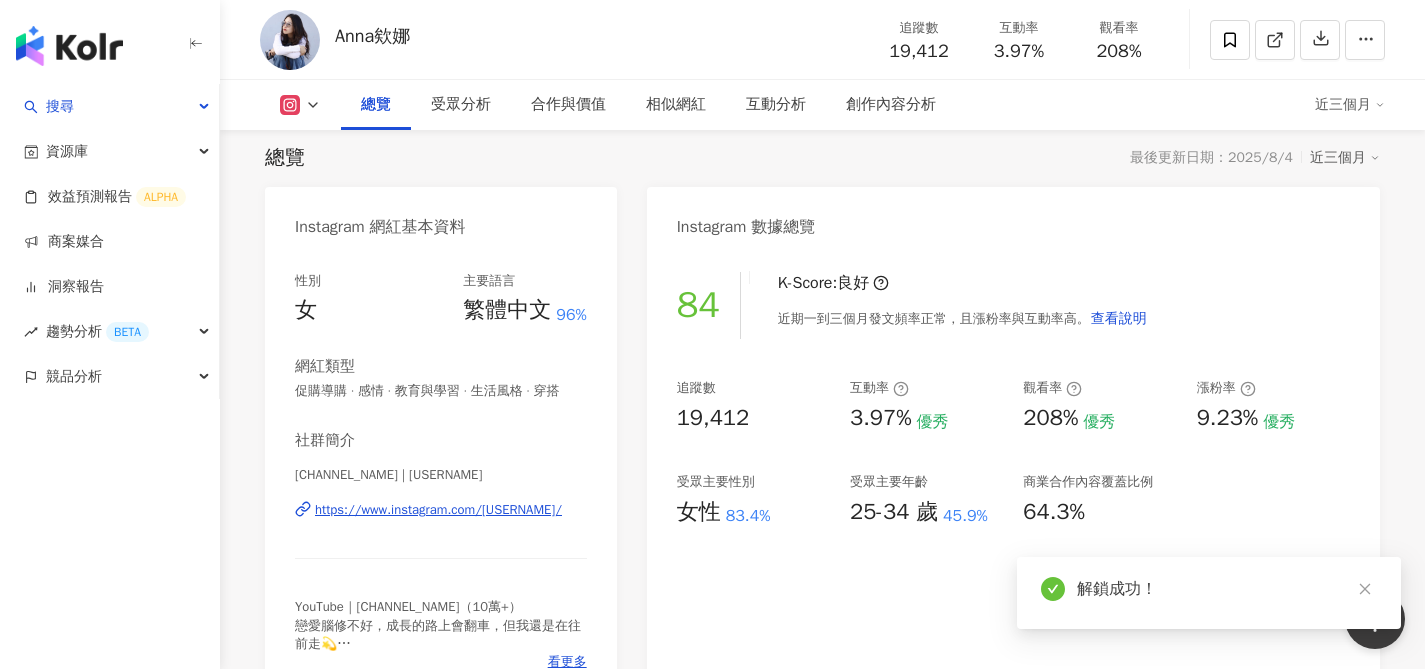 scroll, scrollTop: 237, scrollLeft: 0, axis: vertical 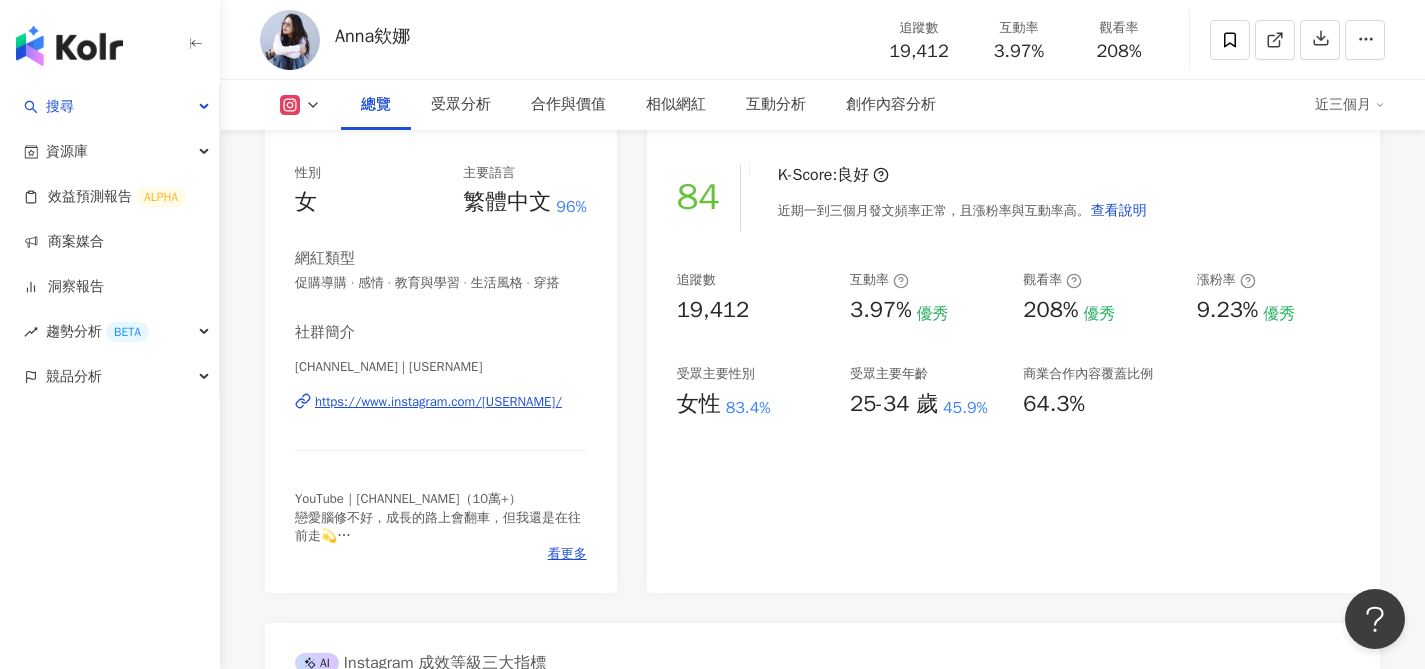click on "https://www.instagram.com/annalo831028/" at bounding box center (438, 402) 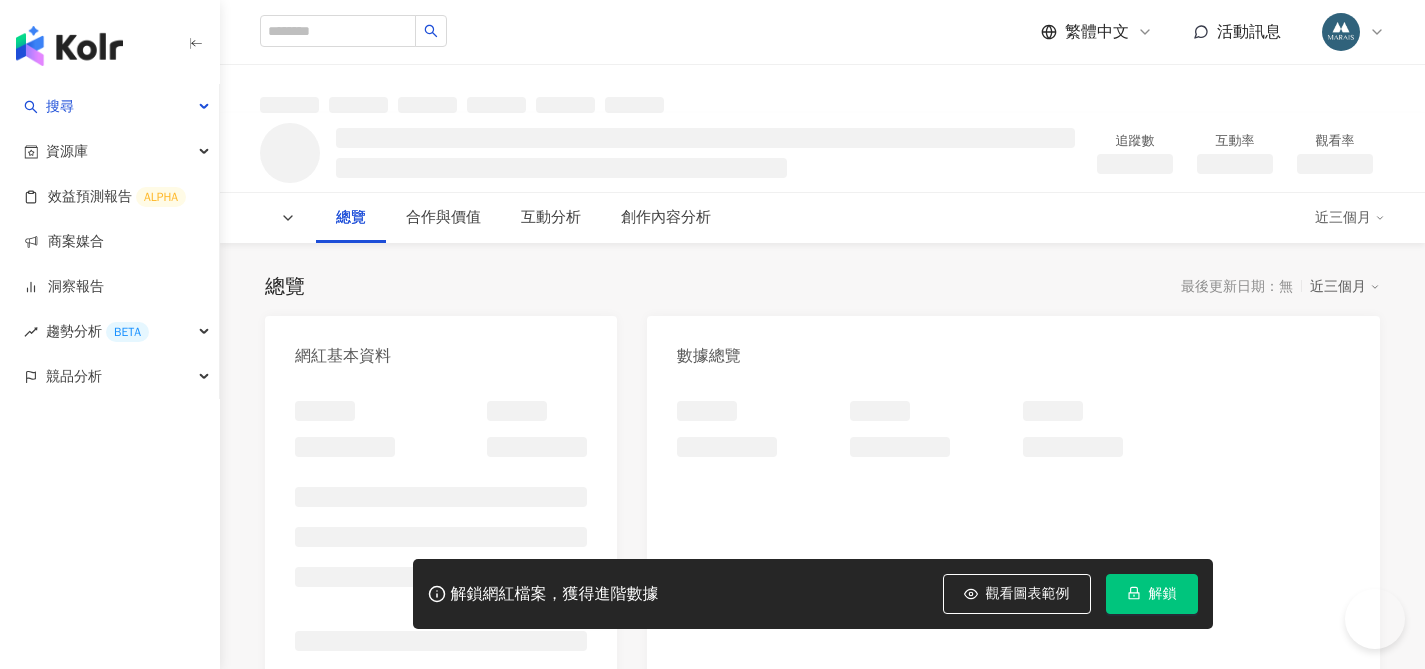 scroll, scrollTop: 141, scrollLeft: 0, axis: vertical 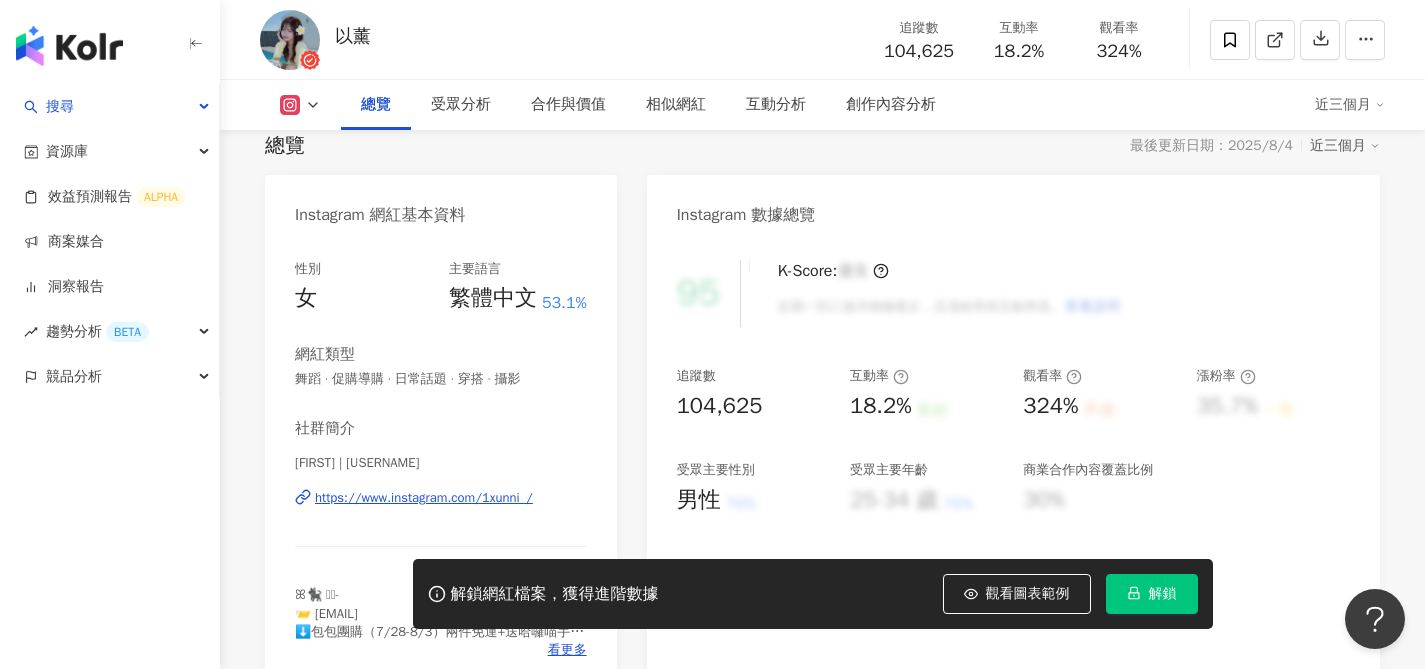click on "https://www.instagram.com/1xunni_/" at bounding box center [424, 498] 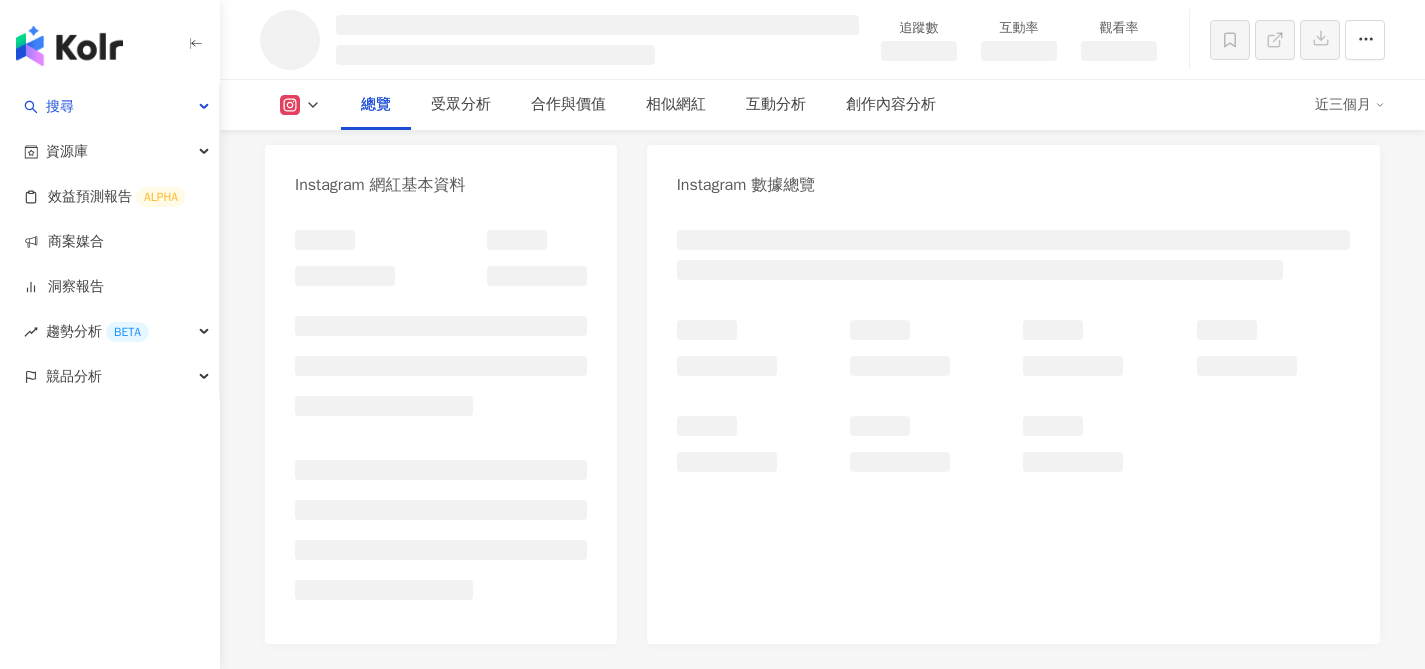 scroll, scrollTop: 171, scrollLeft: 0, axis: vertical 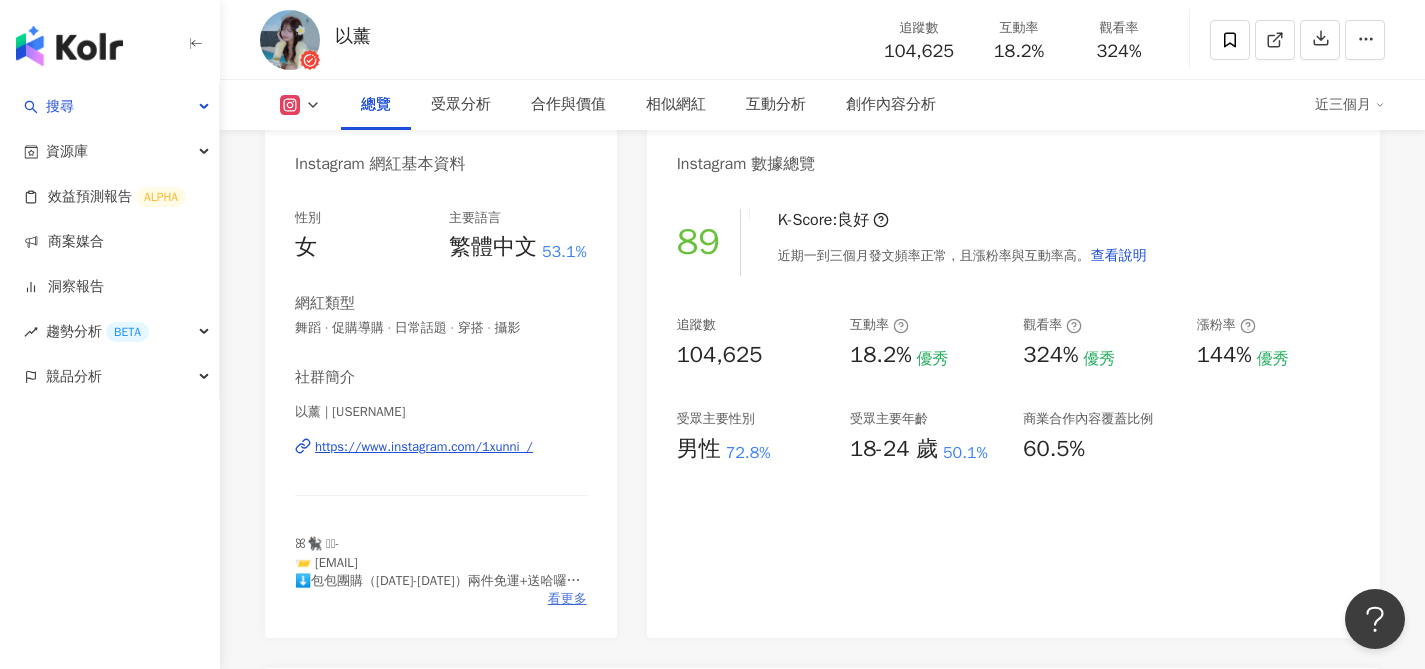 click on "看更多" at bounding box center [567, 599] 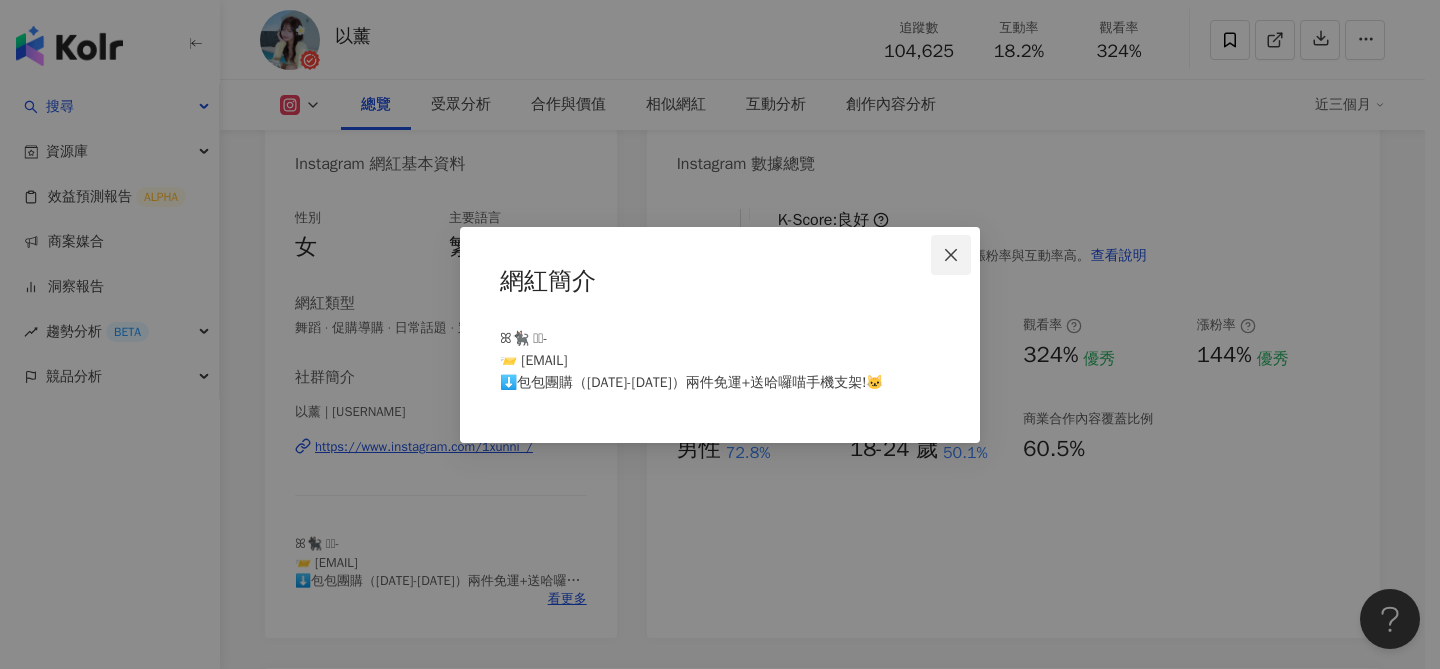 click 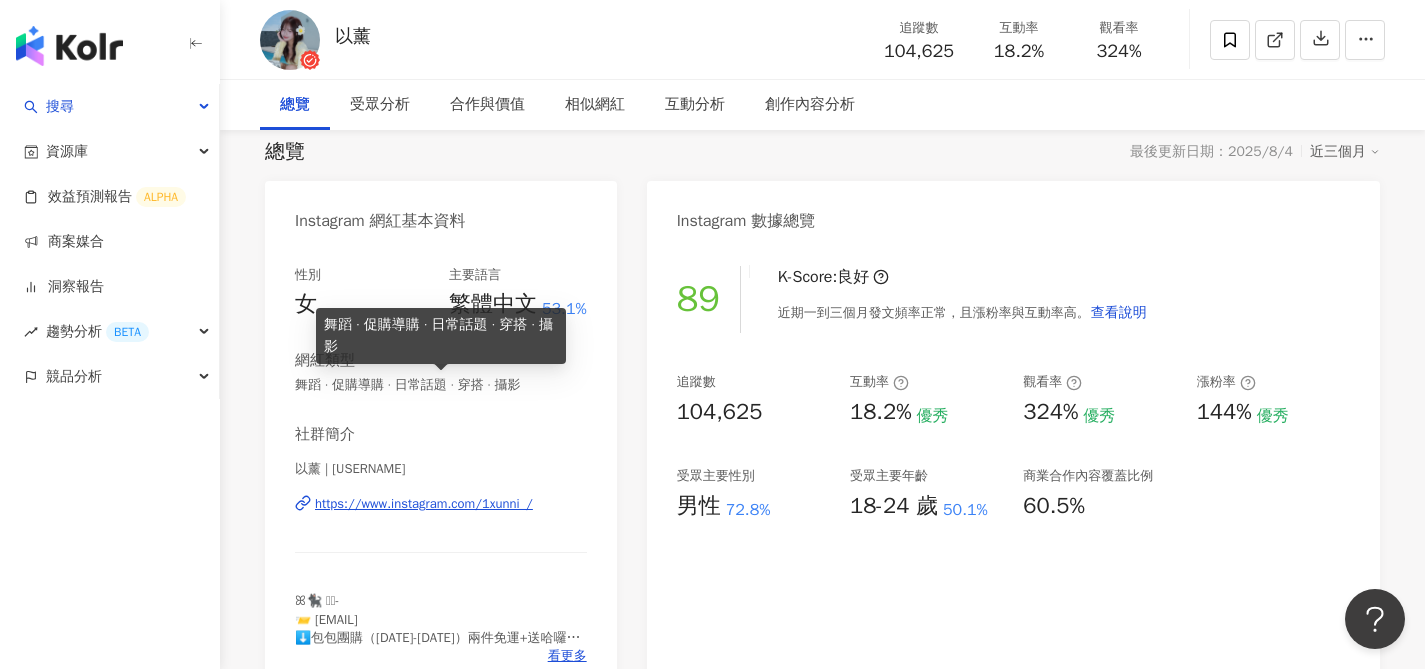 scroll, scrollTop: 47, scrollLeft: 0, axis: vertical 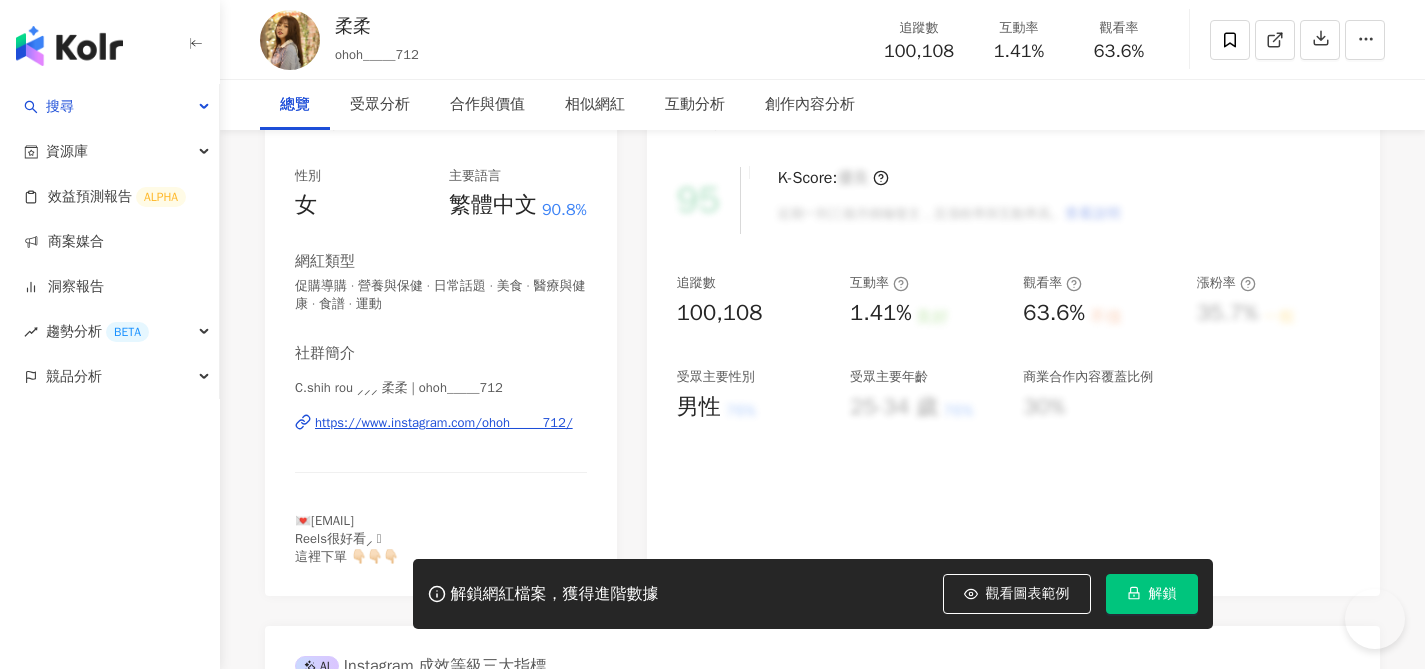 click on "解鎖" at bounding box center (1152, 594) 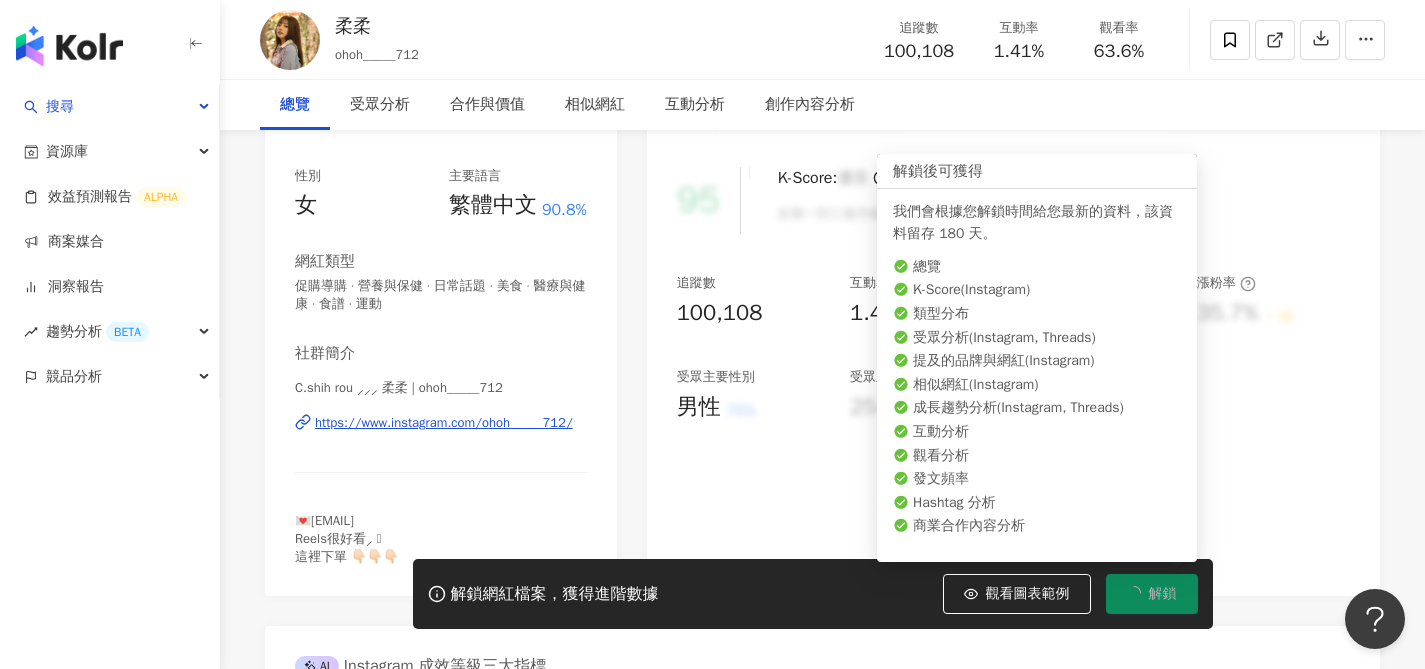 scroll, scrollTop: 0, scrollLeft: 0, axis: both 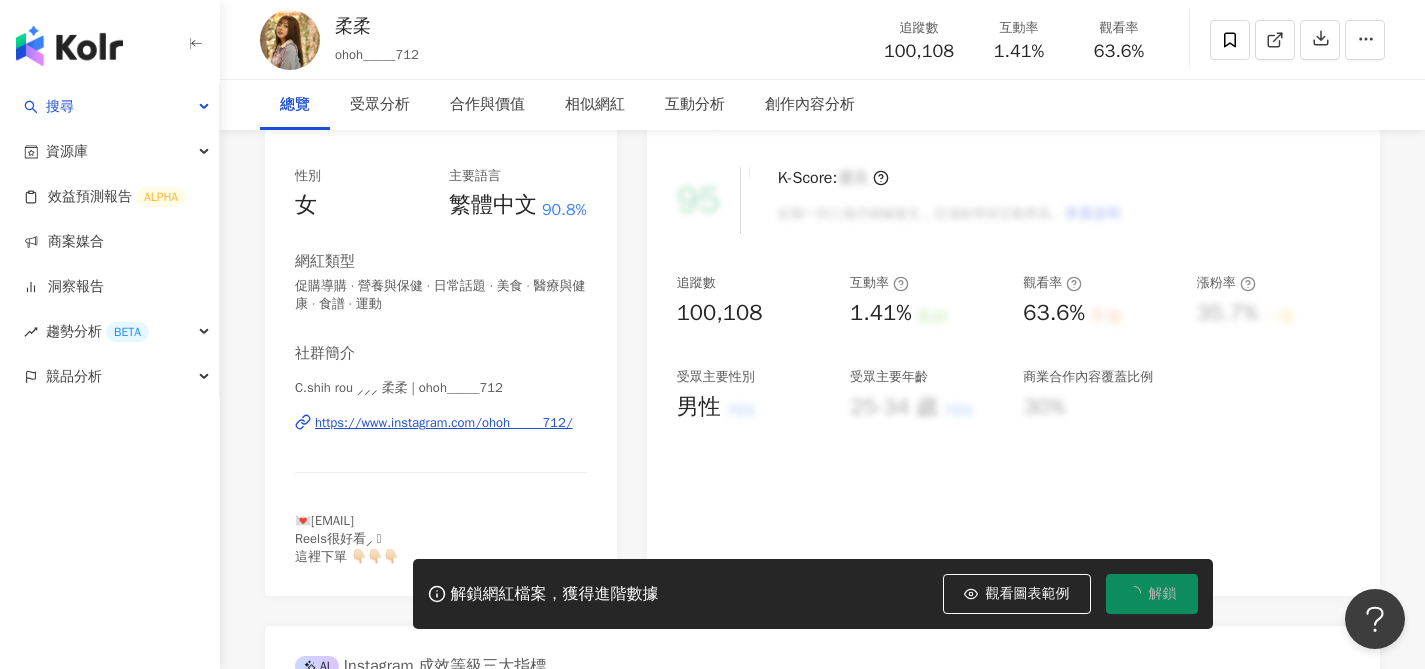 click on "https://www.instagram.com/ohoh_____712/" at bounding box center [444, 423] 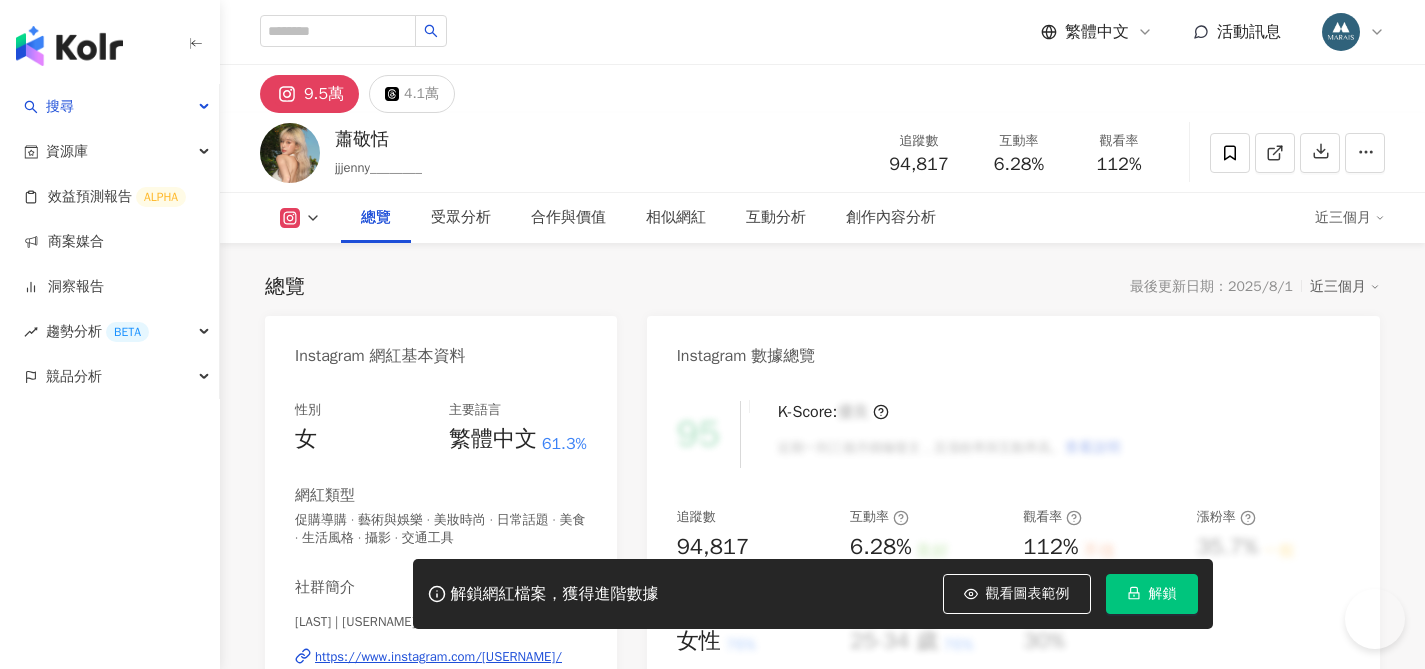 click on "解鎖" at bounding box center [1163, 594] 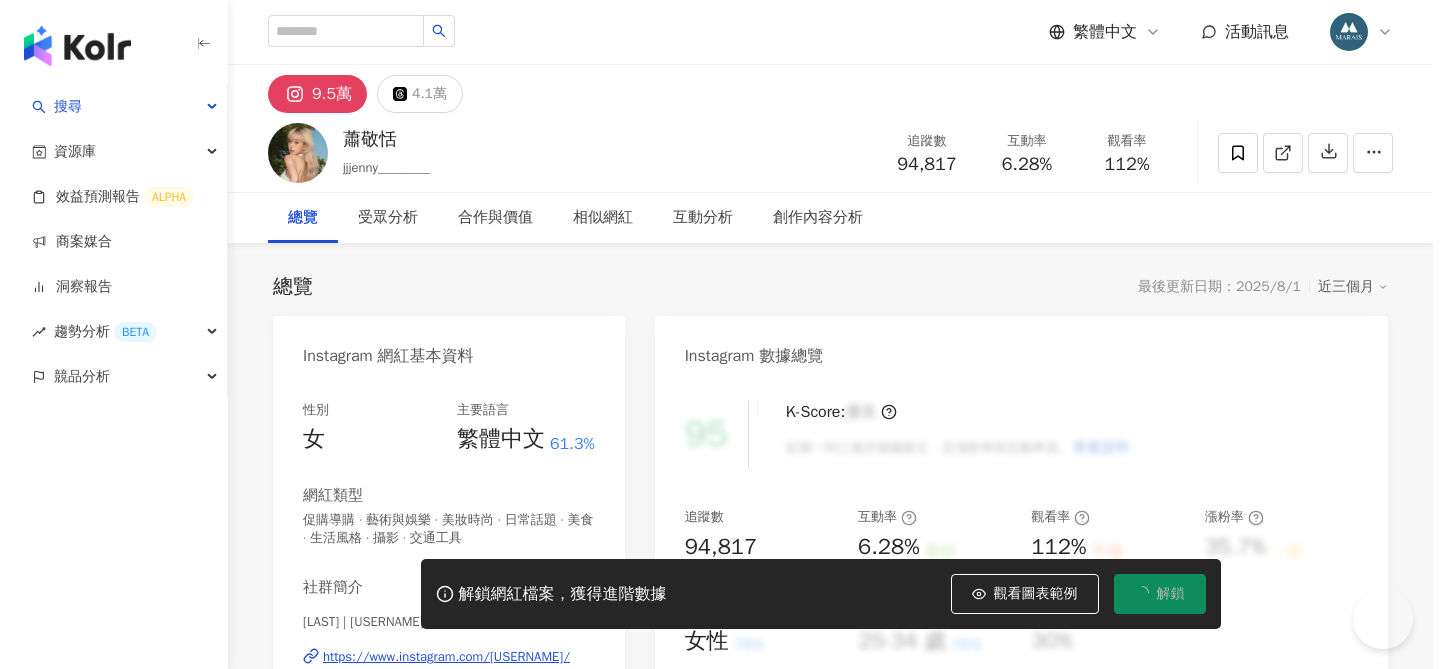 scroll, scrollTop: 305, scrollLeft: 0, axis: vertical 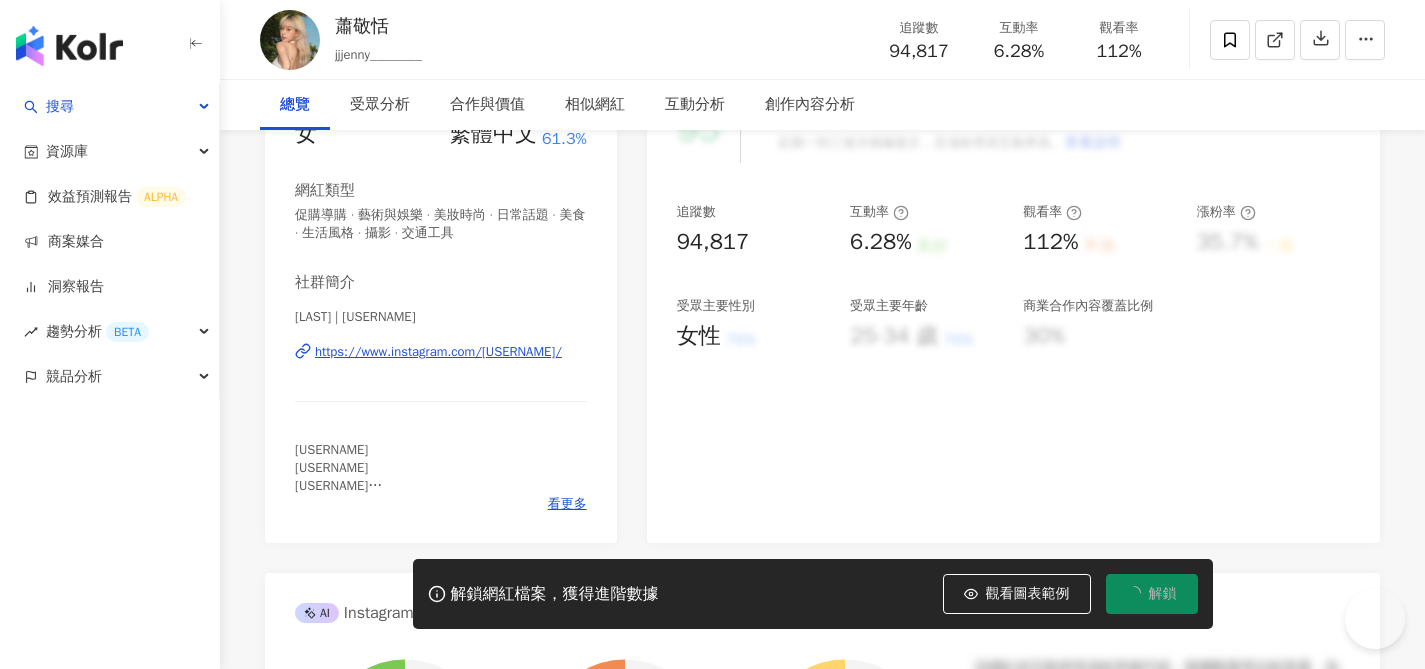 click on "看更多" at bounding box center [567, 504] 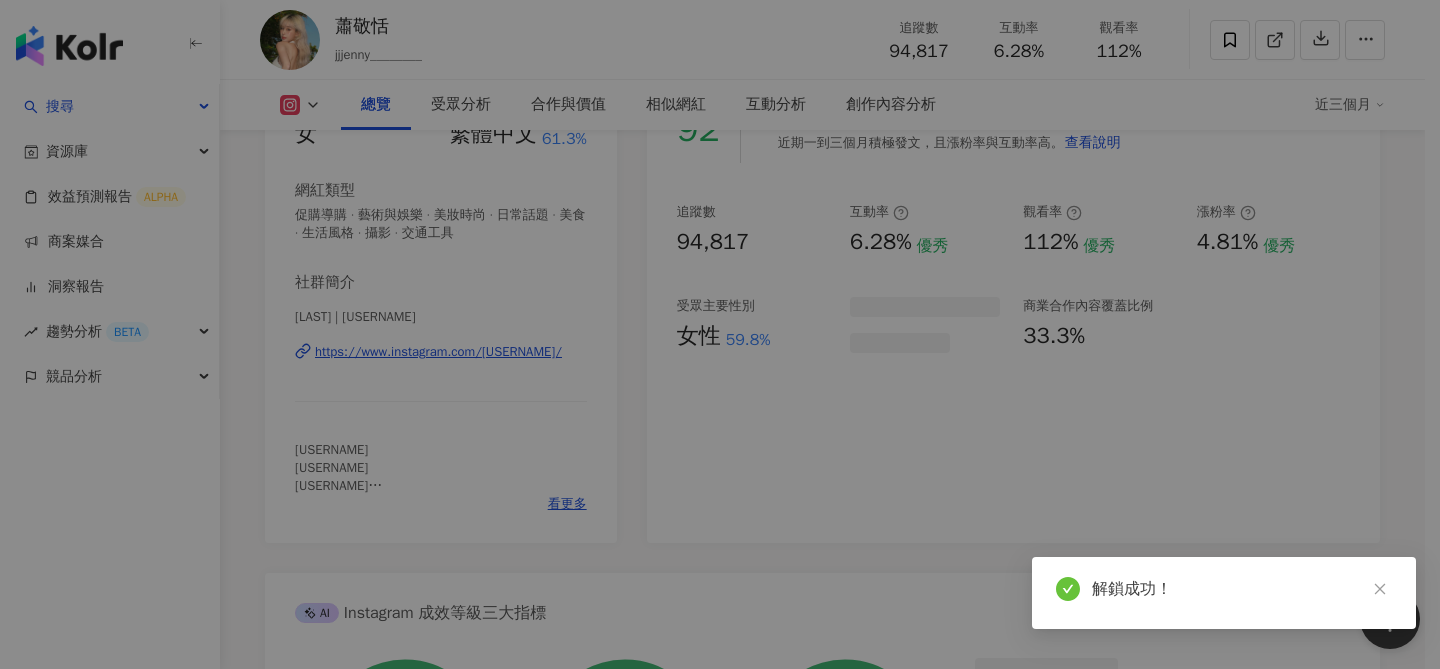 scroll, scrollTop: 0, scrollLeft: 0, axis: both 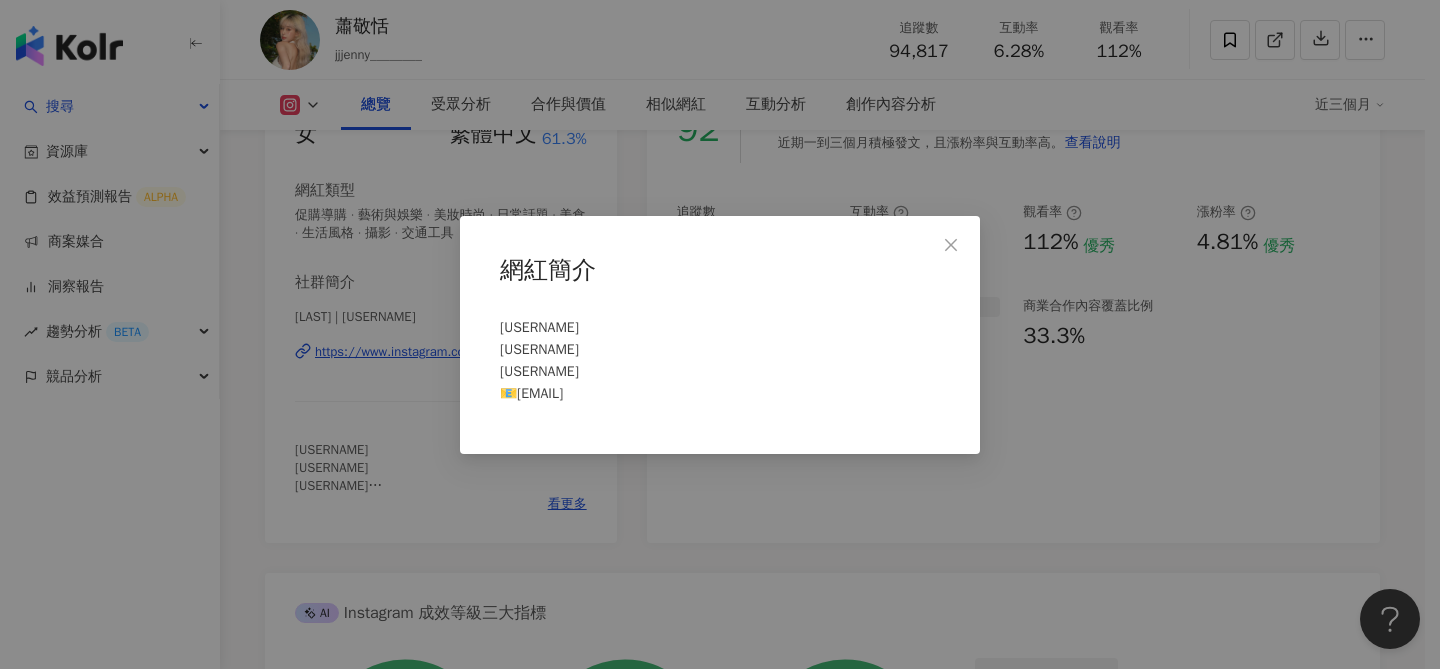 click 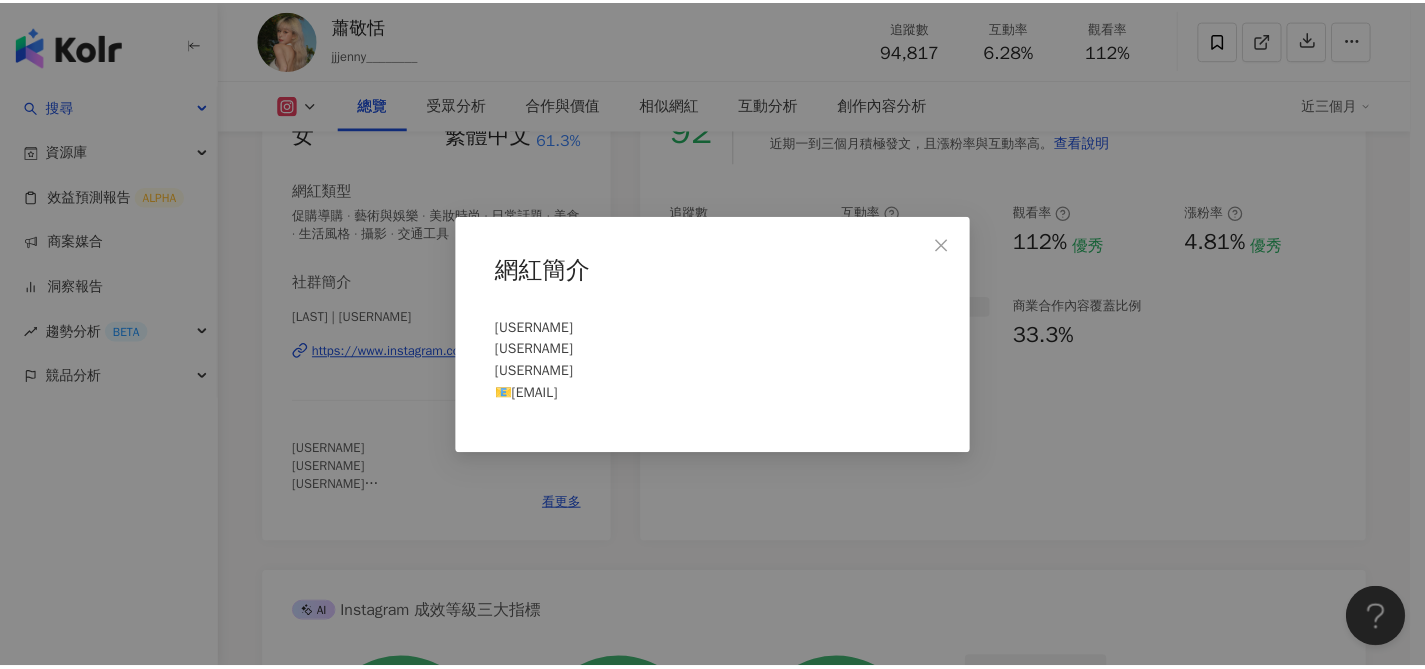 scroll, scrollTop: 305, scrollLeft: 0, axis: vertical 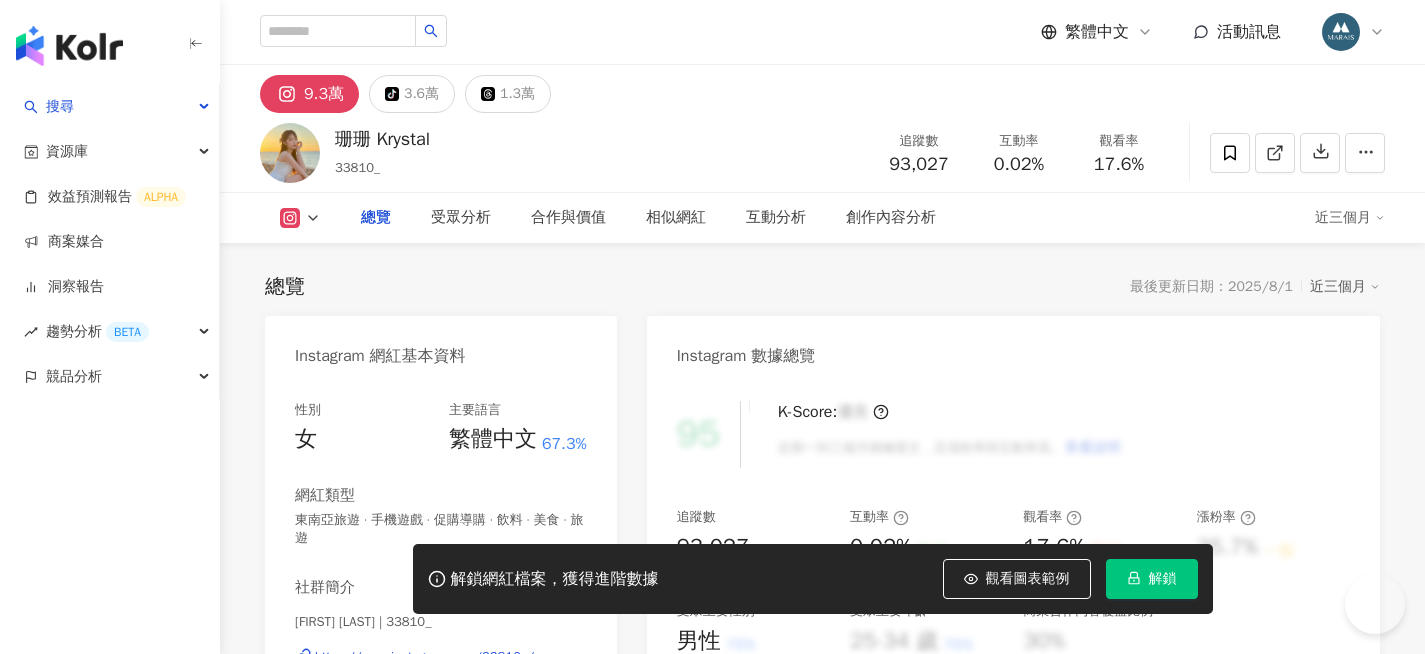 click on "解鎖" at bounding box center [1163, 579] 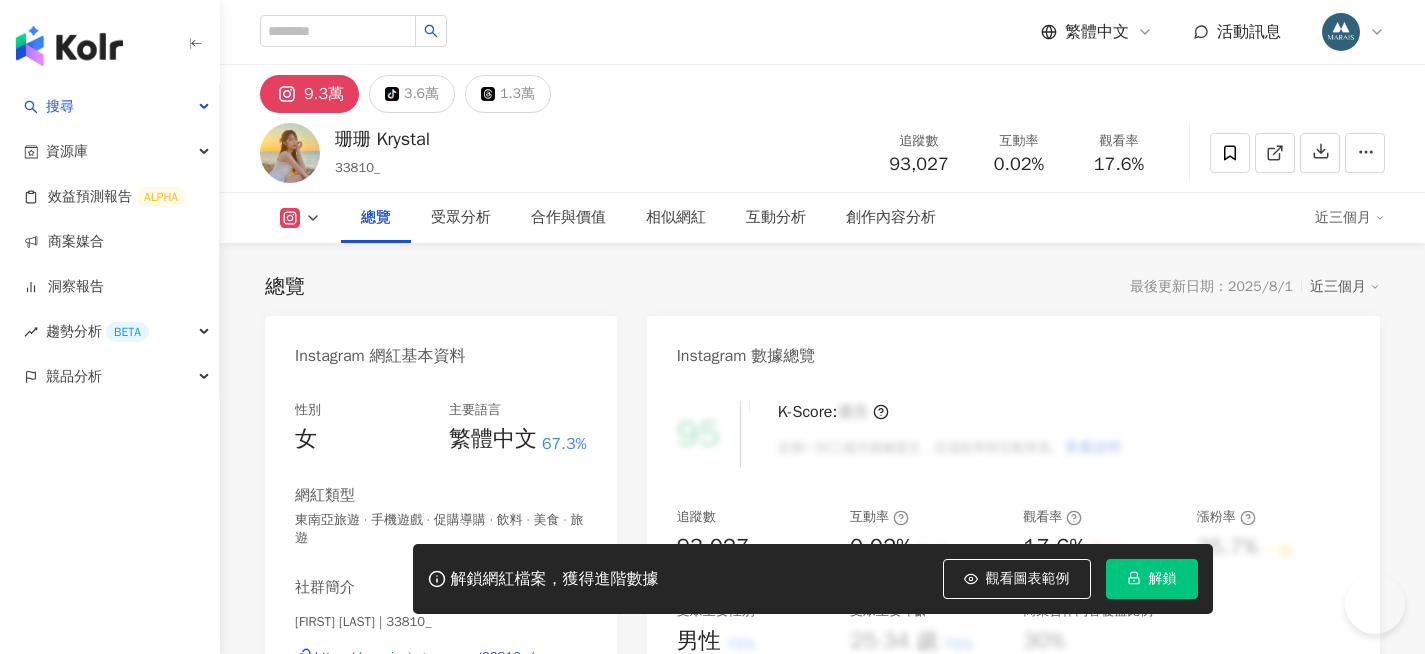 click on "解鎖" at bounding box center [1152, 579] 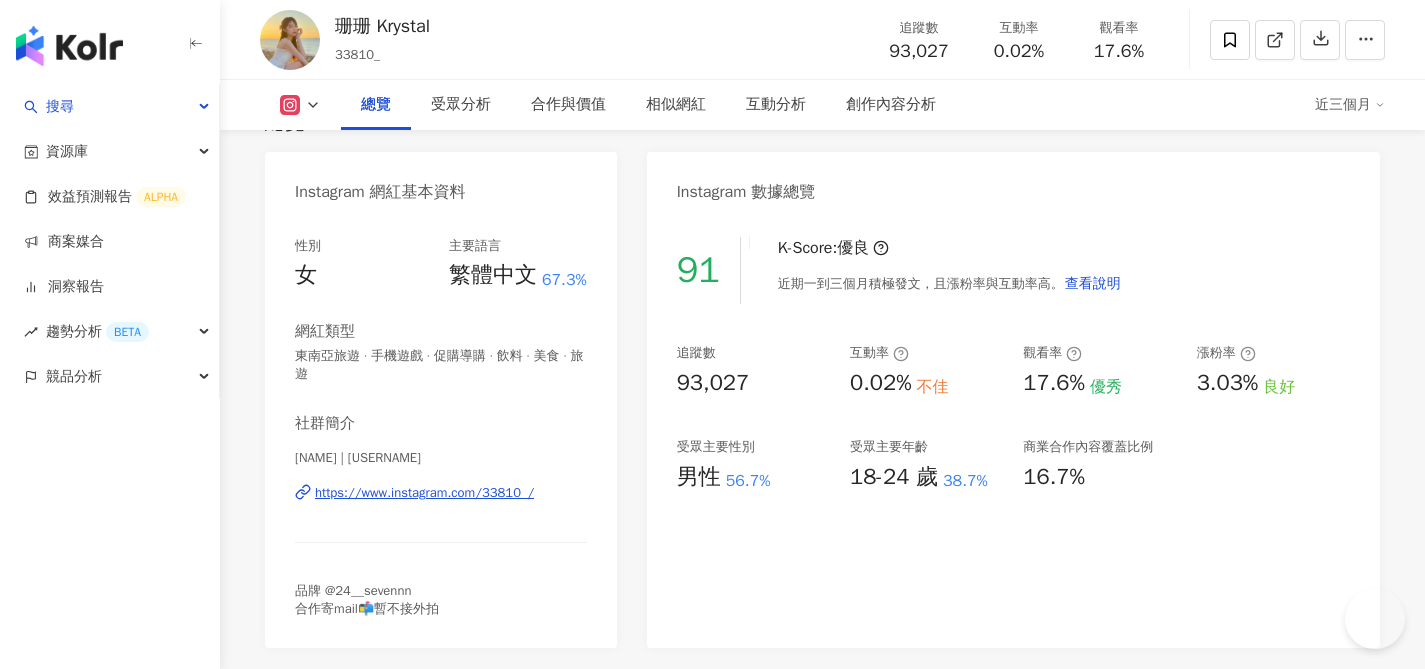 scroll, scrollTop: 1166, scrollLeft: 0, axis: vertical 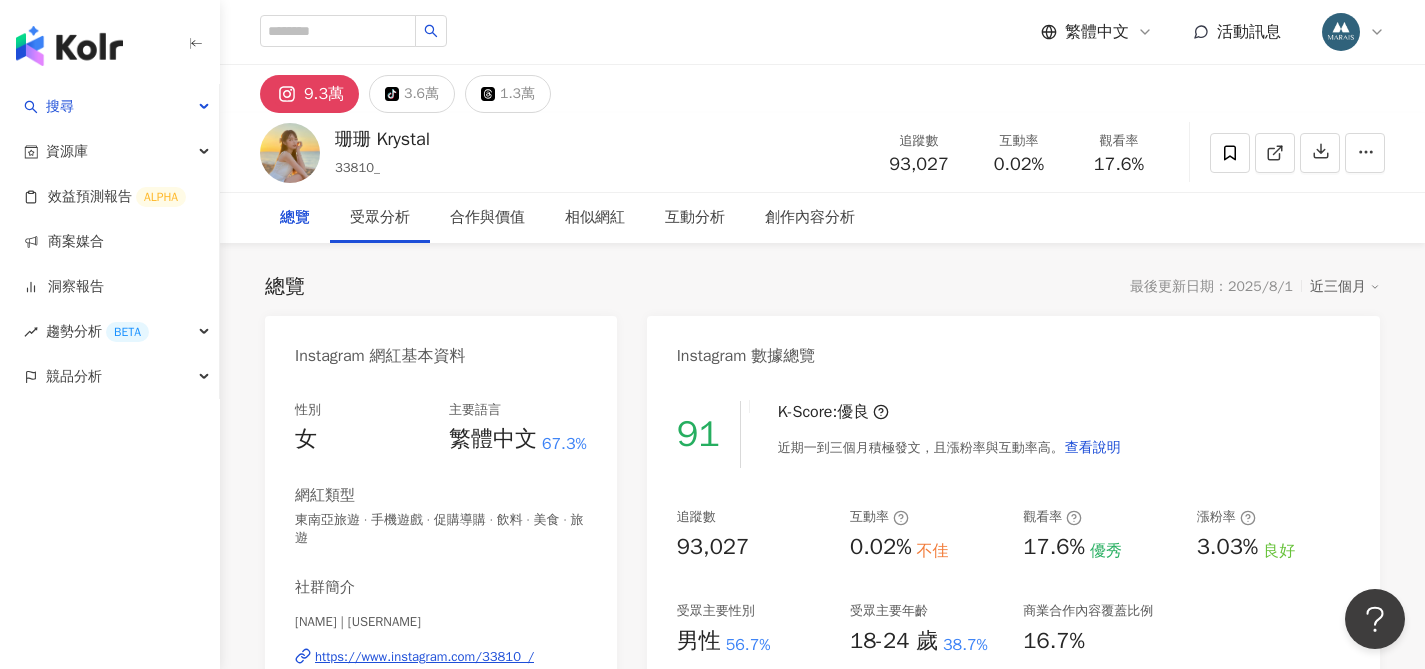 click on "https://www.instagram.com/33810_/" at bounding box center (424, 657) 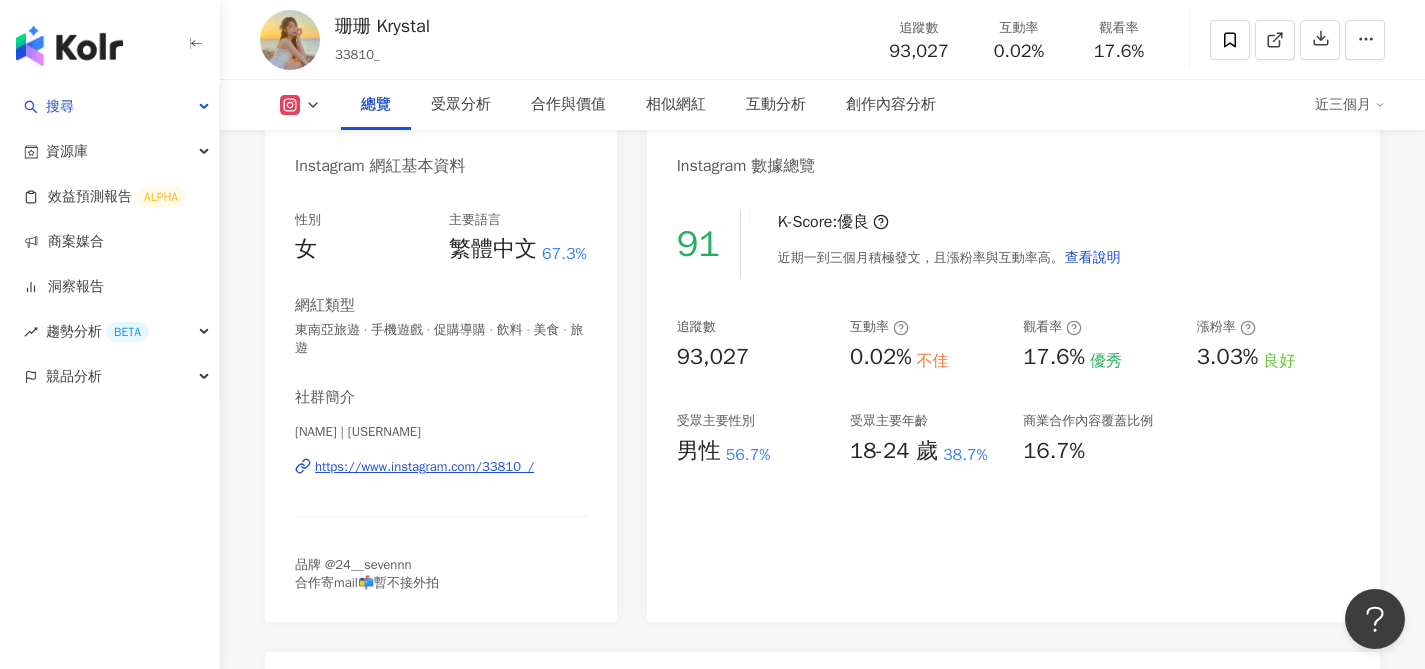 scroll, scrollTop: 0, scrollLeft: 0, axis: both 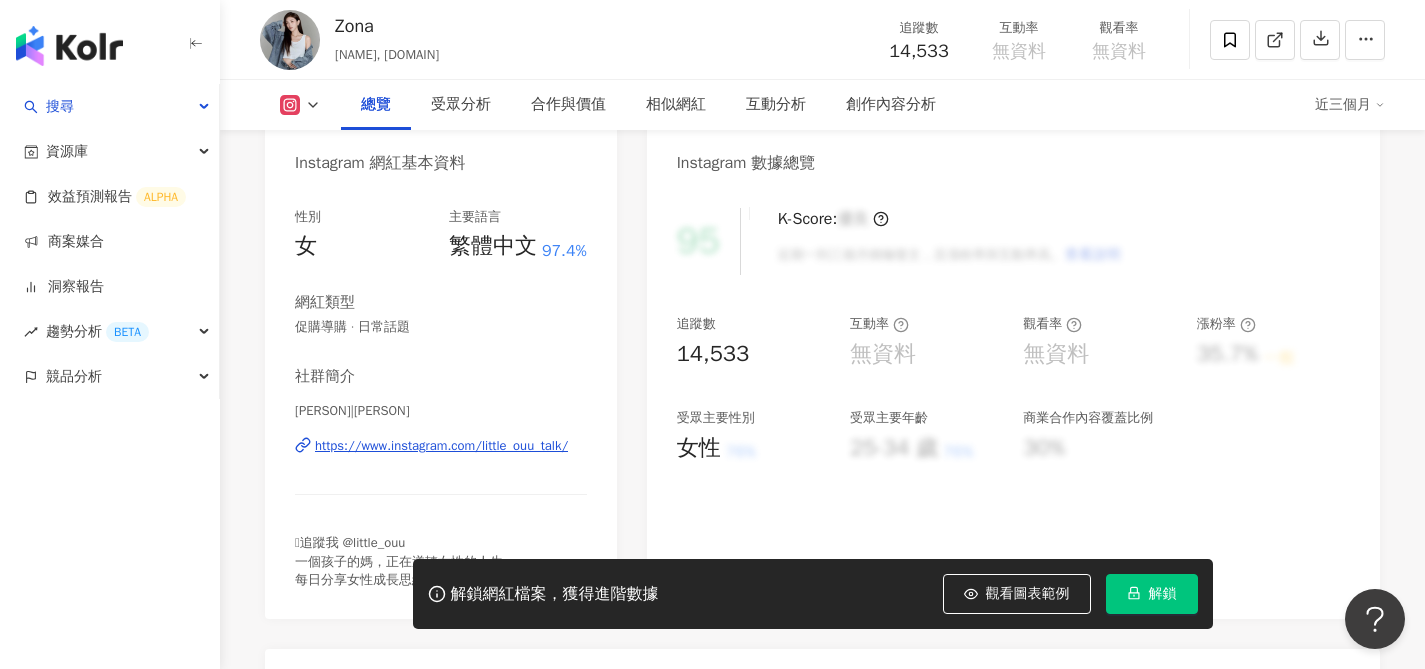click on "解鎖" at bounding box center (1163, 594) 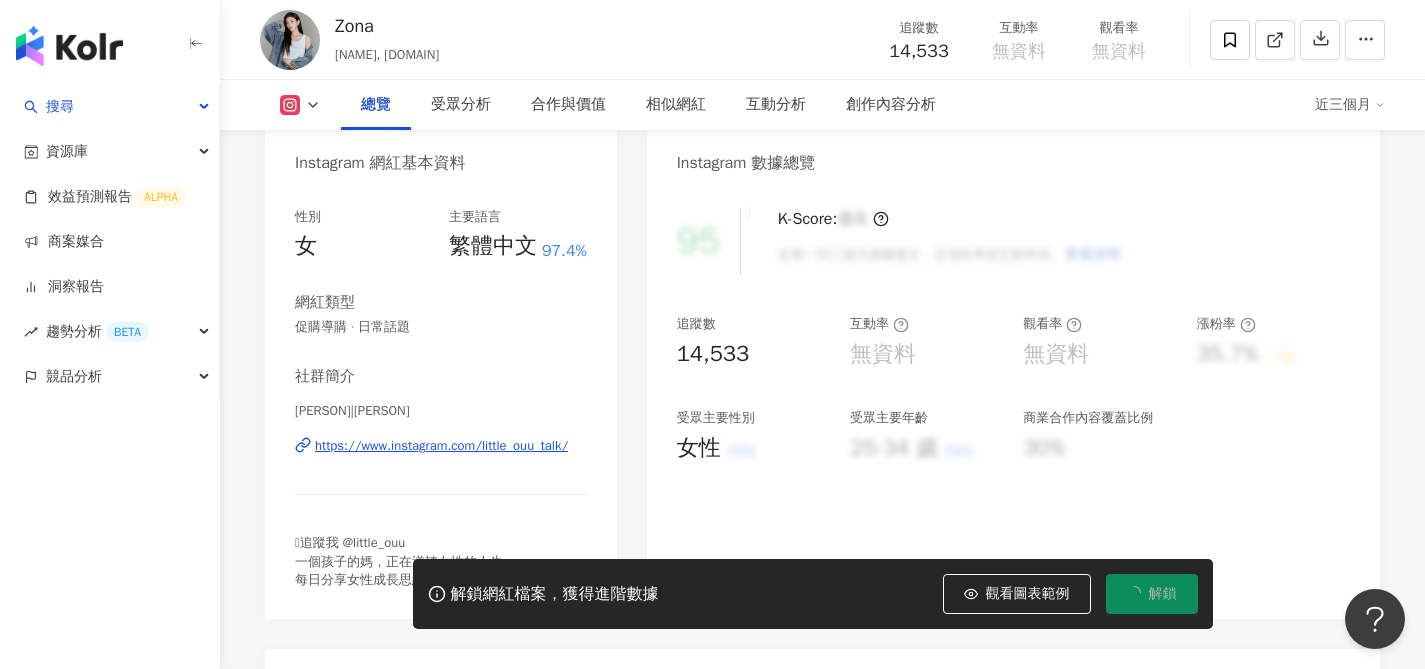 scroll, scrollTop: 0, scrollLeft: 0, axis: both 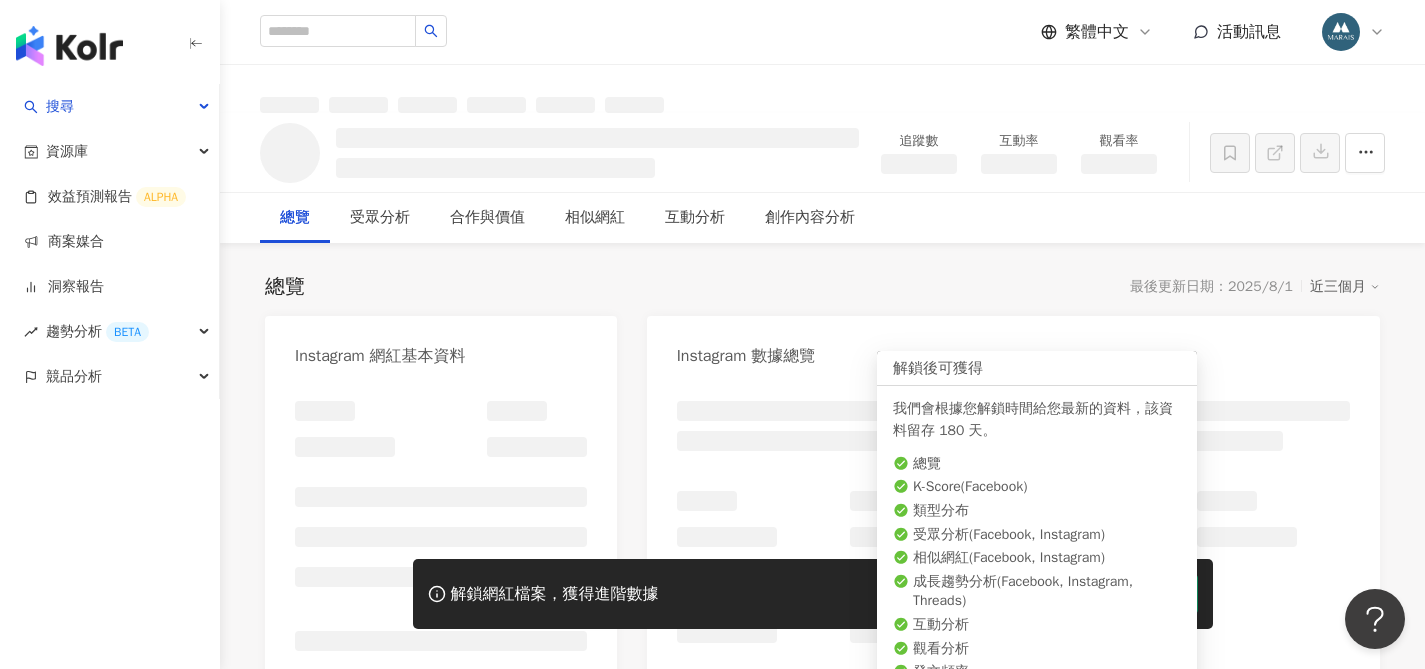 click on "Instagram 數據總覽" at bounding box center [1013, 348] 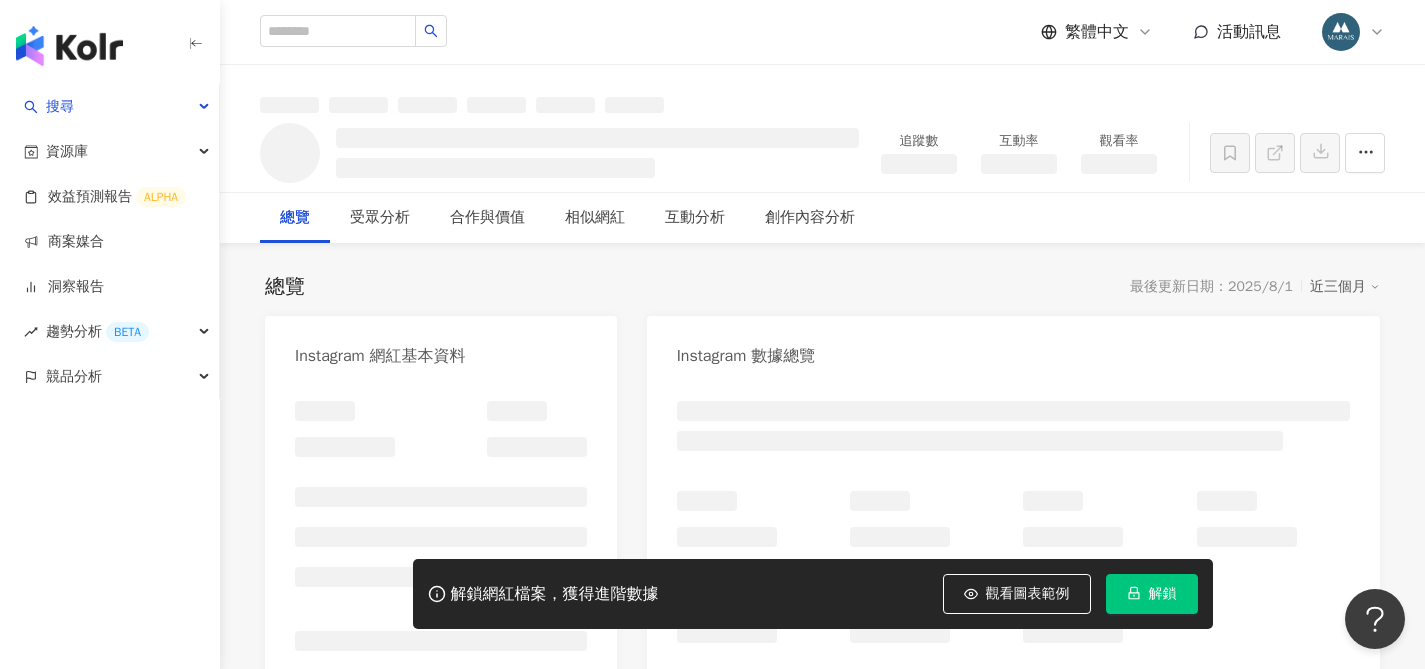 scroll, scrollTop: 356, scrollLeft: 0, axis: vertical 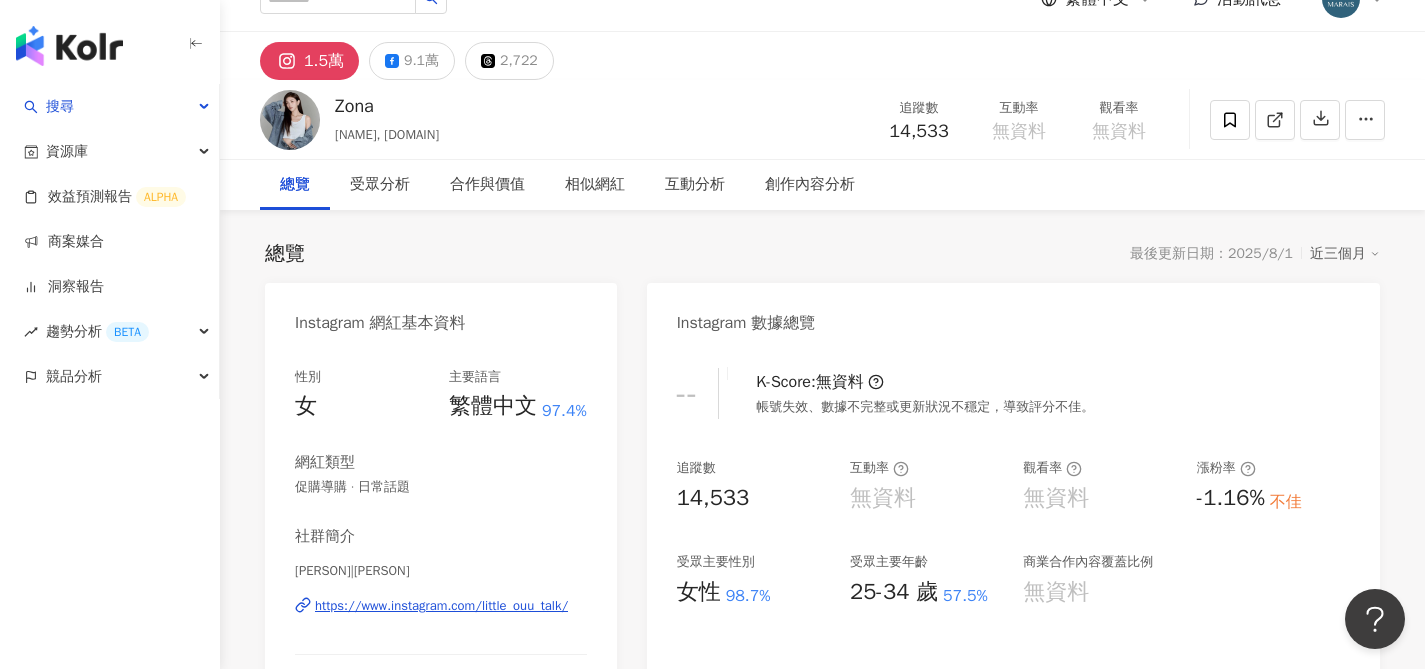 click on "https://www.instagram.com/little_ouu_talk/" at bounding box center (441, 606) 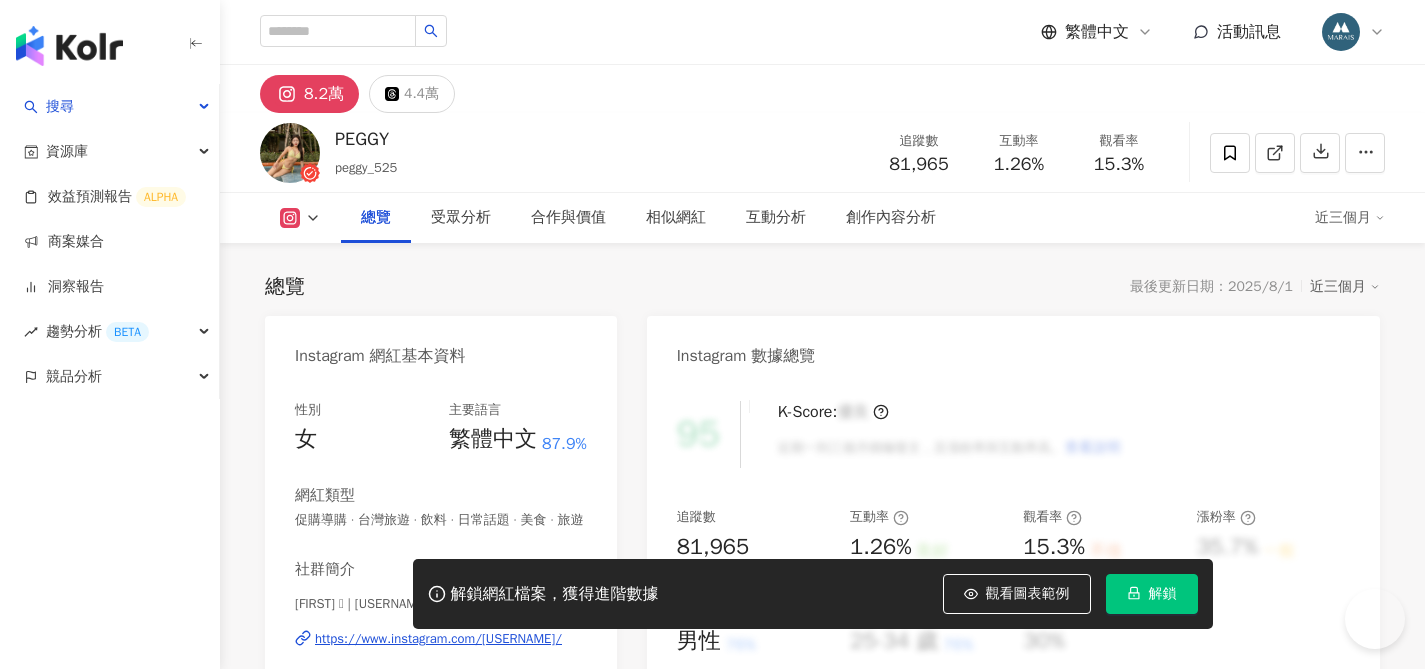 click on "解鎖" at bounding box center (1163, 594) 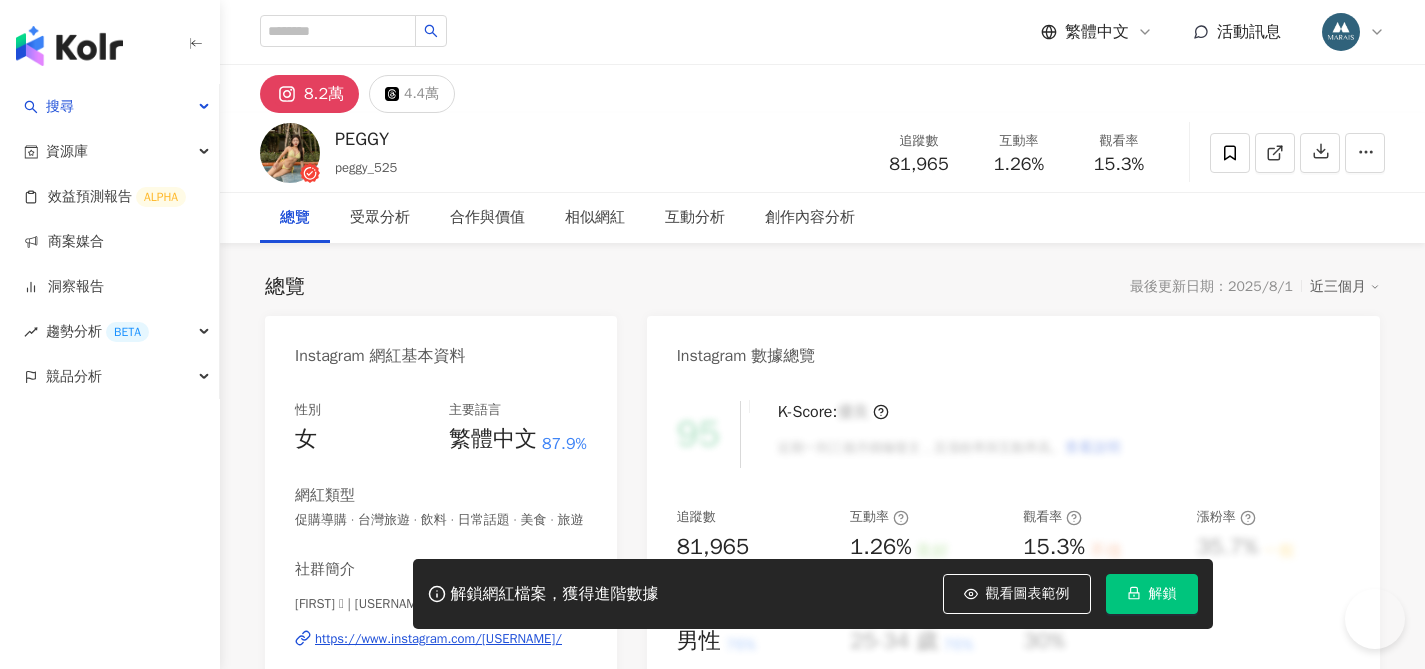 scroll, scrollTop: 0, scrollLeft: 0, axis: both 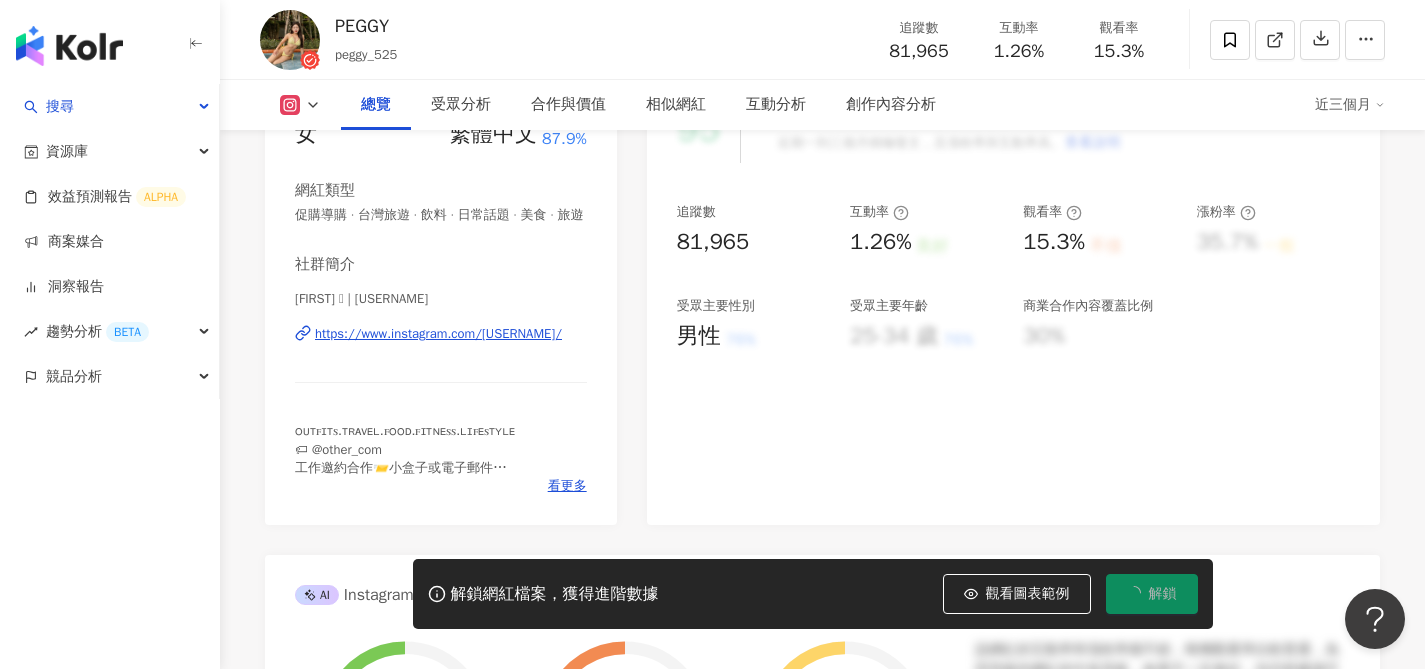 click on "https://www.instagram.com/[USERNAME]/" at bounding box center (438, 334) 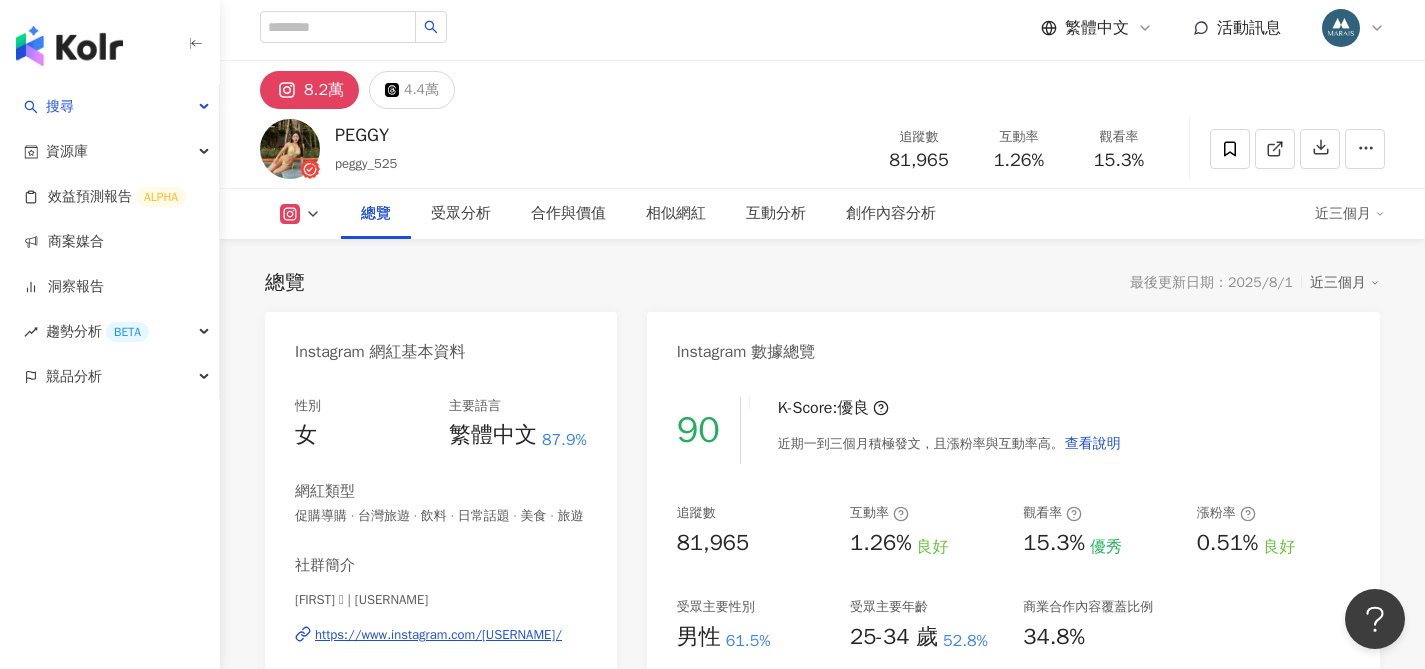 scroll, scrollTop: 185, scrollLeft: 0, axis: vertical 